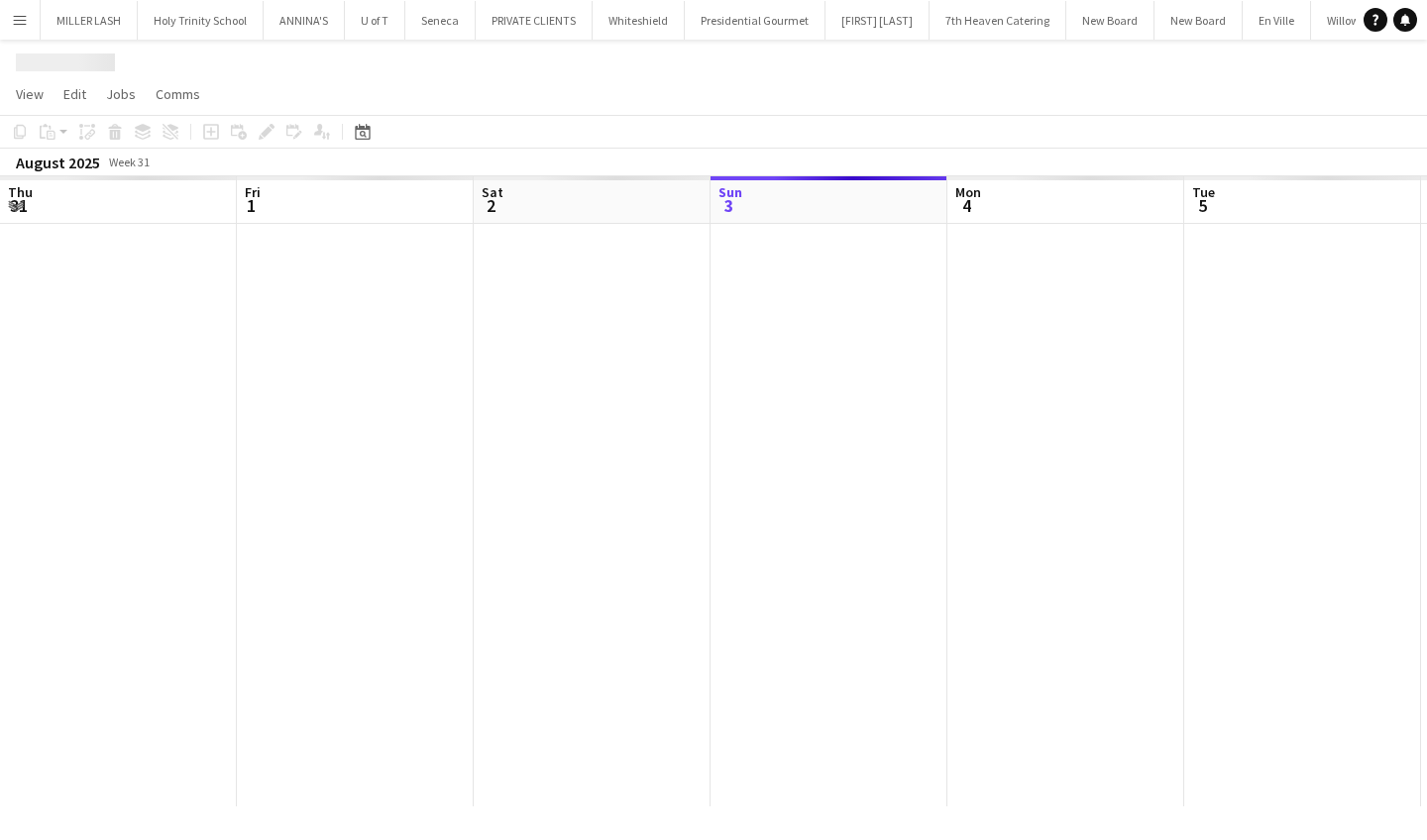 scroll, scrollTop: 0, scrollLeft: 0, axis: both 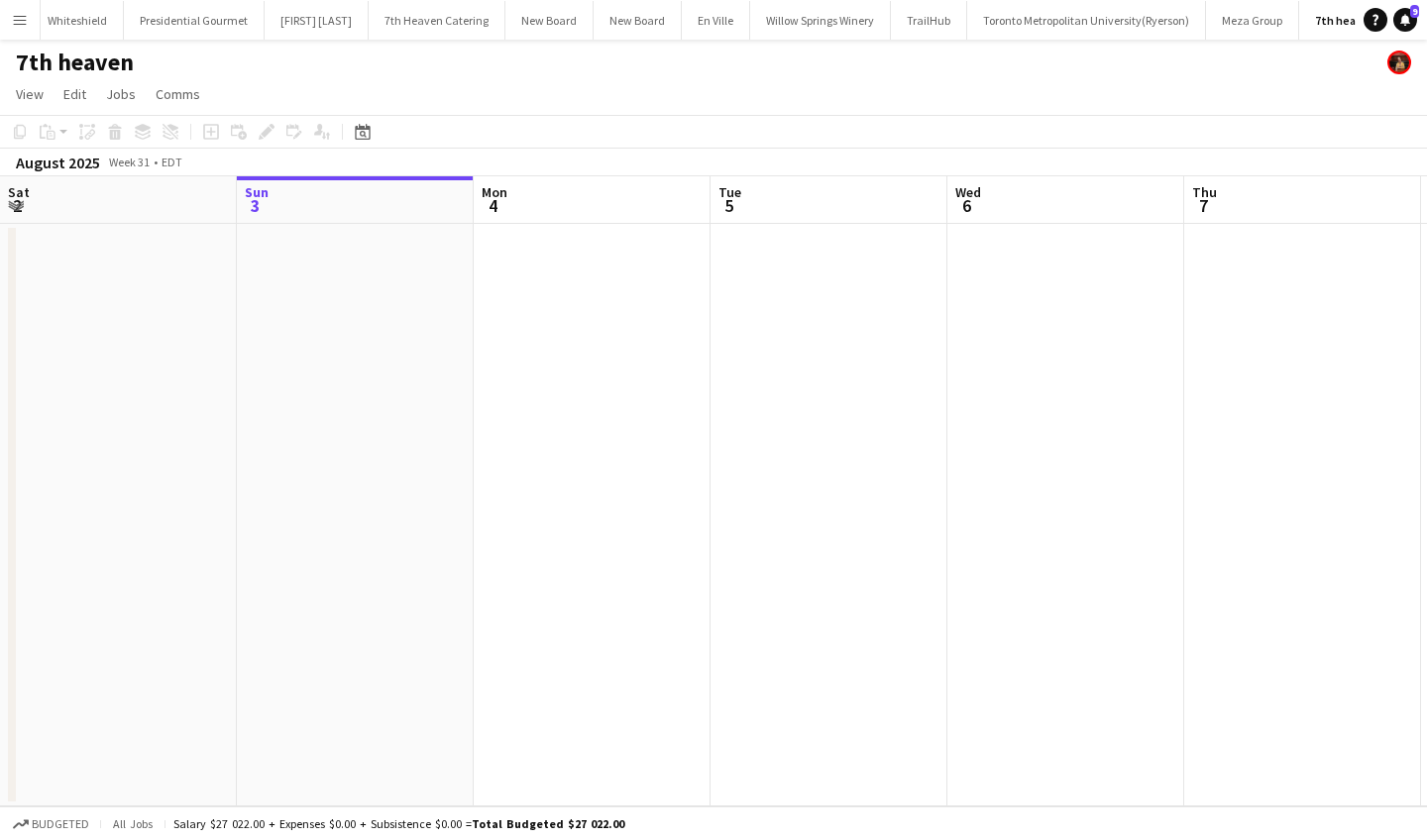 click on "Menu" at bounding box center (20, 20) 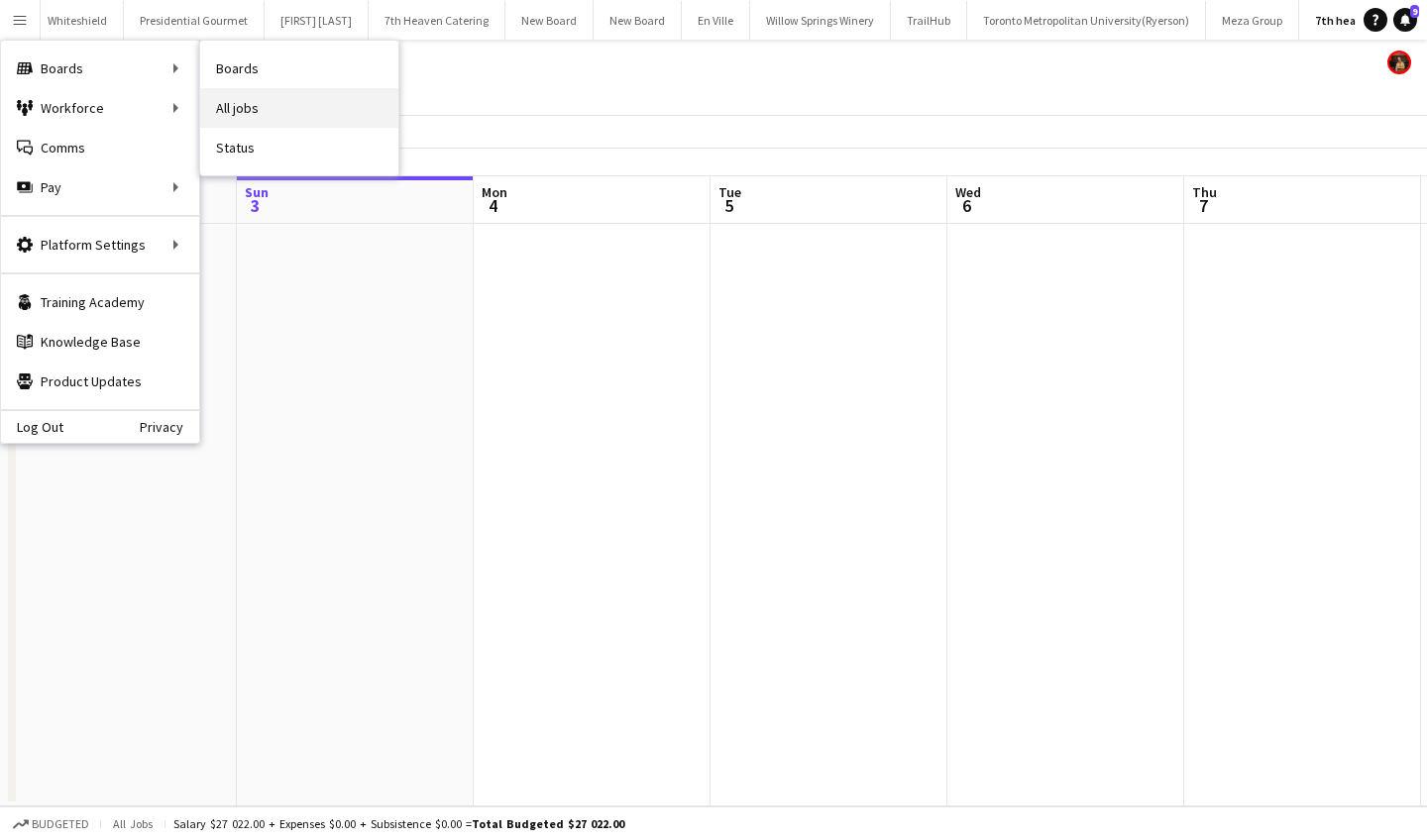 click on "All jobs" at bounding box center (299, 108) 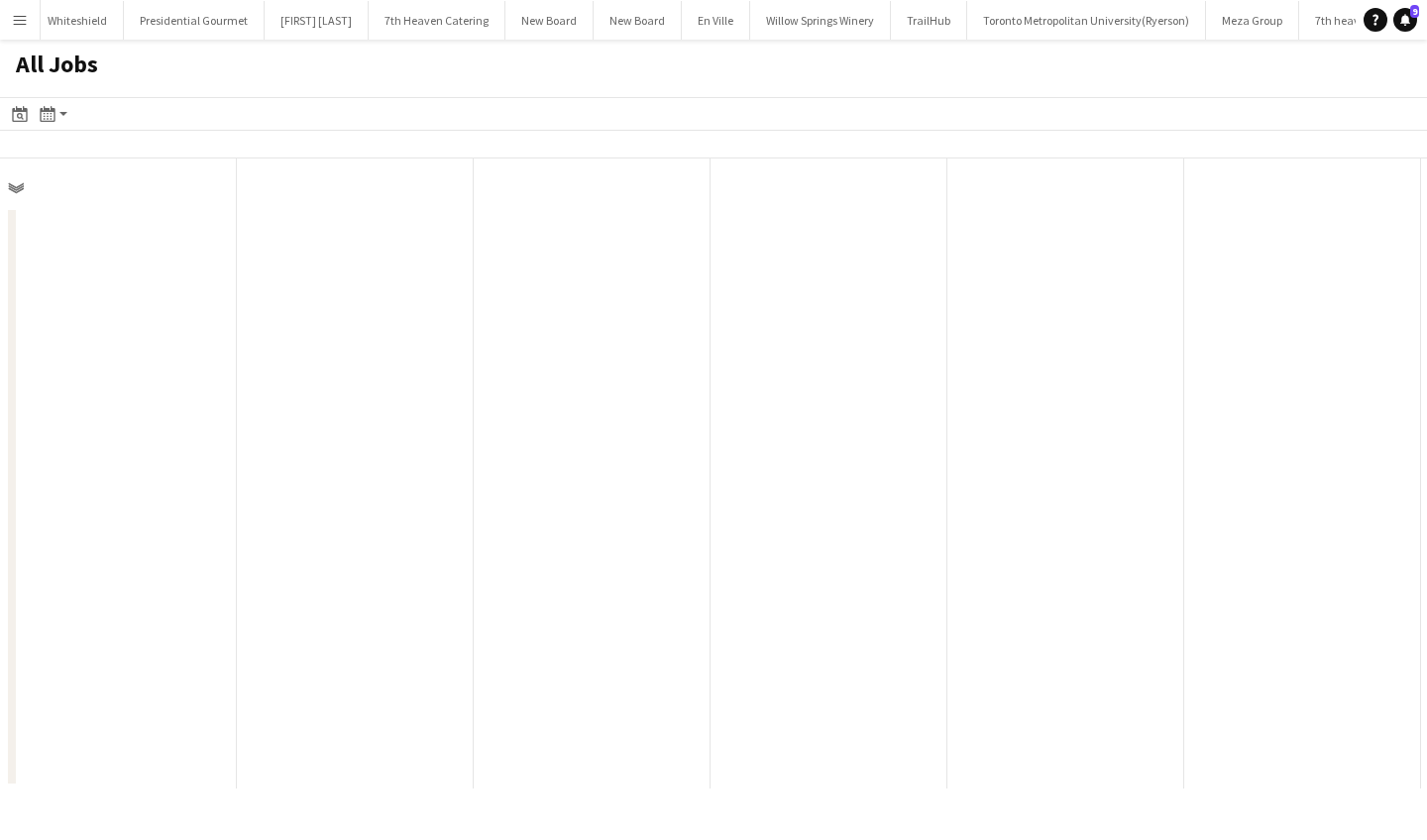 scroll, scrollTop: 0, scrollLeft: 474, axis: horizontal 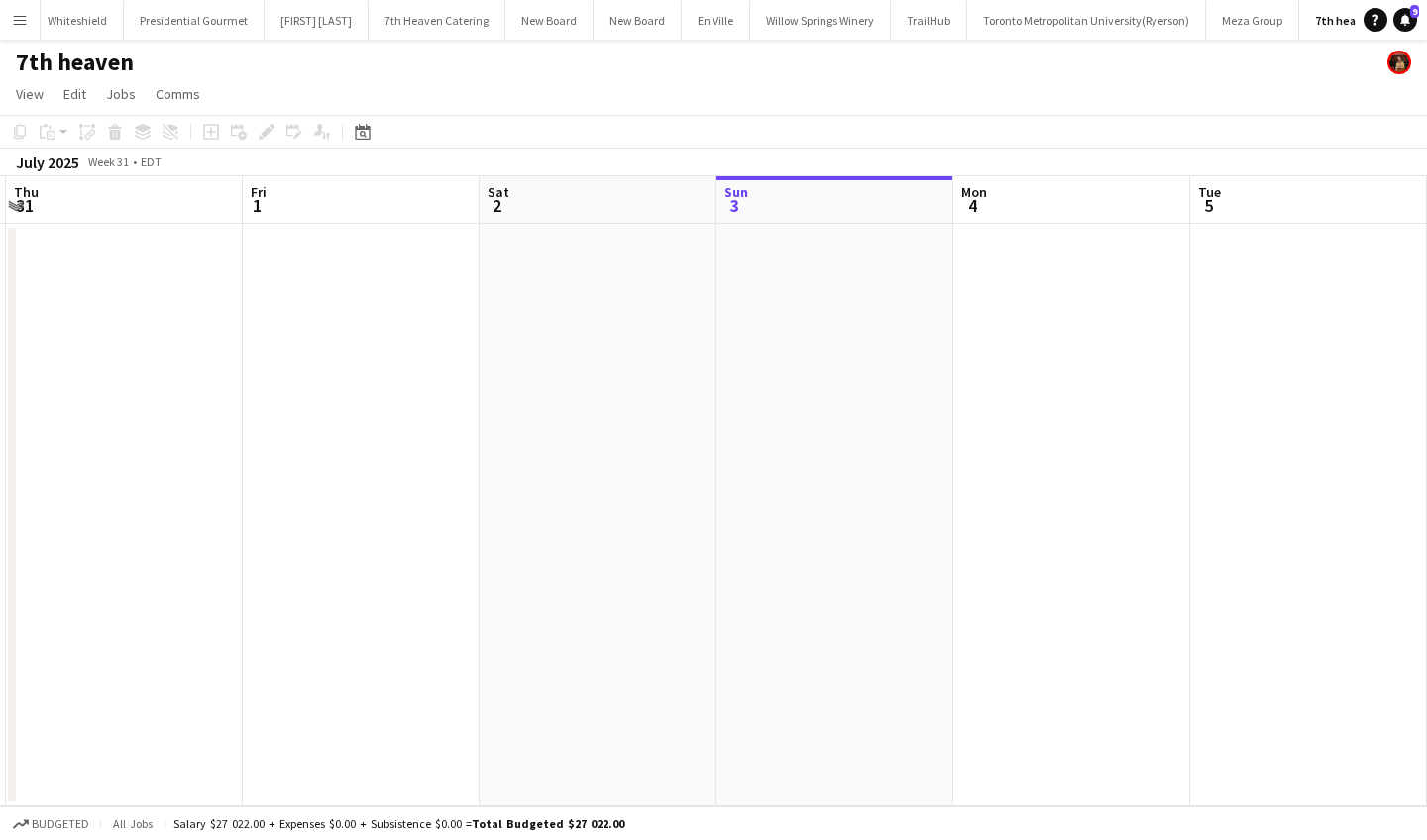 click at bounding box center [598, 515] 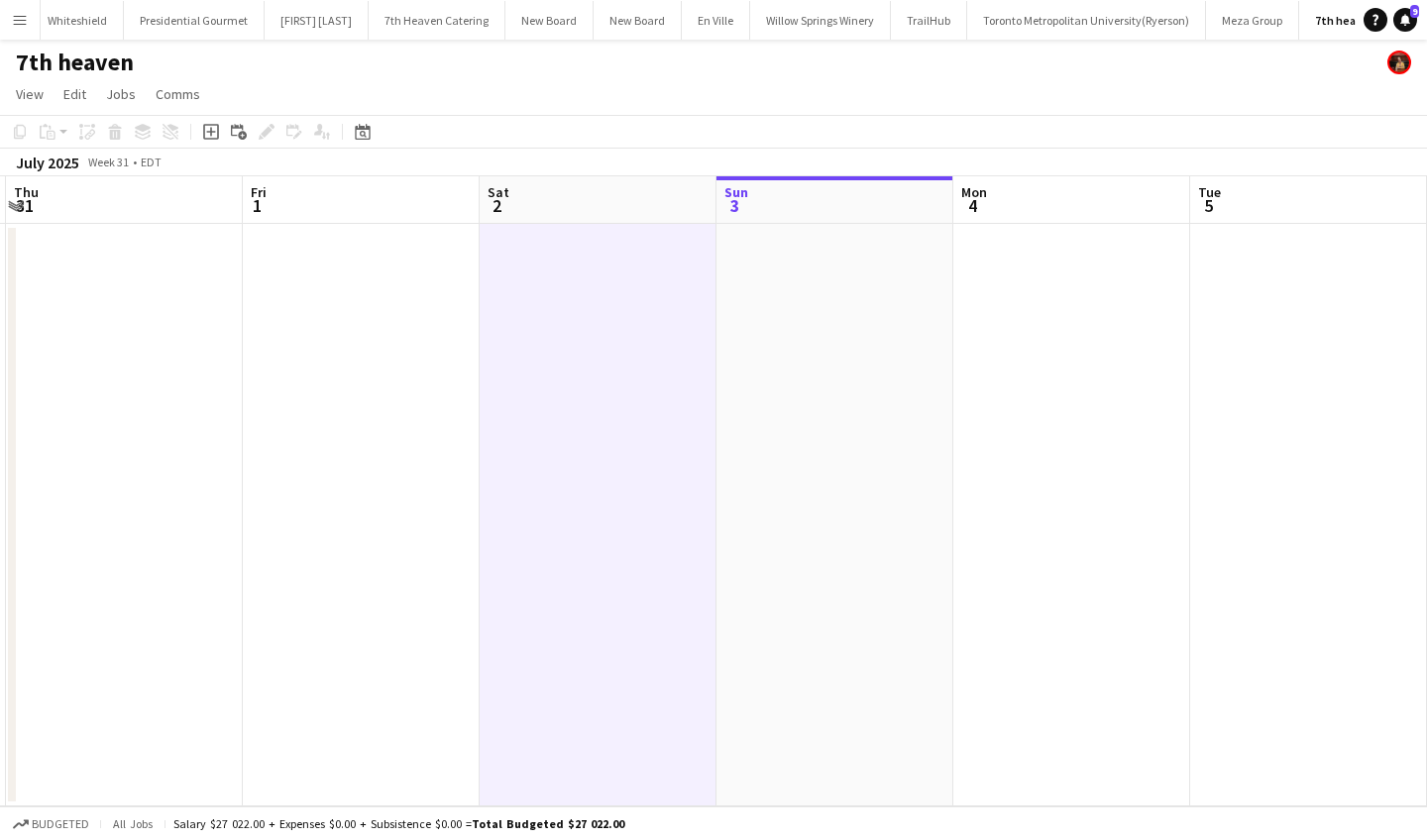 click on "Menu" at bounding box center (20, 20) 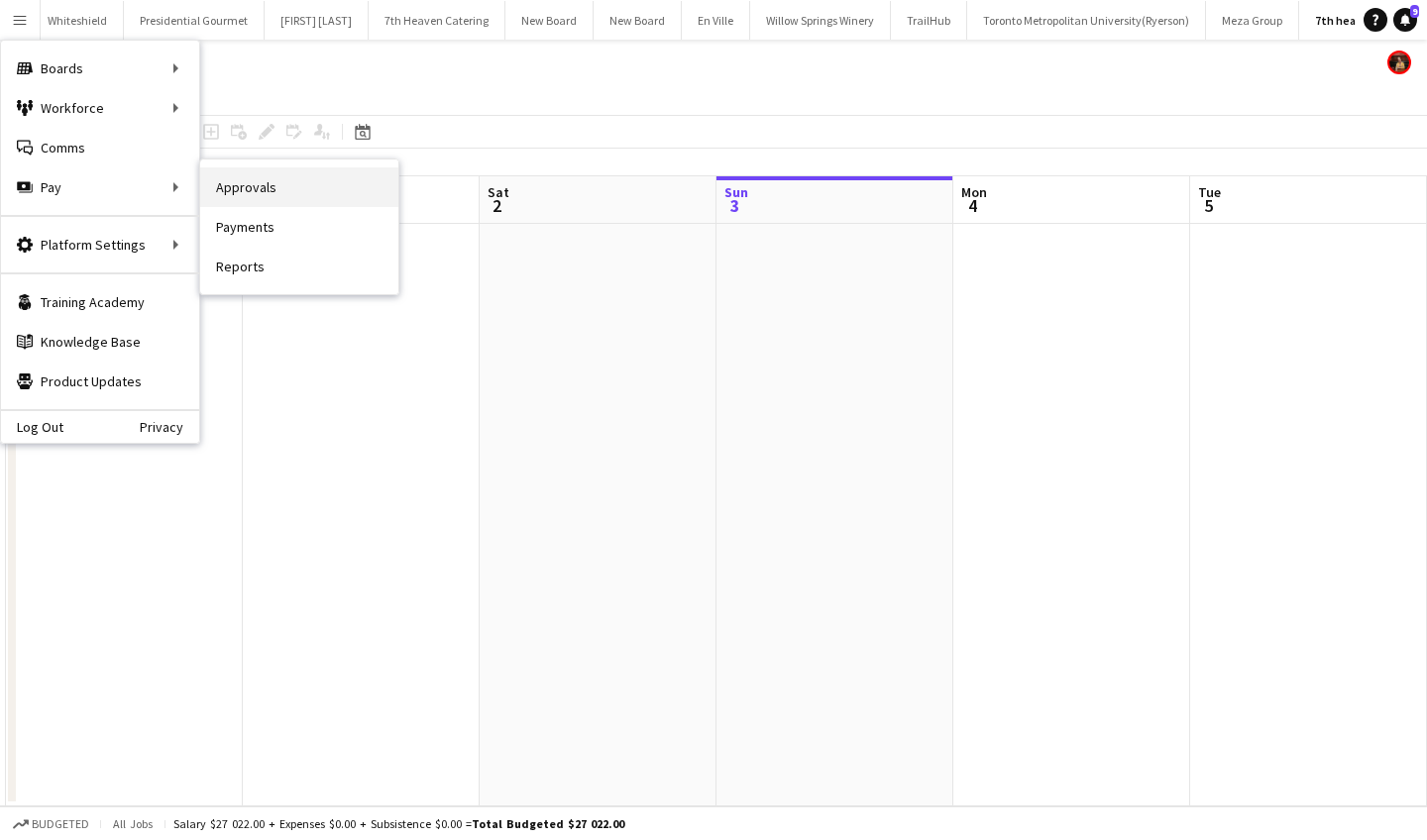 click on "Approvals" at bounding box center [299, 187] 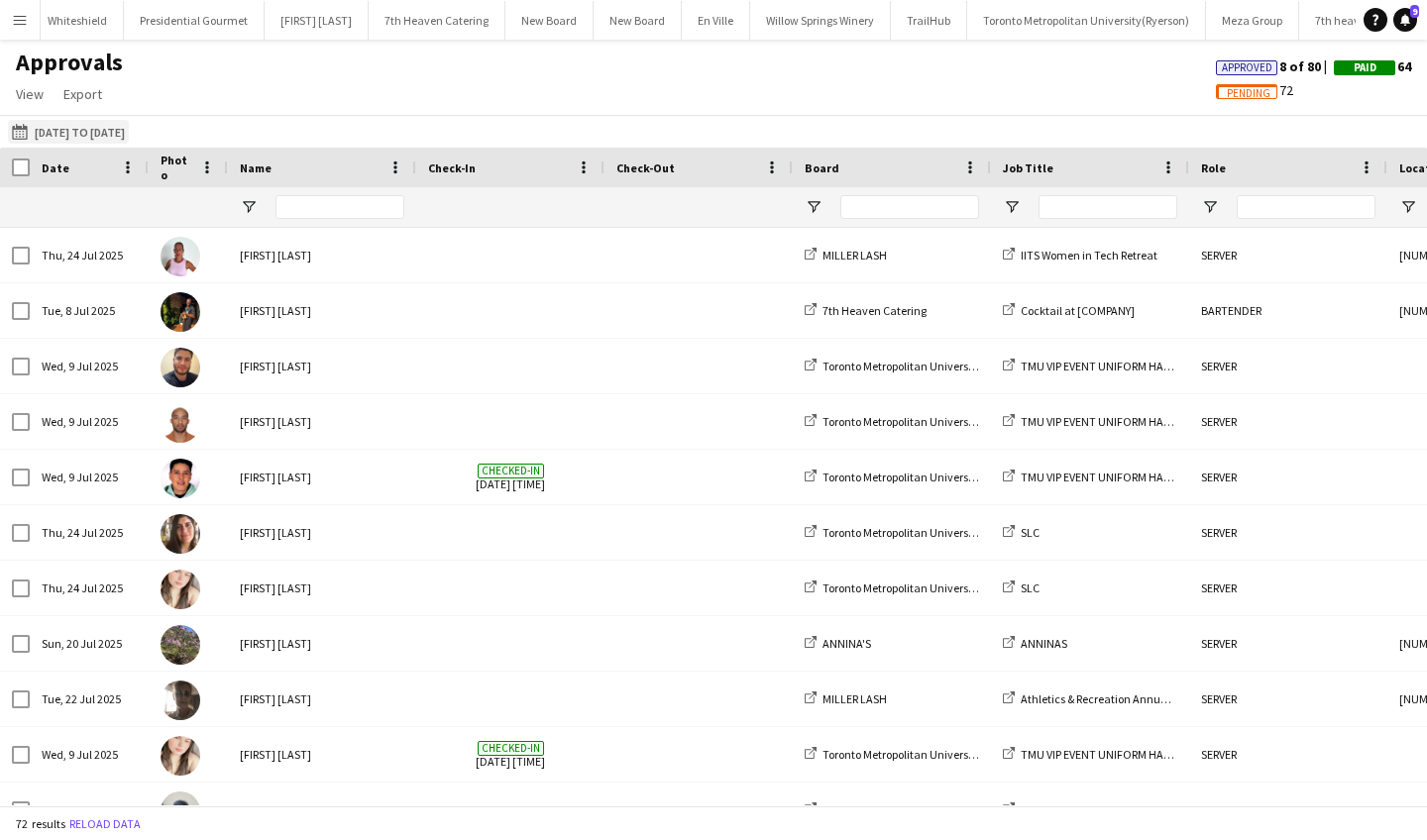 click on "01-07-2025 to 27-07-2025" 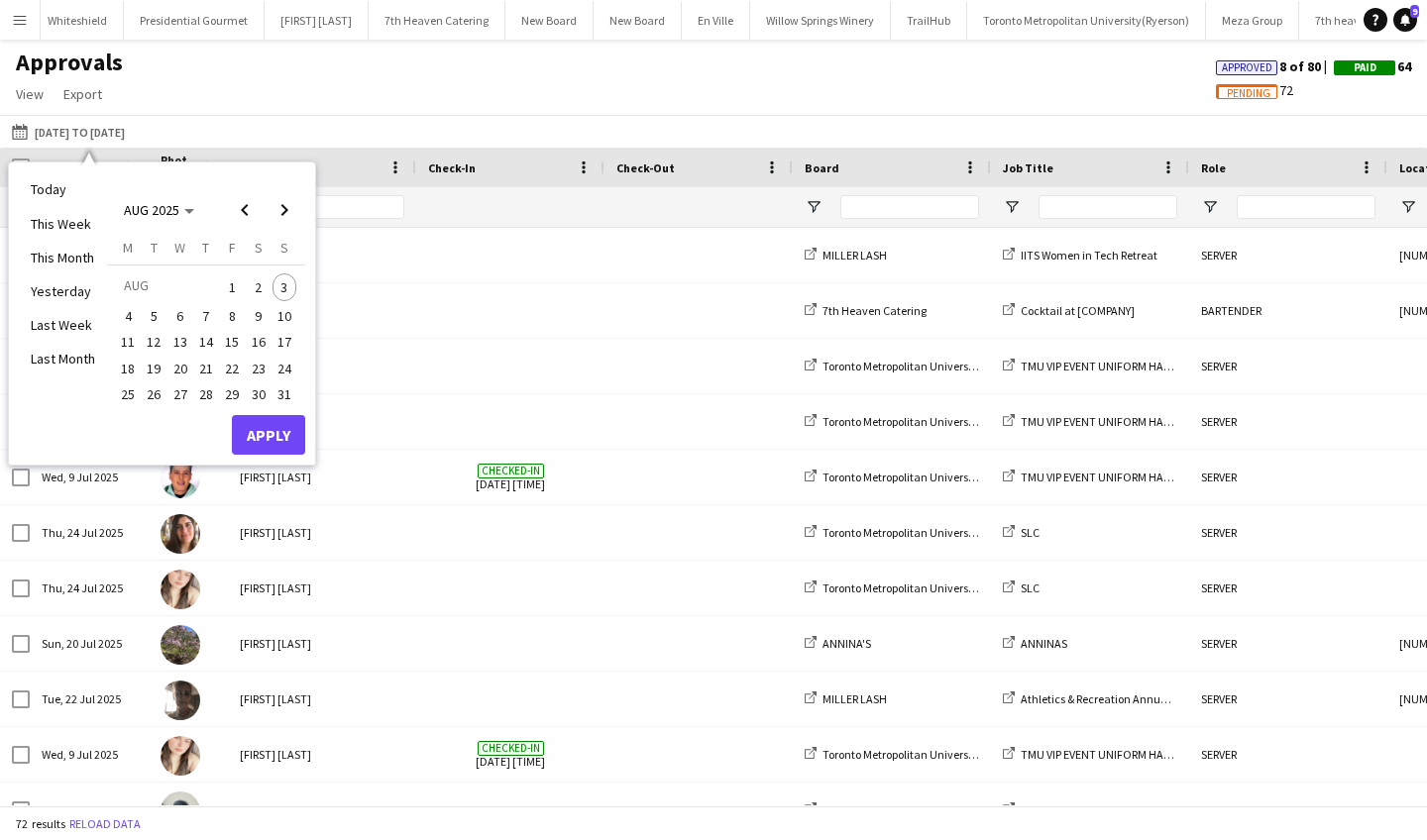 click on "2" at bounding box center [259, 287] 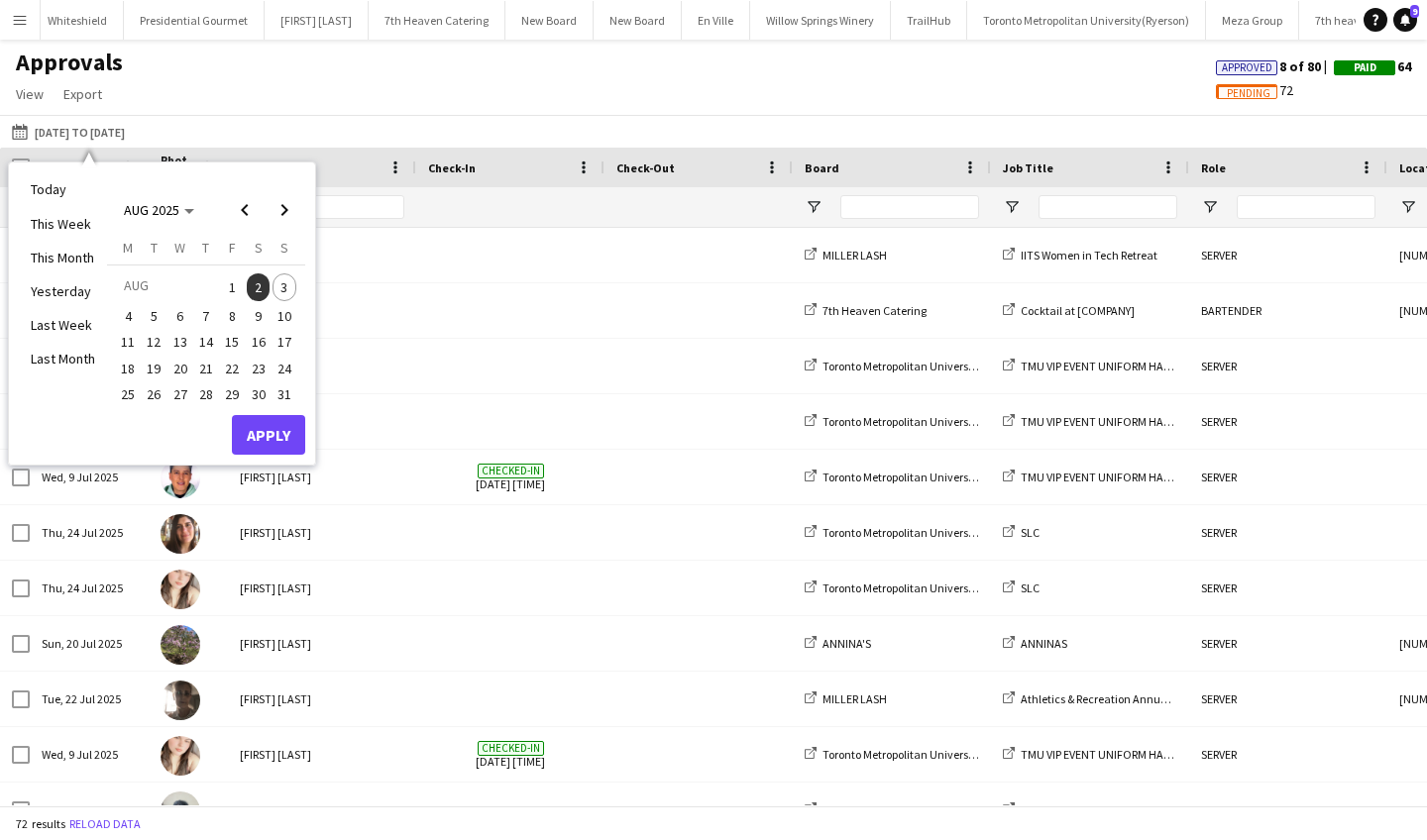 click on "Apply" at bounding box center (269, 435) 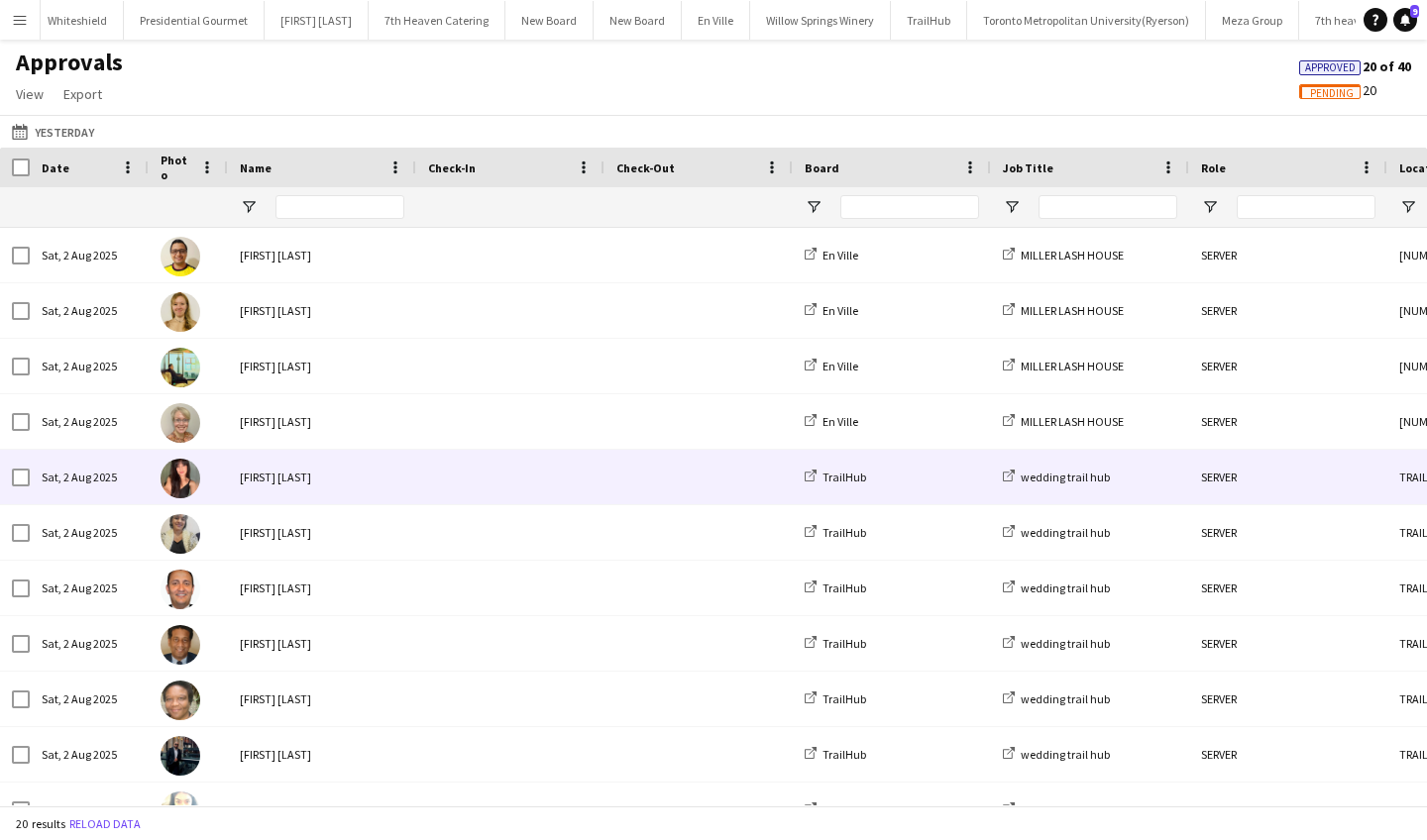 scroll, scrollTop: 24, scrollLeft: 0, axis: vertical 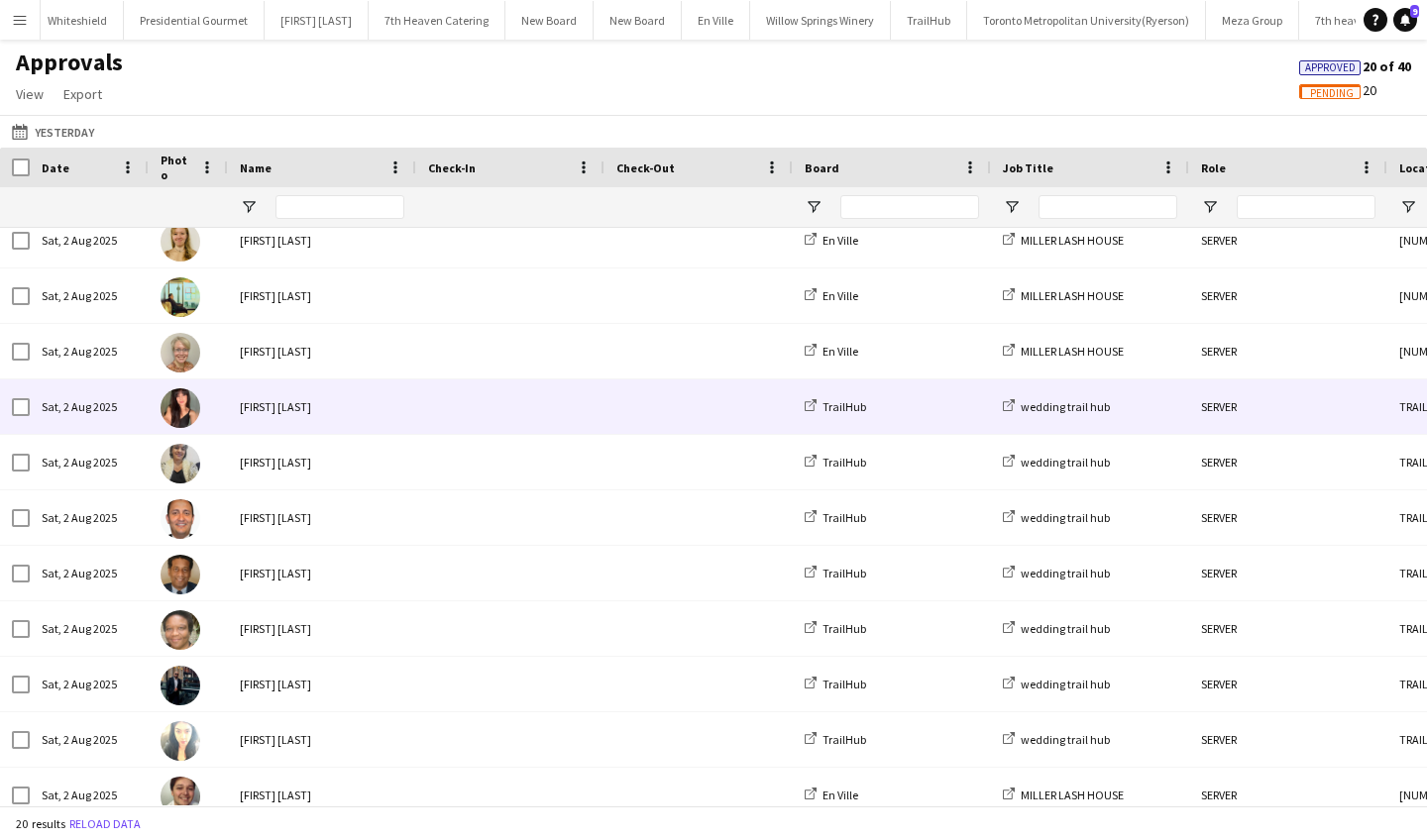 click at bounding box center (510, 406) 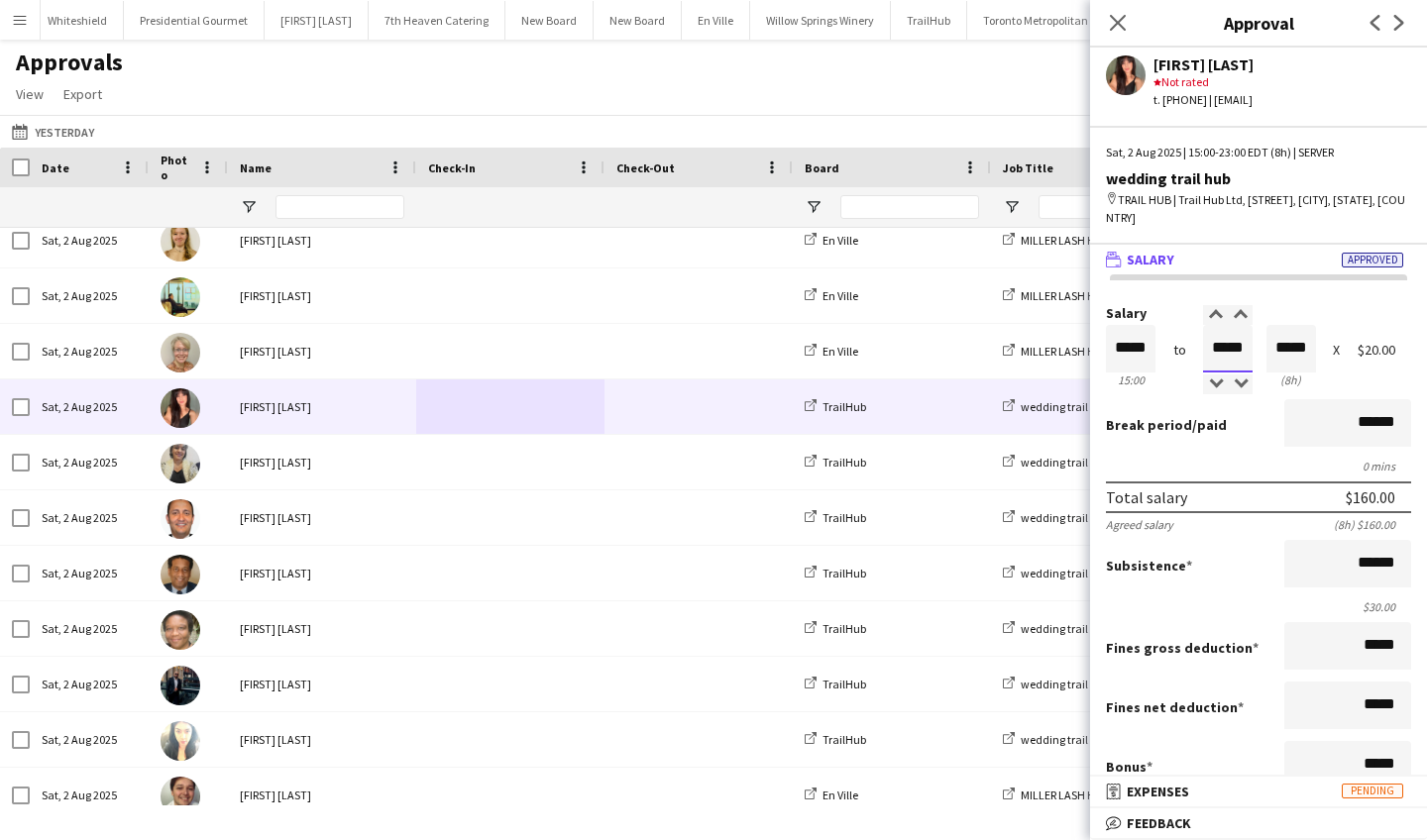 click on "*****" at bounding box center [1228, 349] 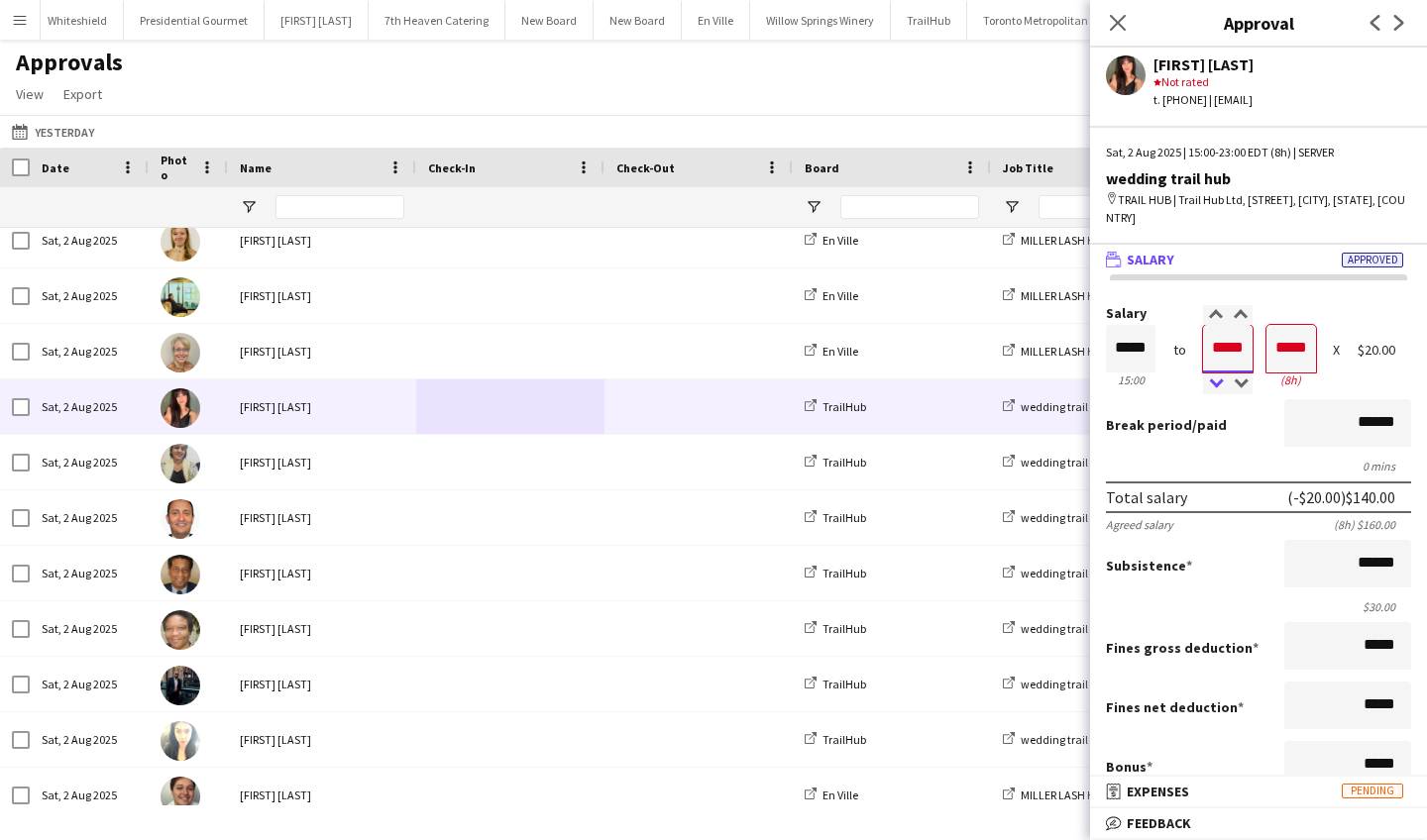 type on "*****" 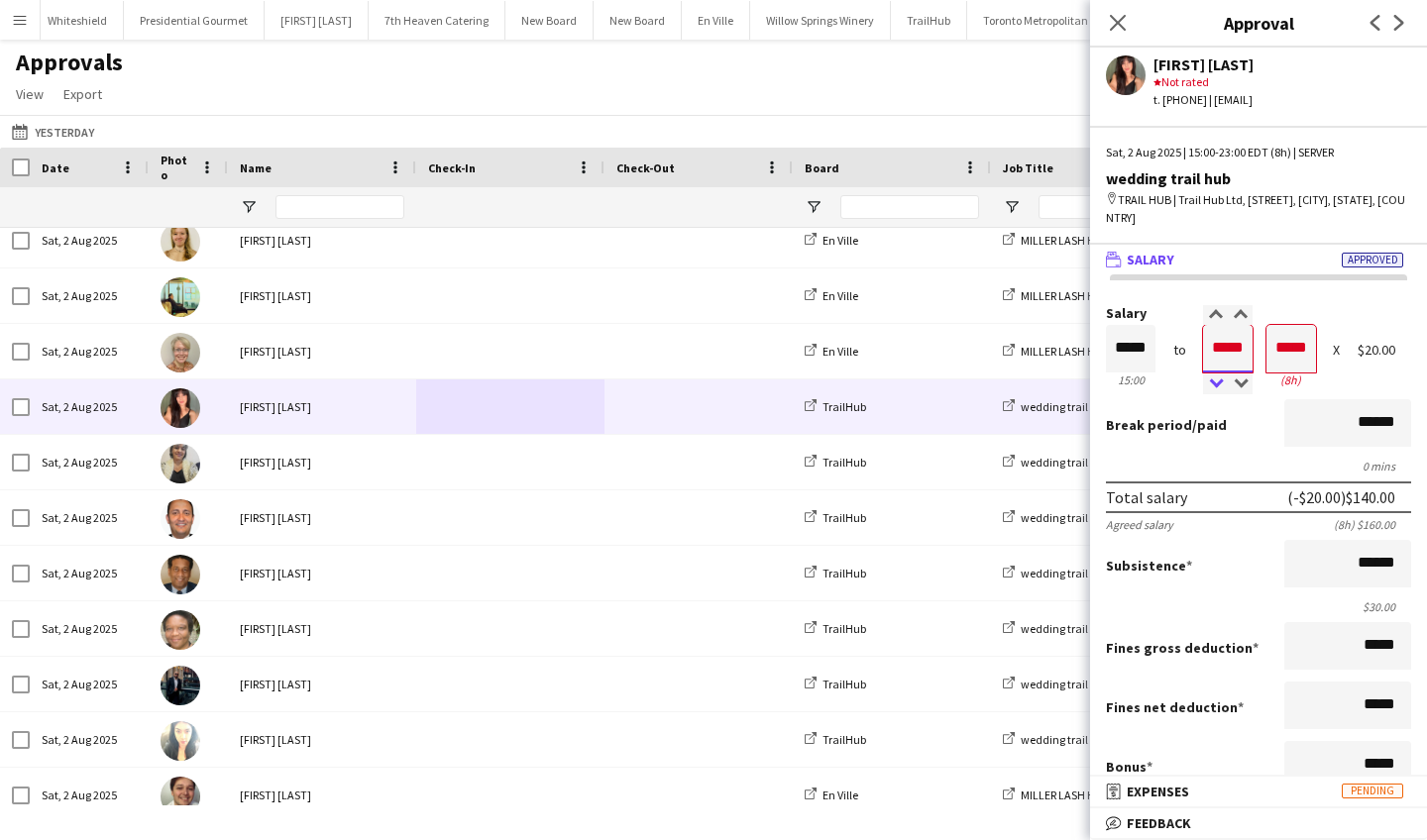 type on "*****" 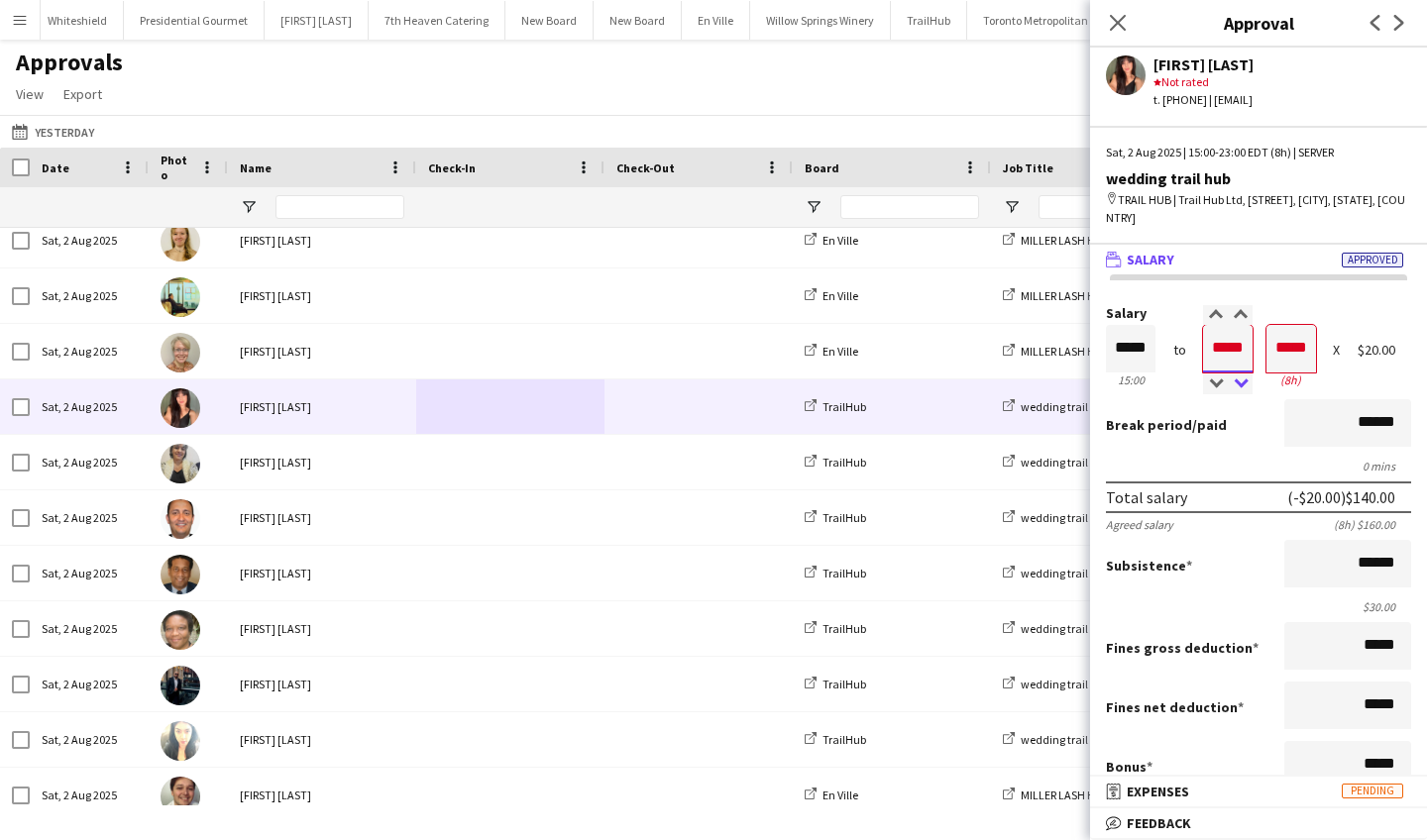 type on "*****" 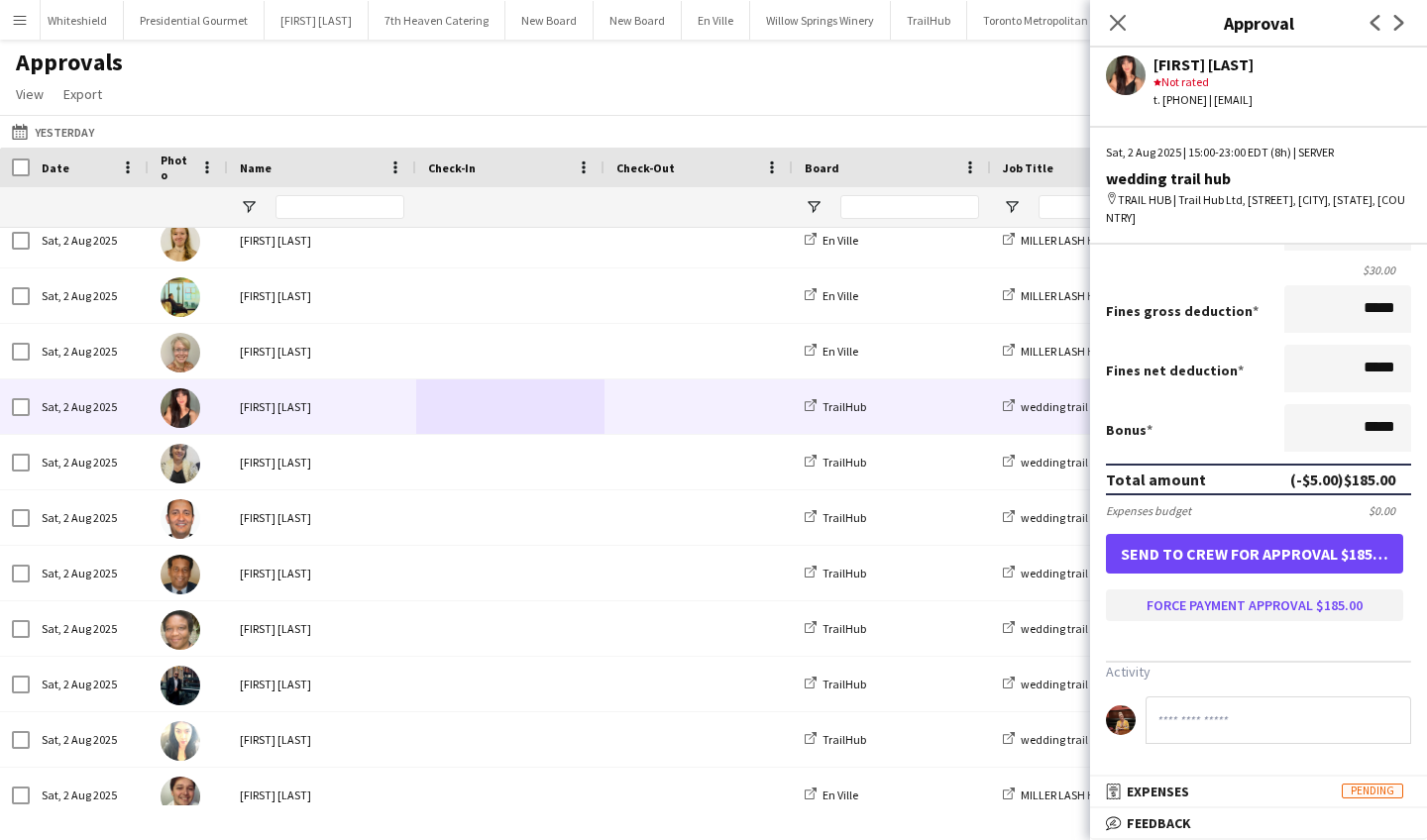 scroll, scrollTop: 346, scrollLeft: 0, axis: vertical 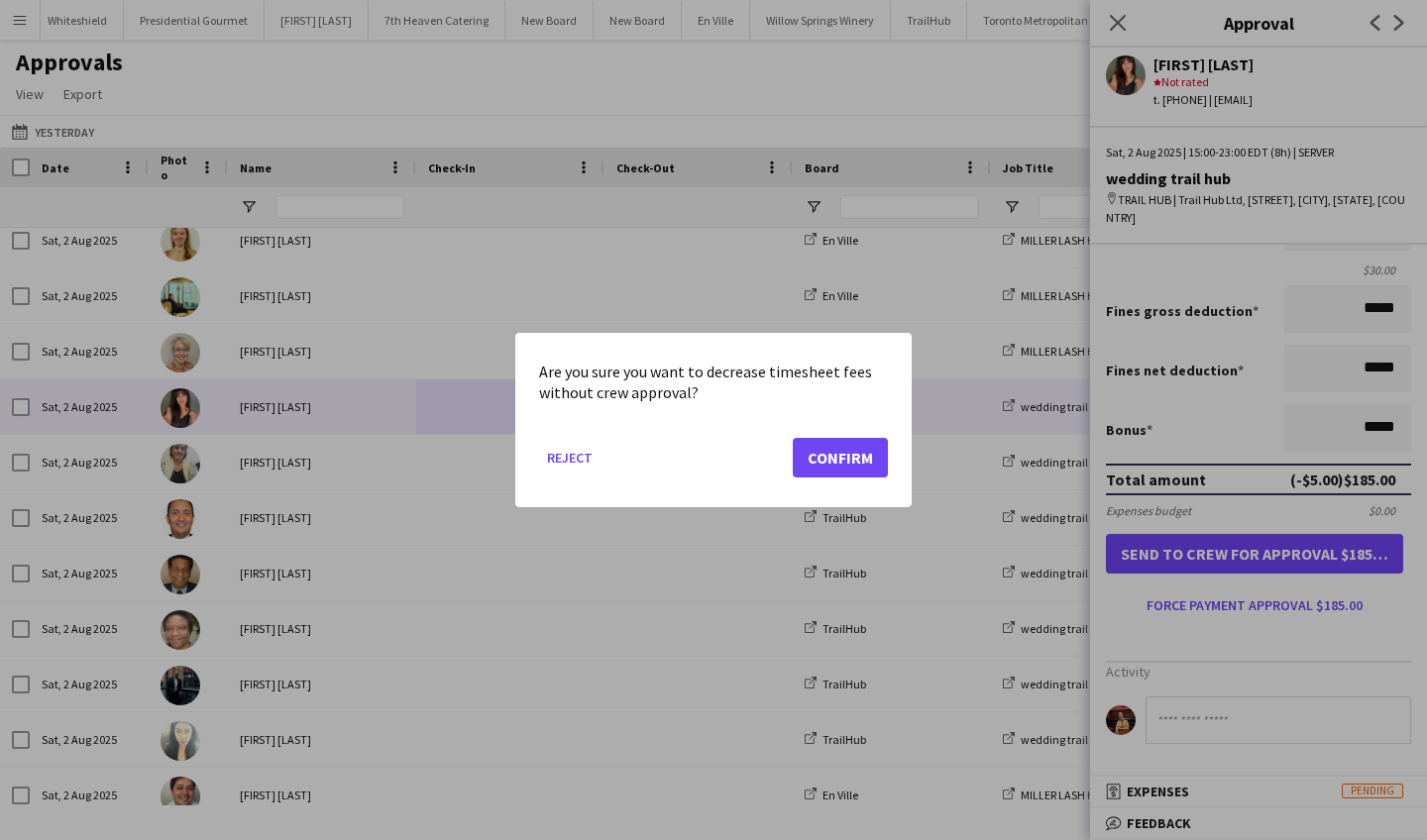 click on "Confirm" 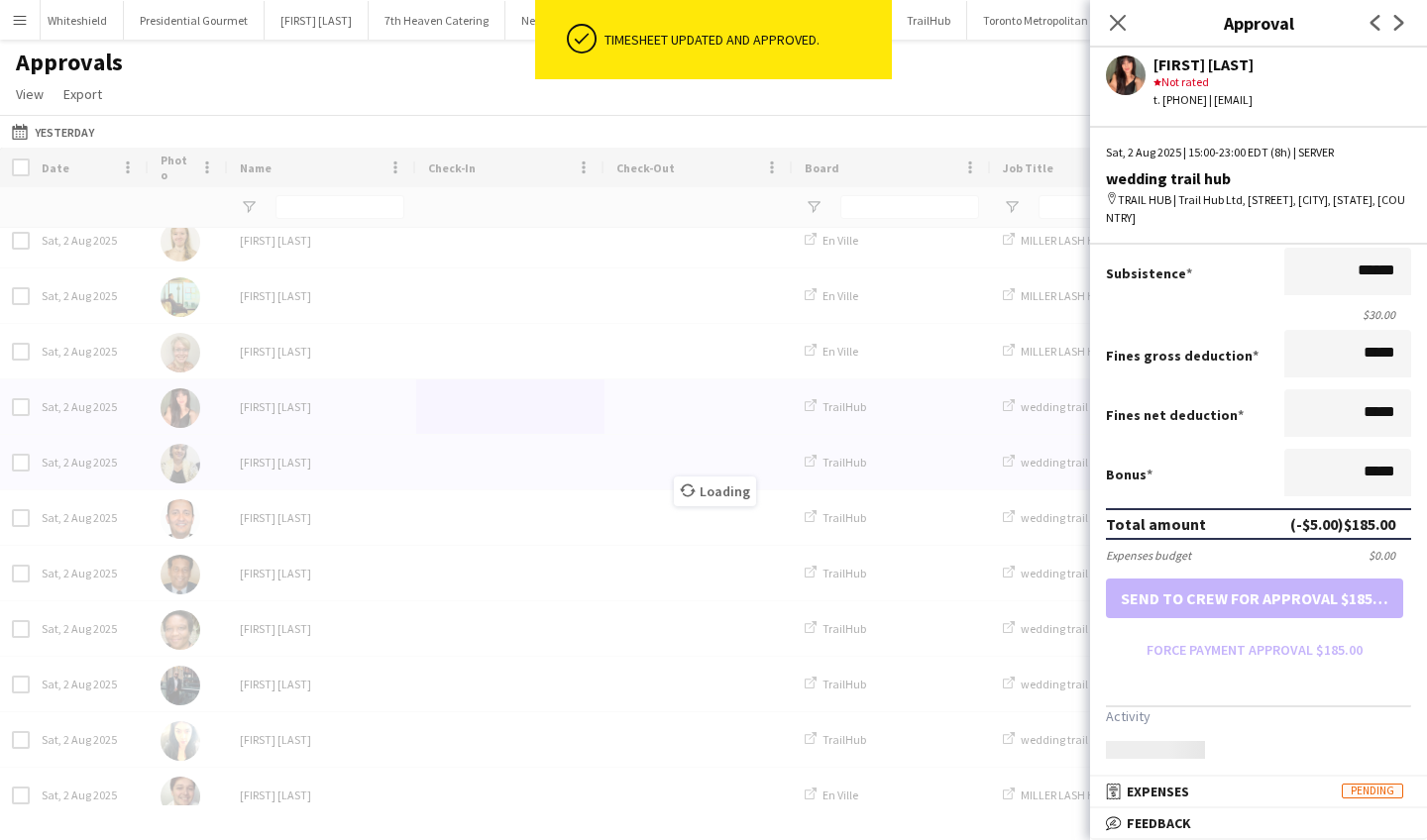 scroll, scrollTop: 301, scrollLeft: 0, axis: vertical 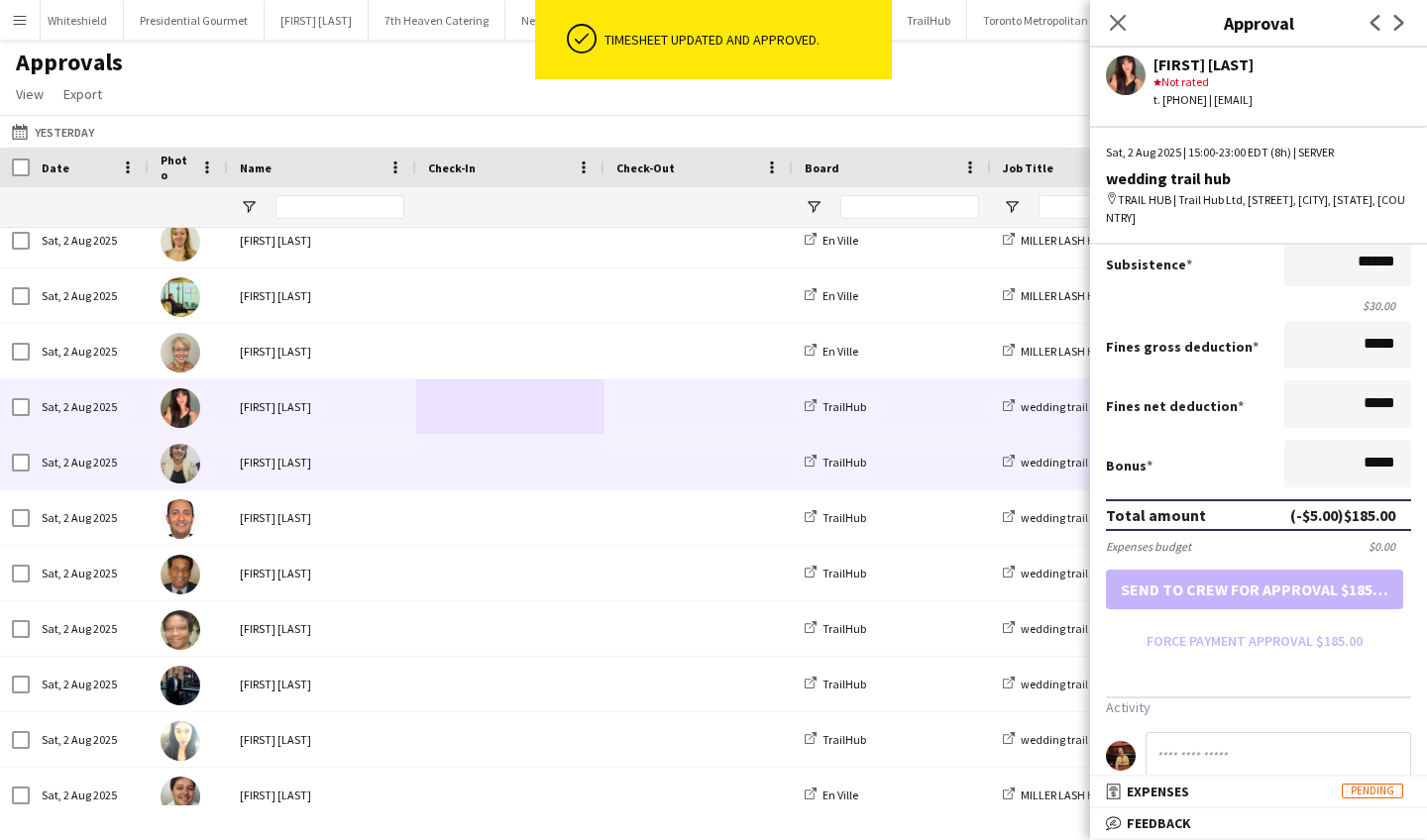 click on "[FIRST] [LAST]" at bounding box center (322, 462) 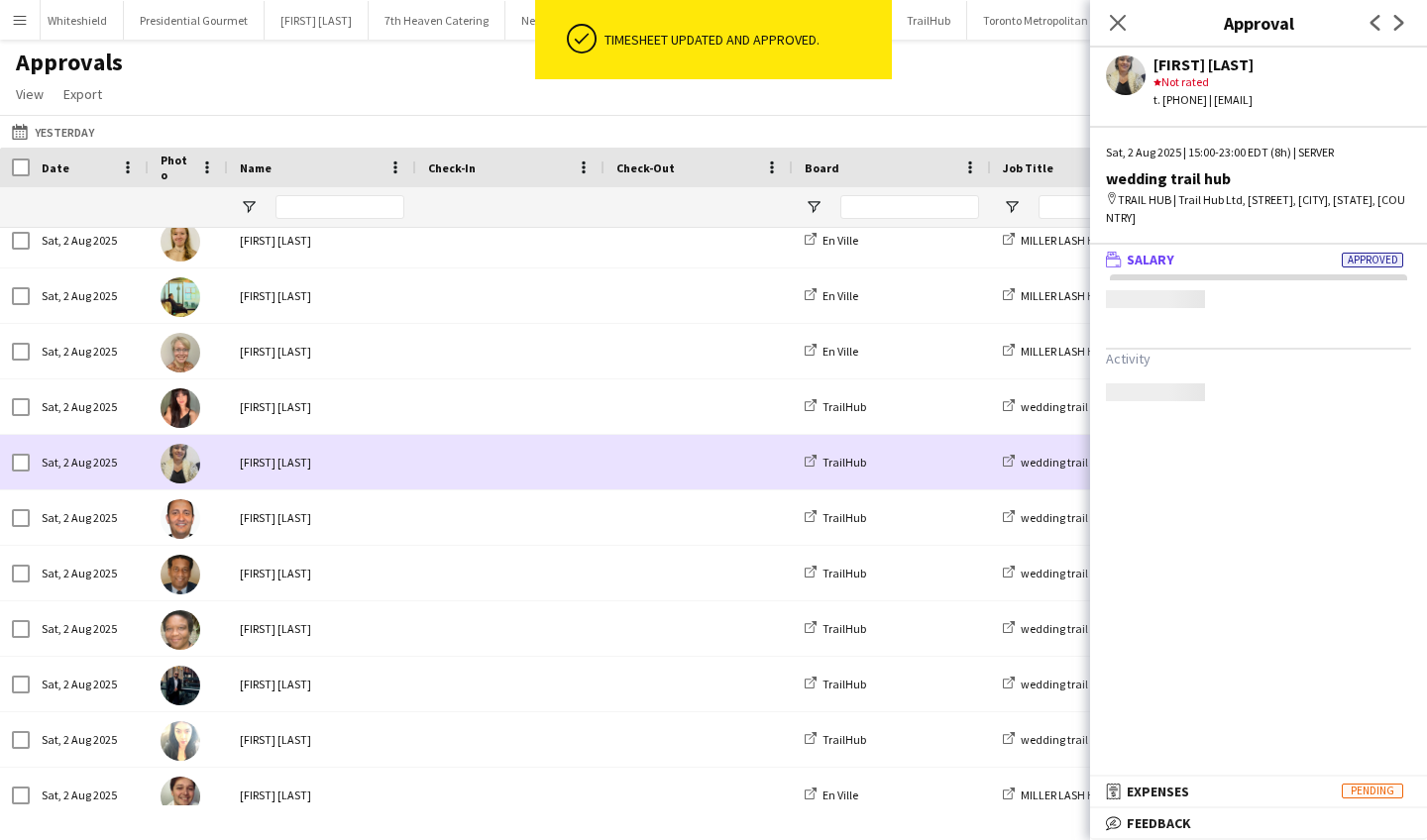 scroll, scrollTop: 0, scrollLeft: 0, axis: both 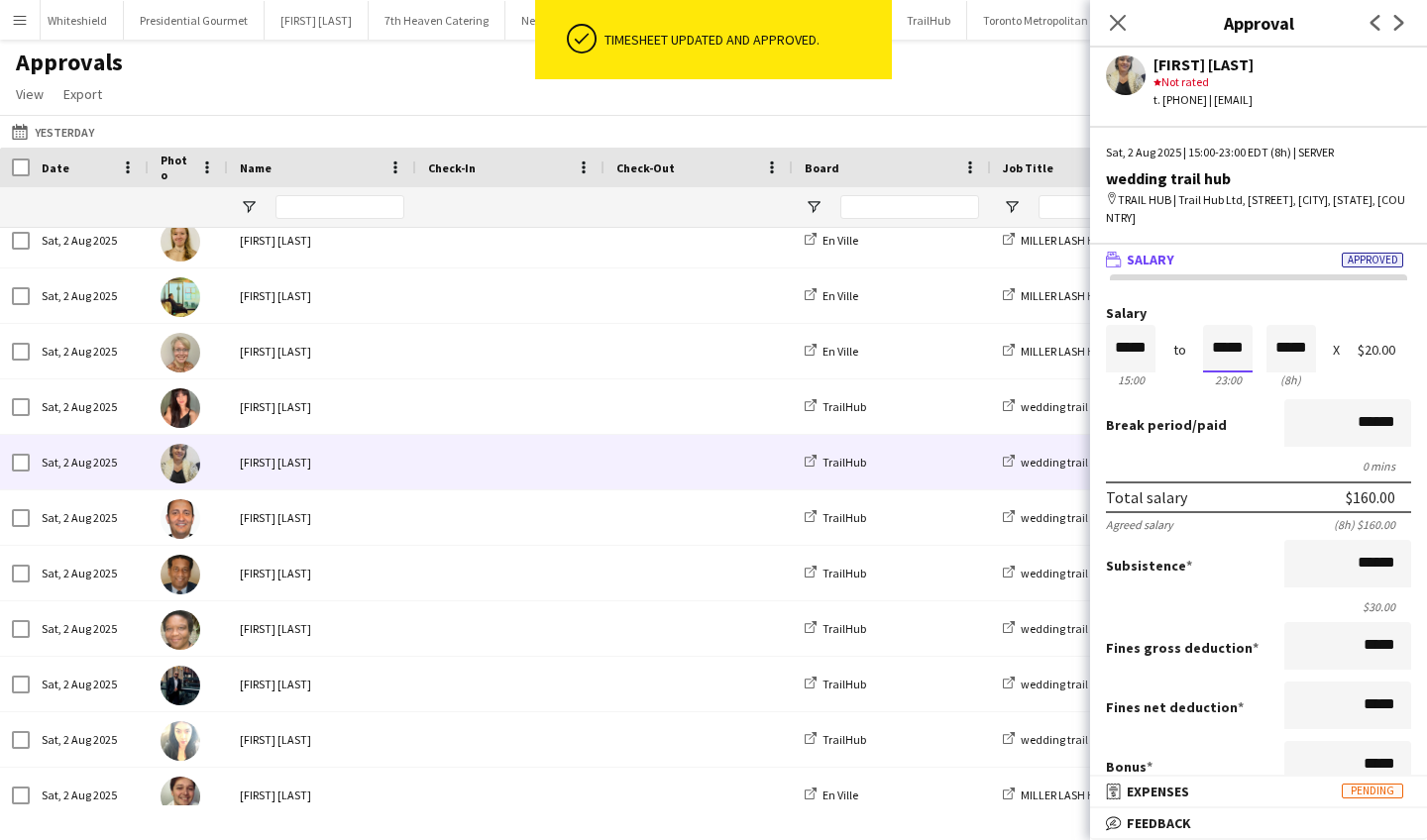 click on "*****" at bounding box center (1228, 349) 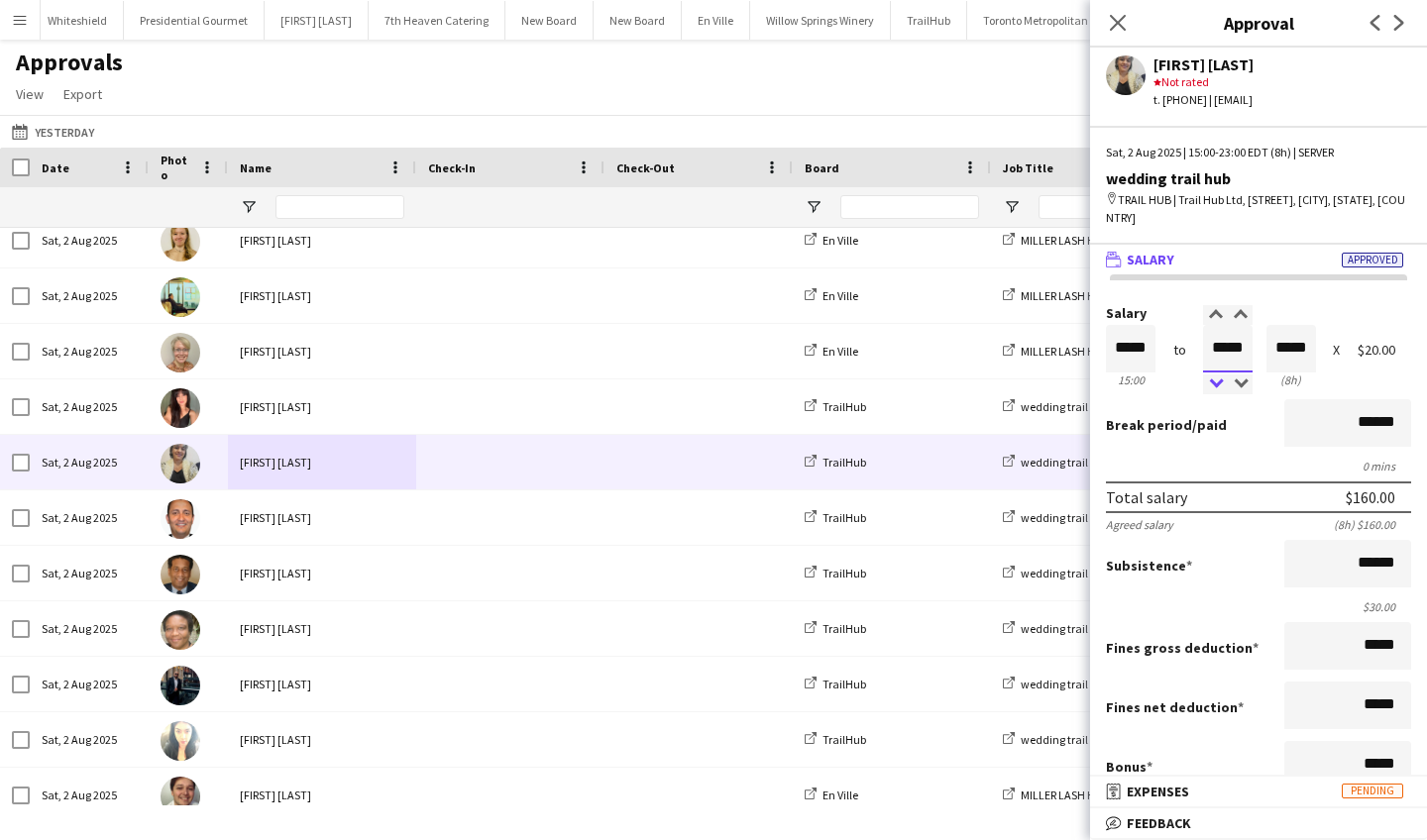 type on "*****" 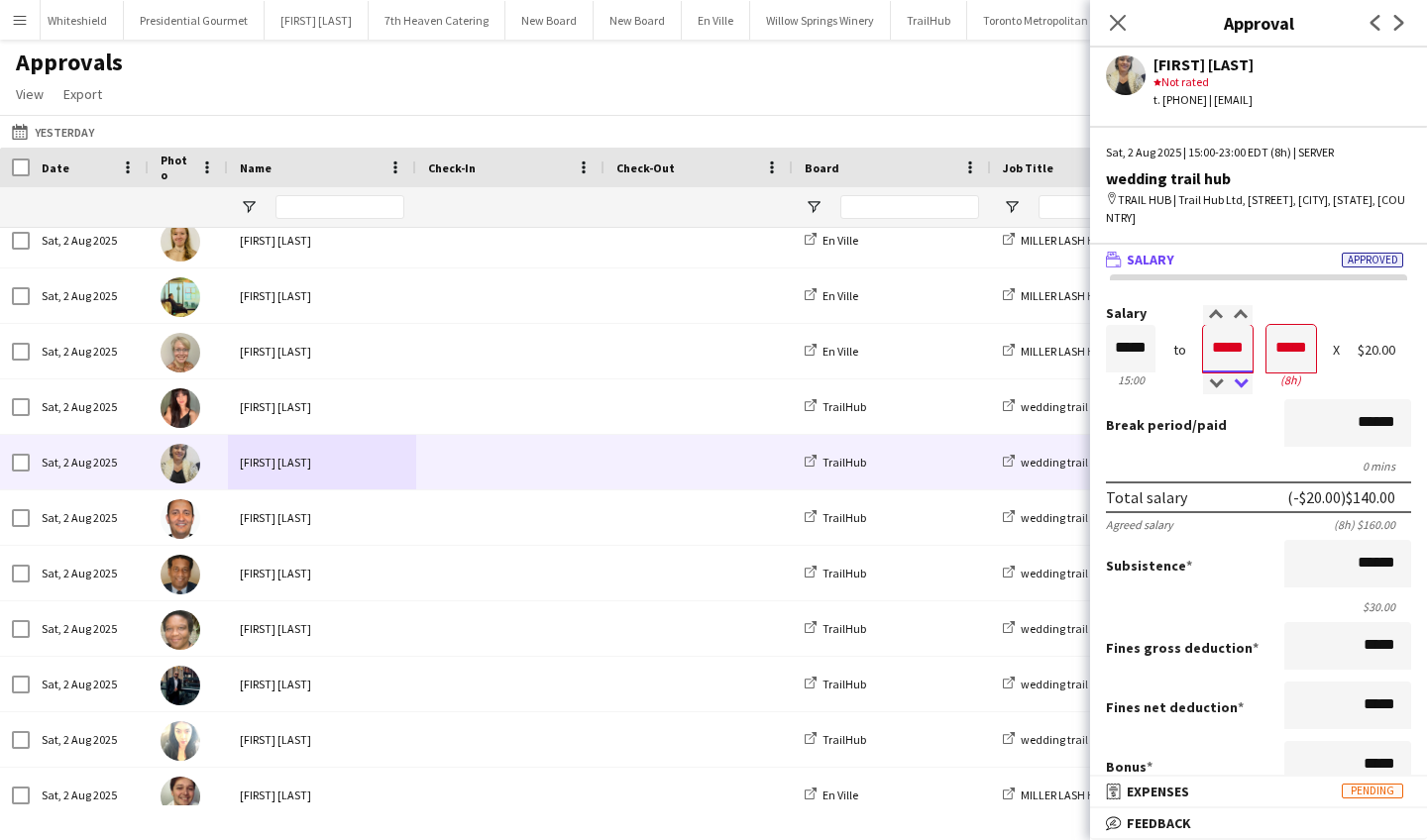 type on "*****" 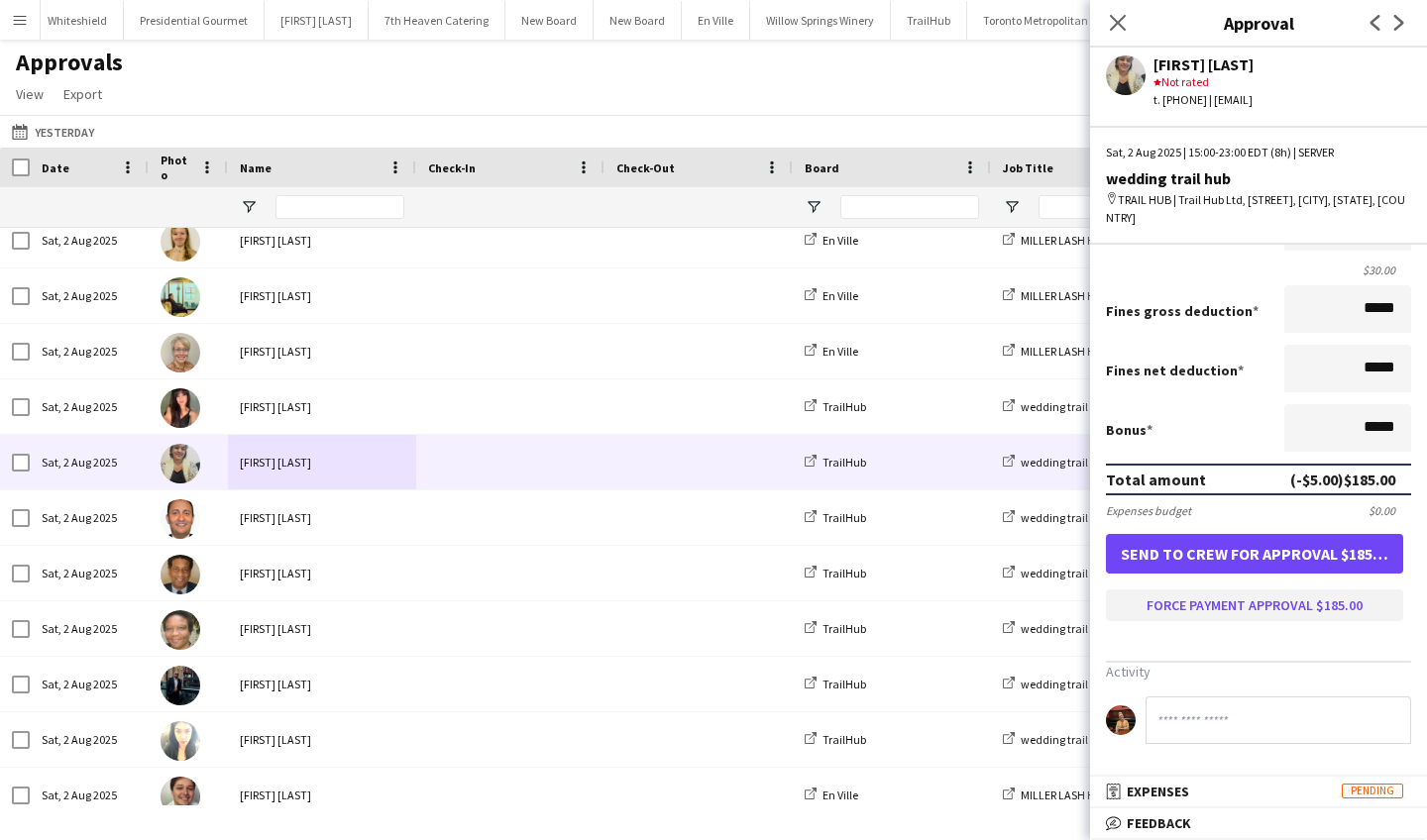 scroll, scrollTop: 346, scrollLeft: 0, axis: vertical 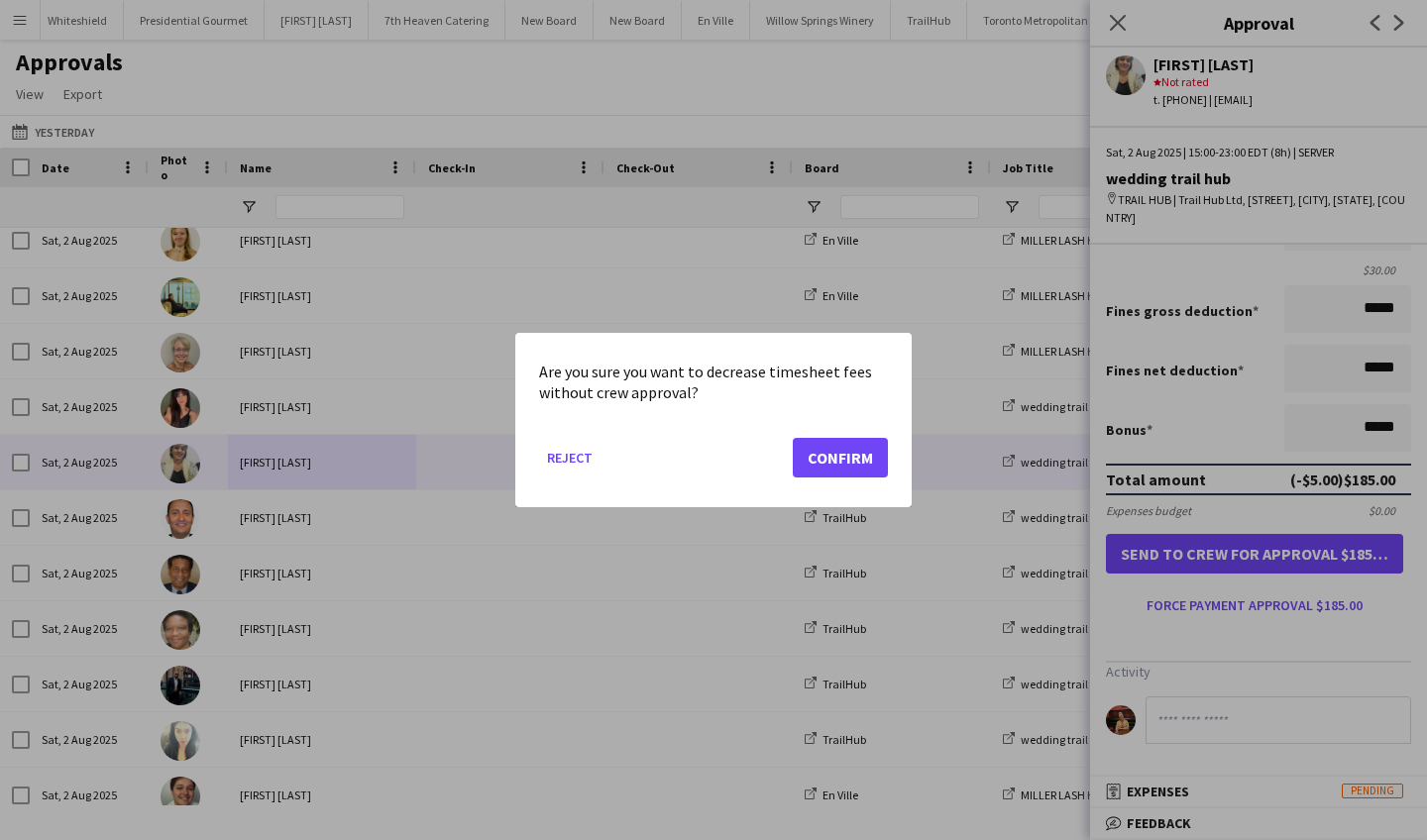 click on "Confirm" 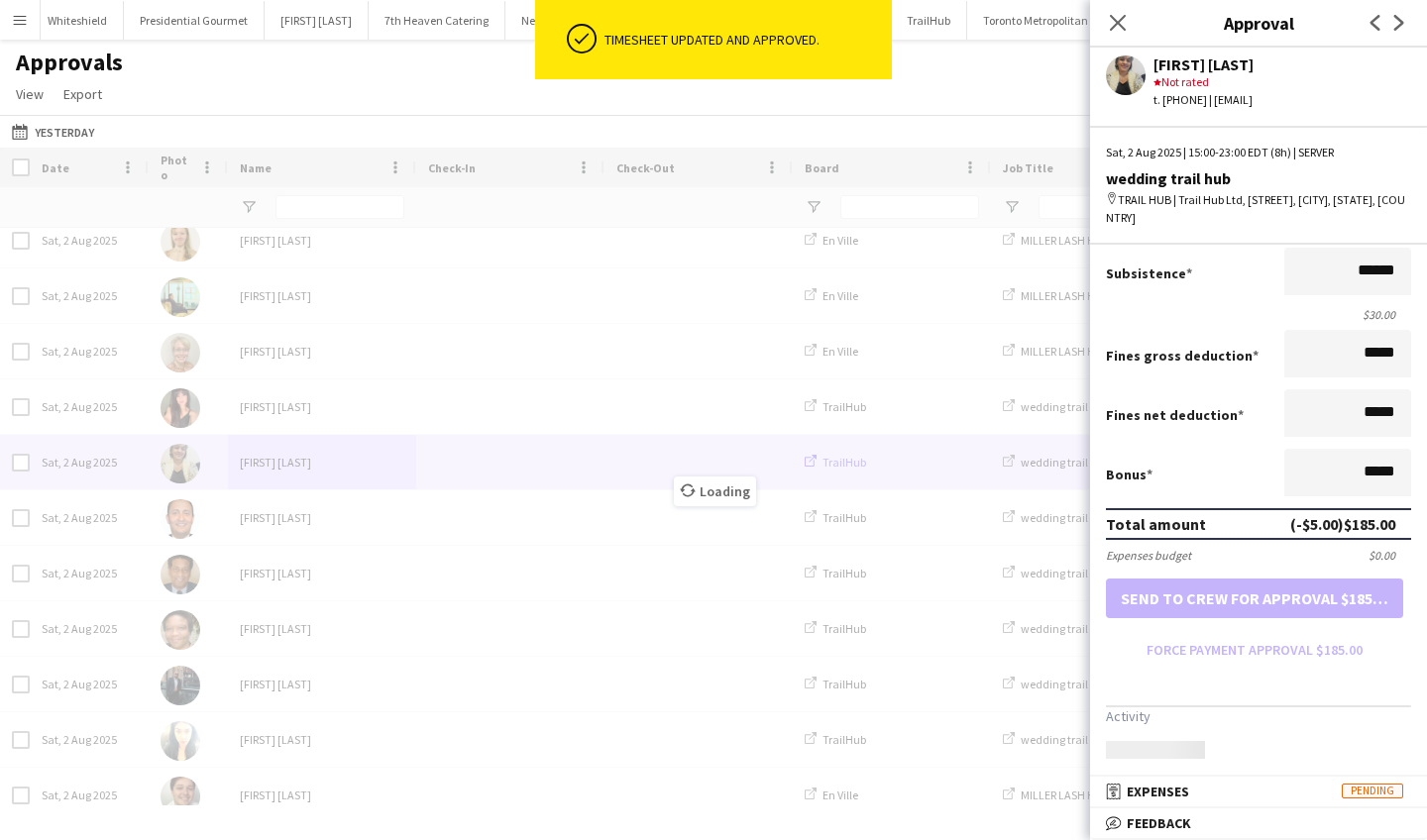 scroll, scrollTop: 301, scrollLeft: 0, axis: vertical 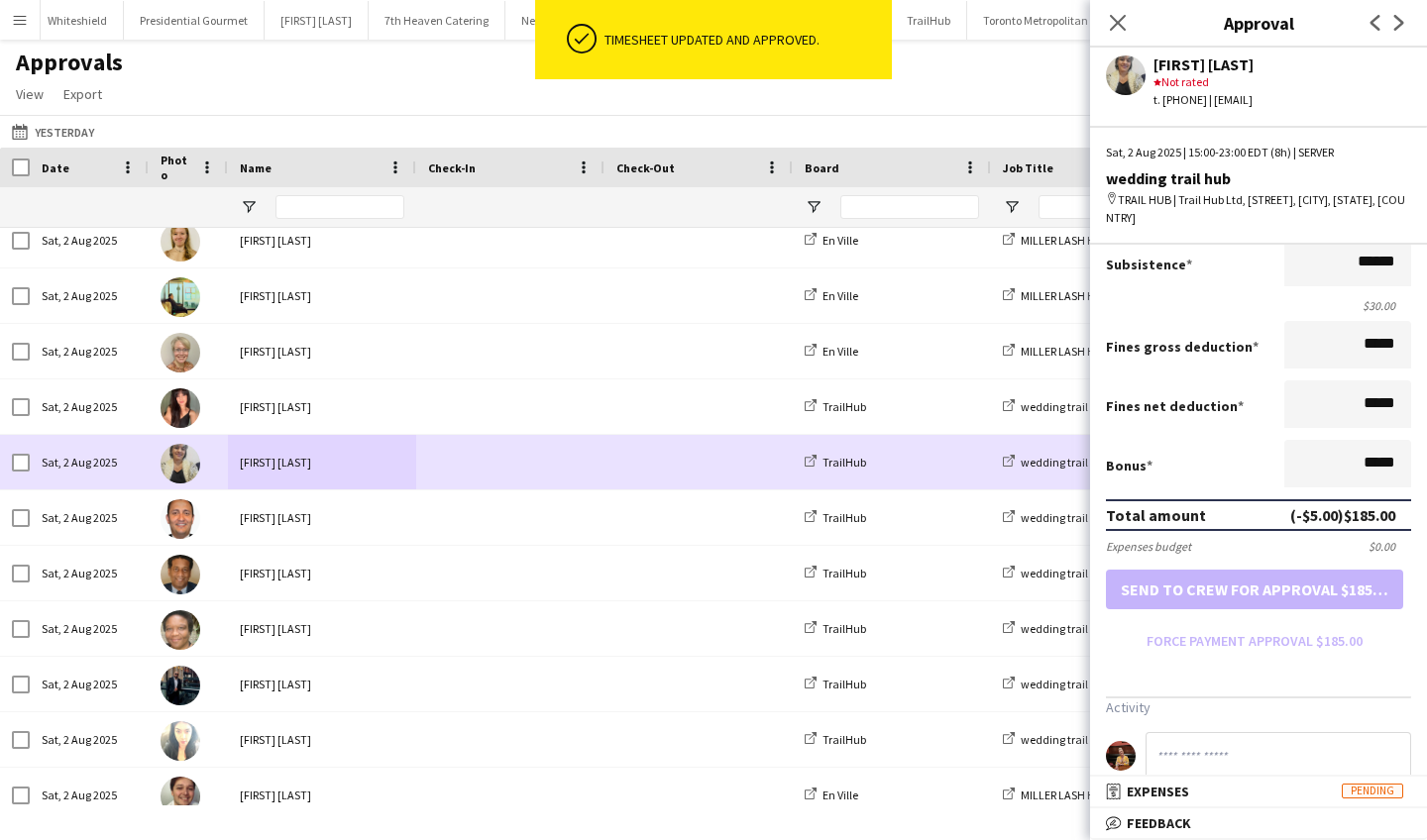 click on "[FIRST] [LAST]" at bounding box center (322, 462) 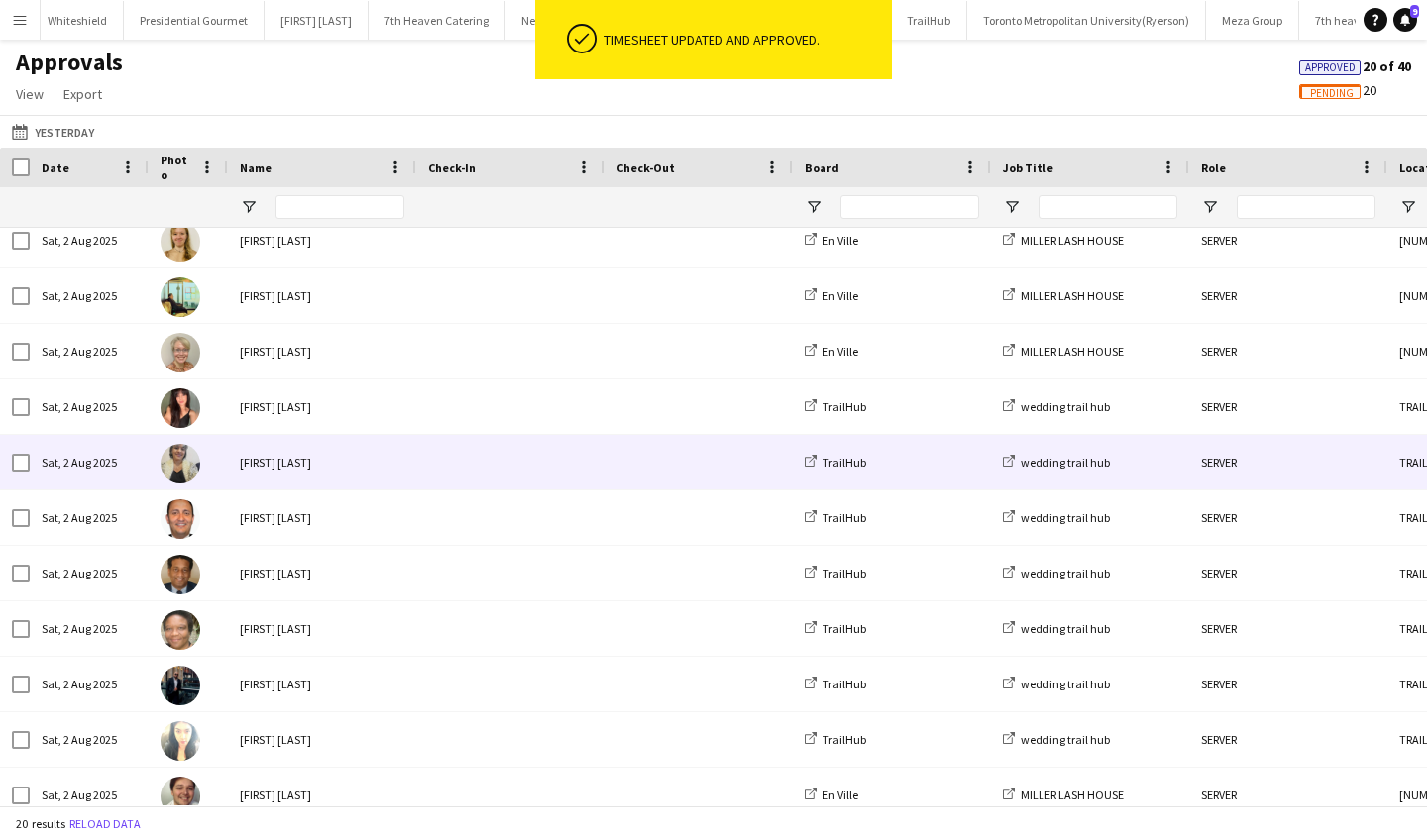 click on "[FIRST] [LAST]" at bounding box center [322, 462] 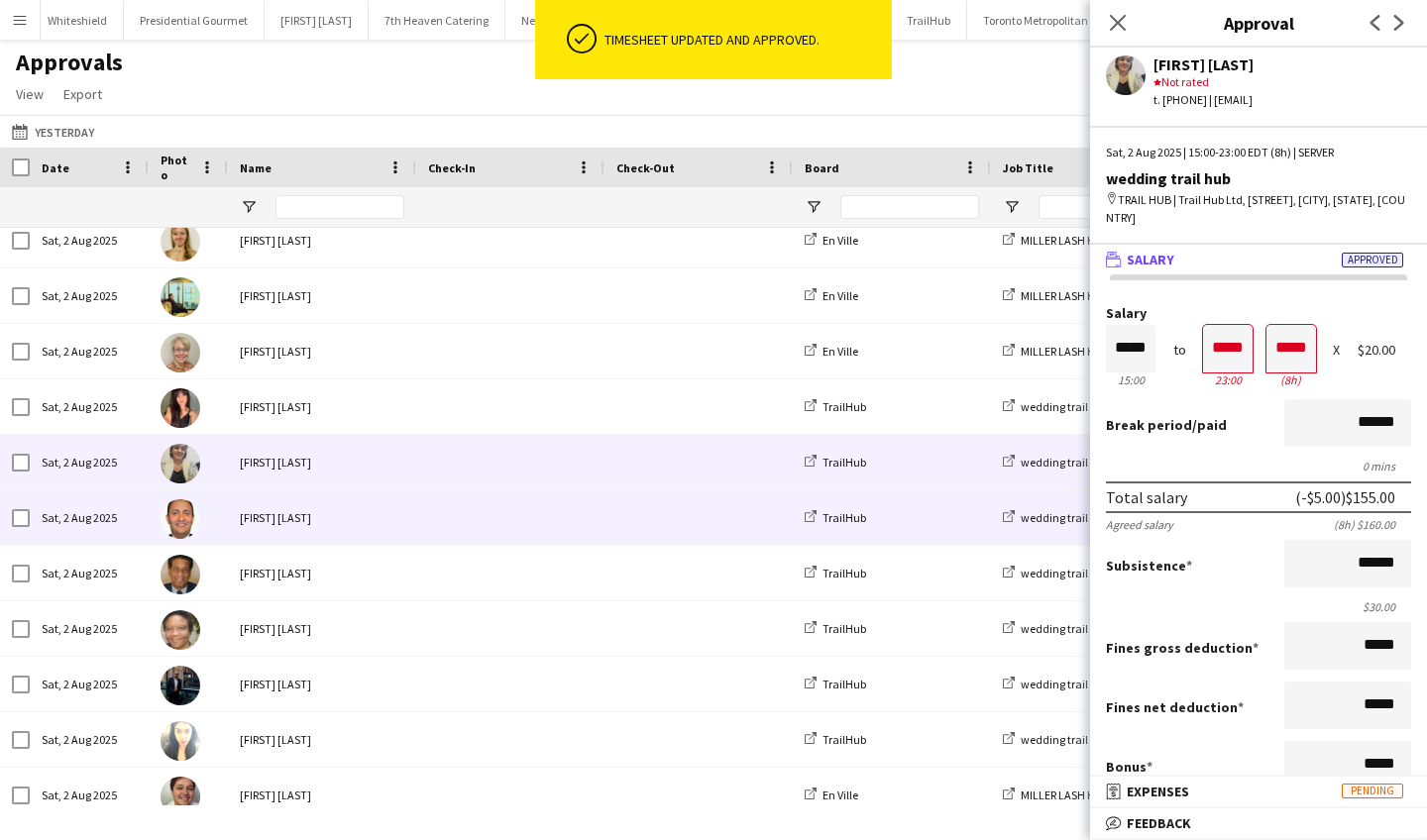click on "Carlos Rodriguez" at bounding box center [322, 517] 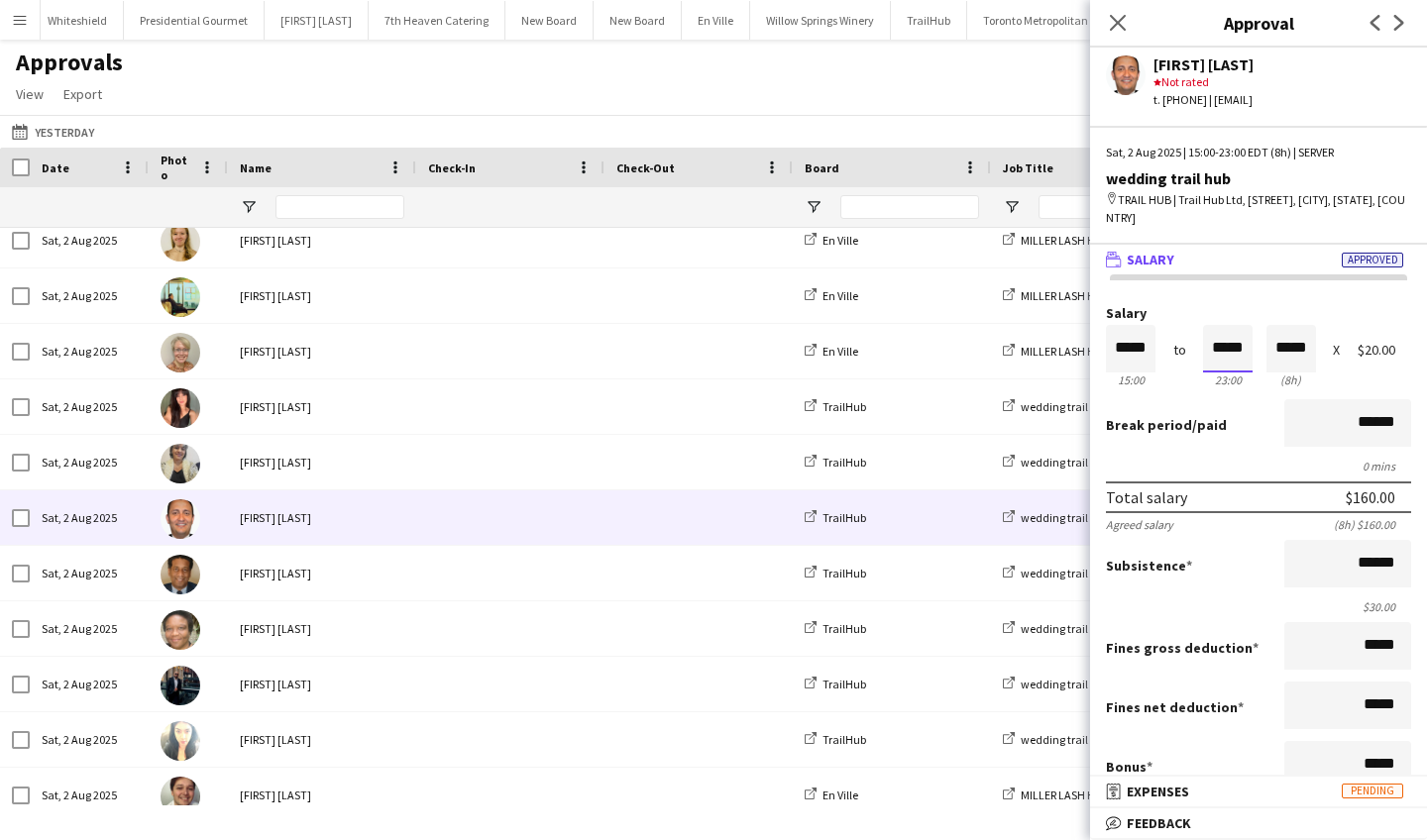 click on "*****" at bounding box center [1228, 349] 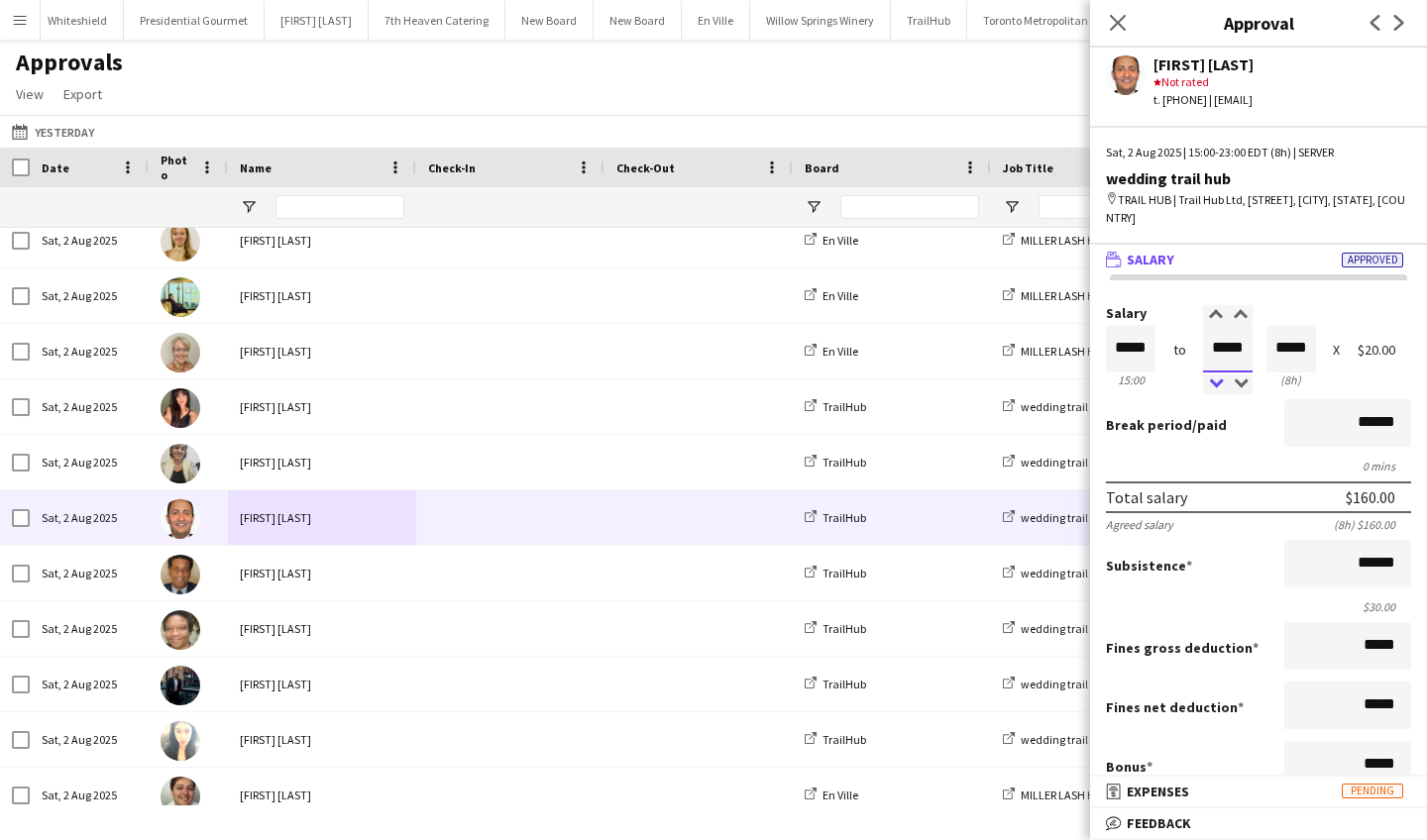 type on "*****" 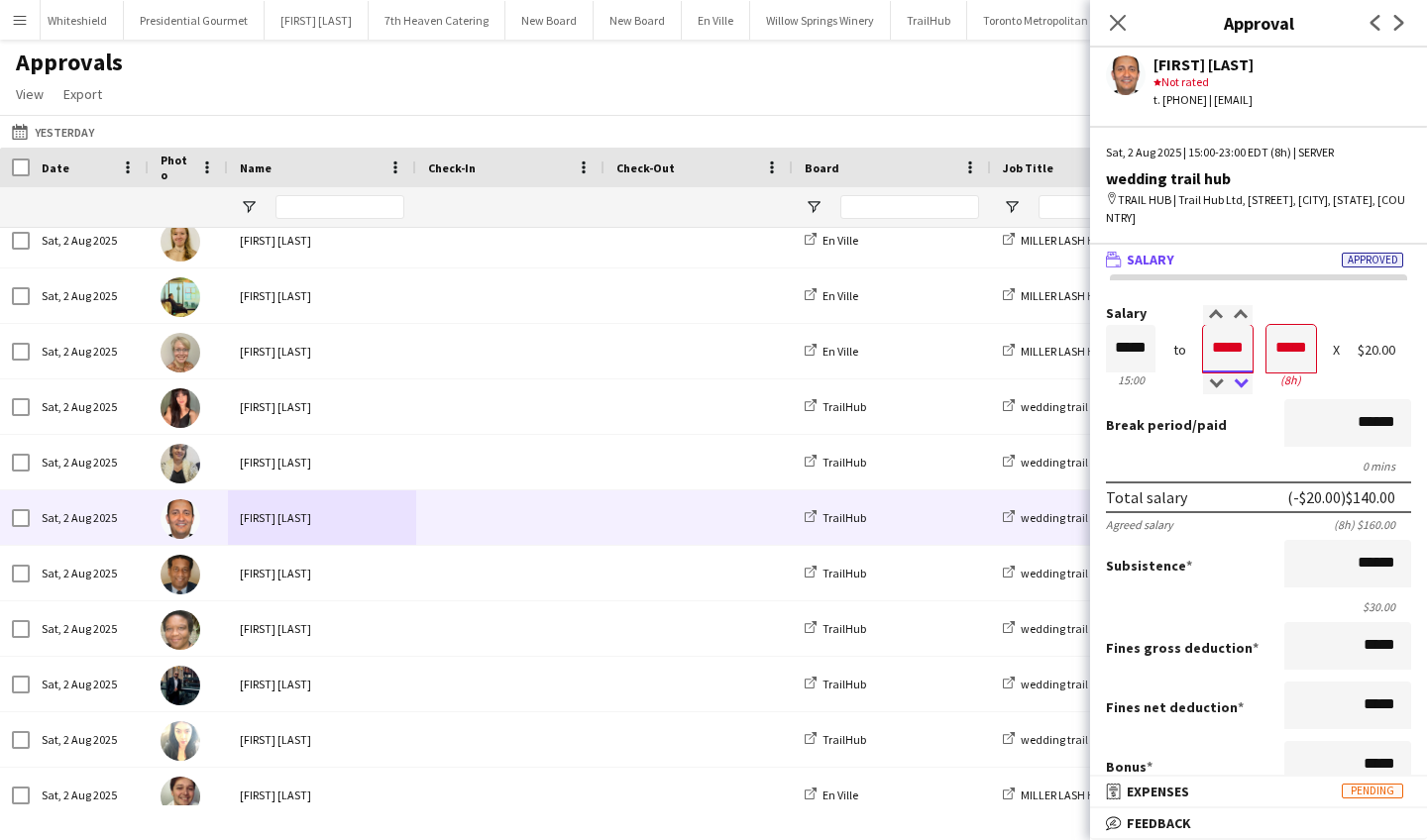 type on "*****" 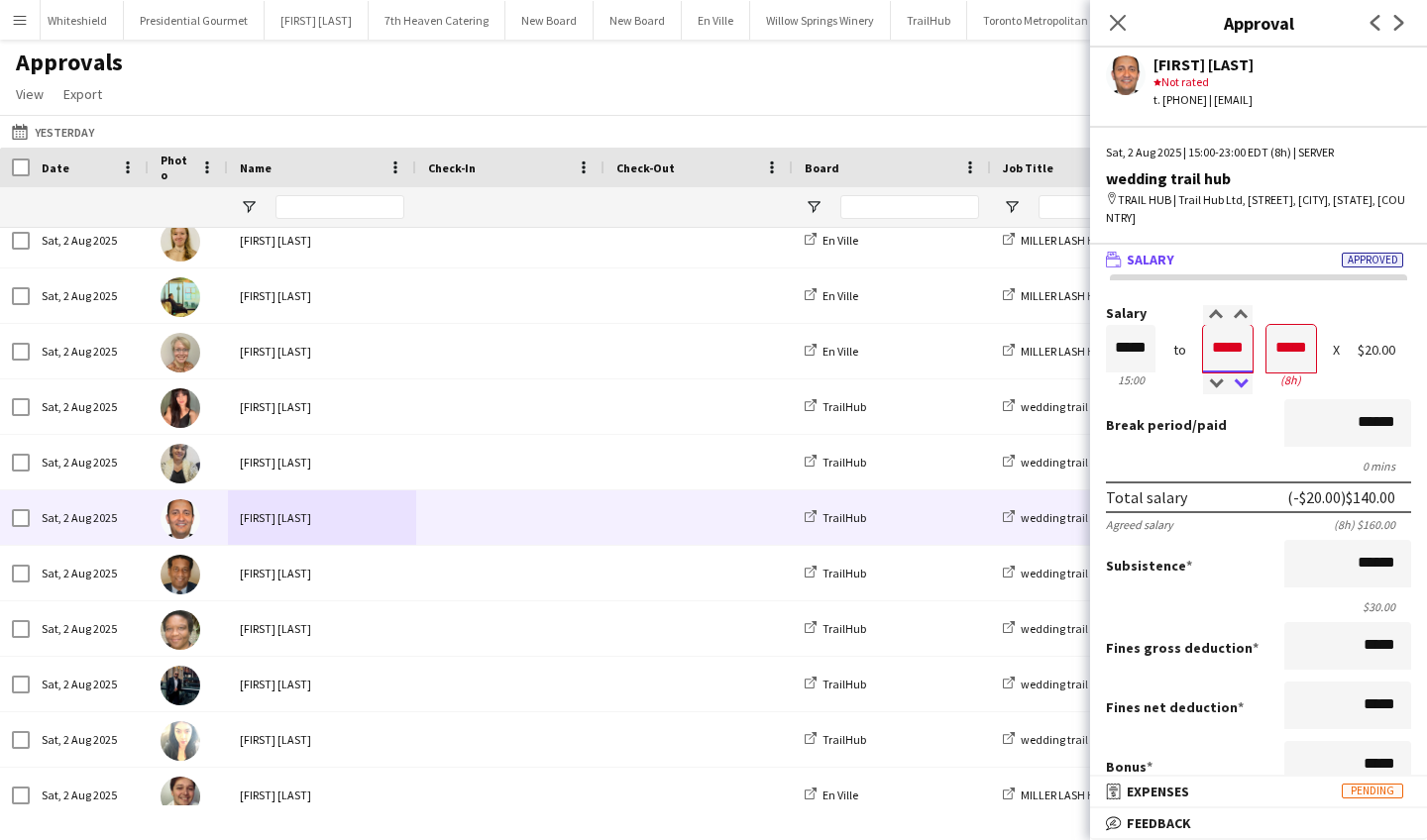type on "*****" 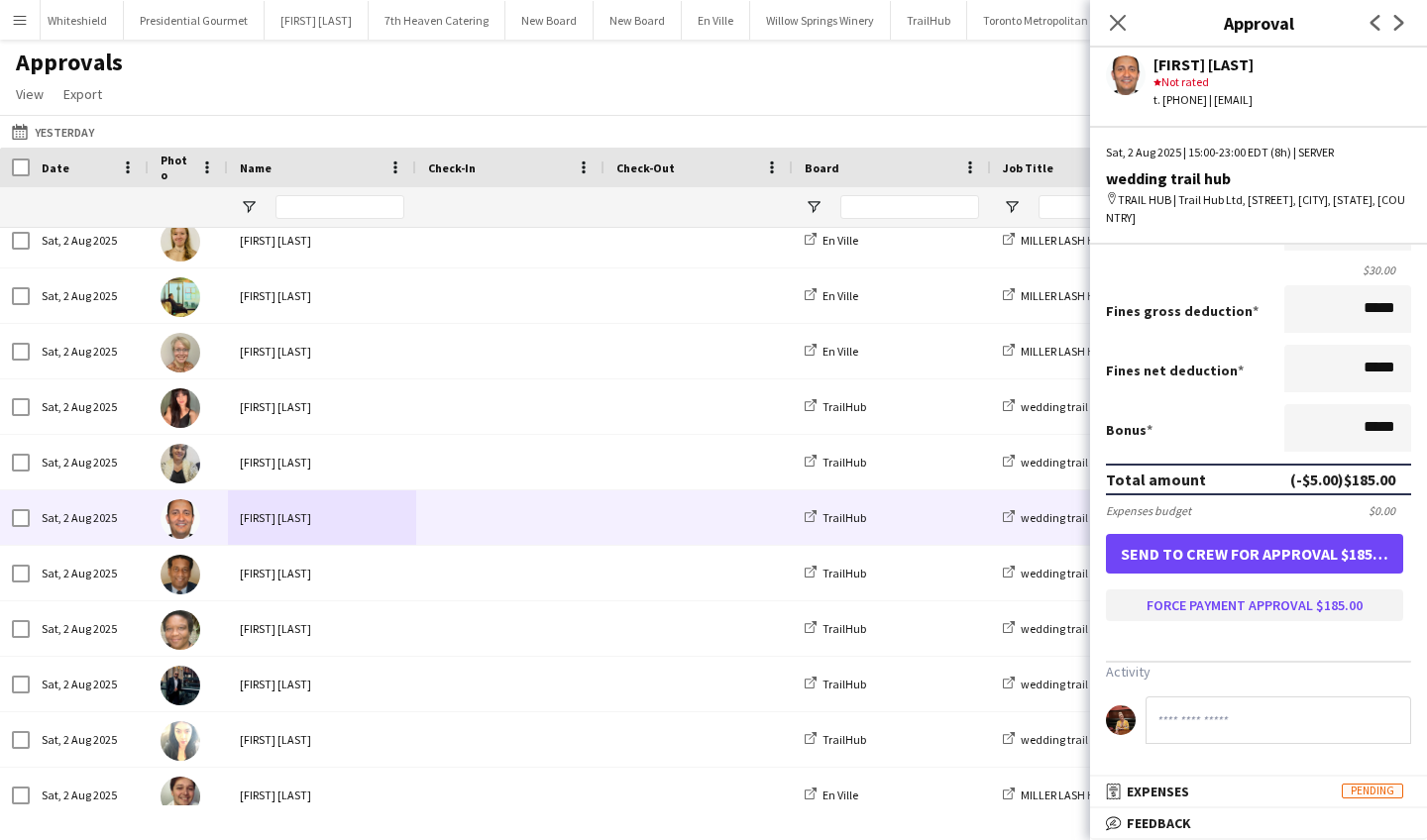 scroll, scrollTop: 346, scrollLeft: 0, axis: vertical 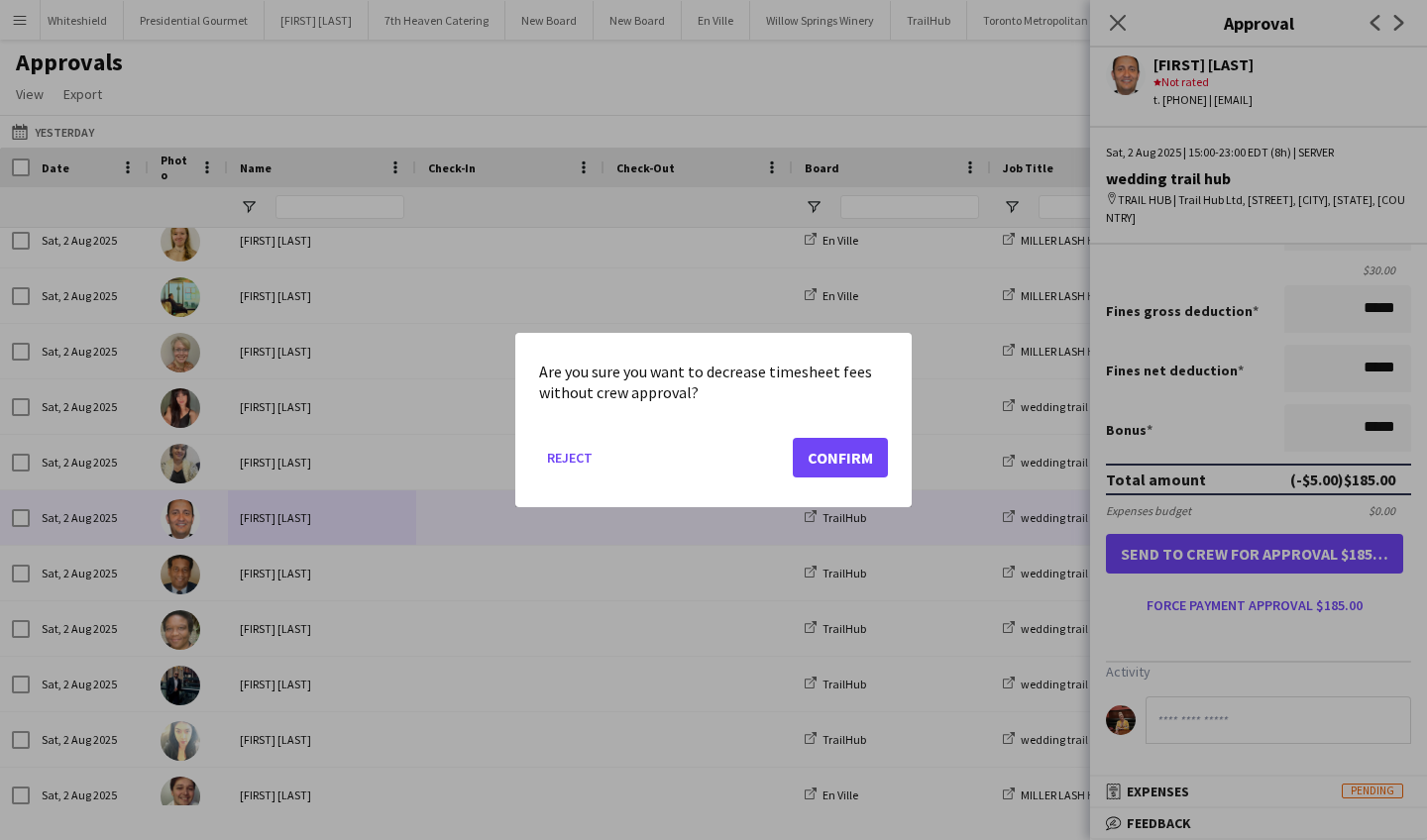 click on "Confirm" 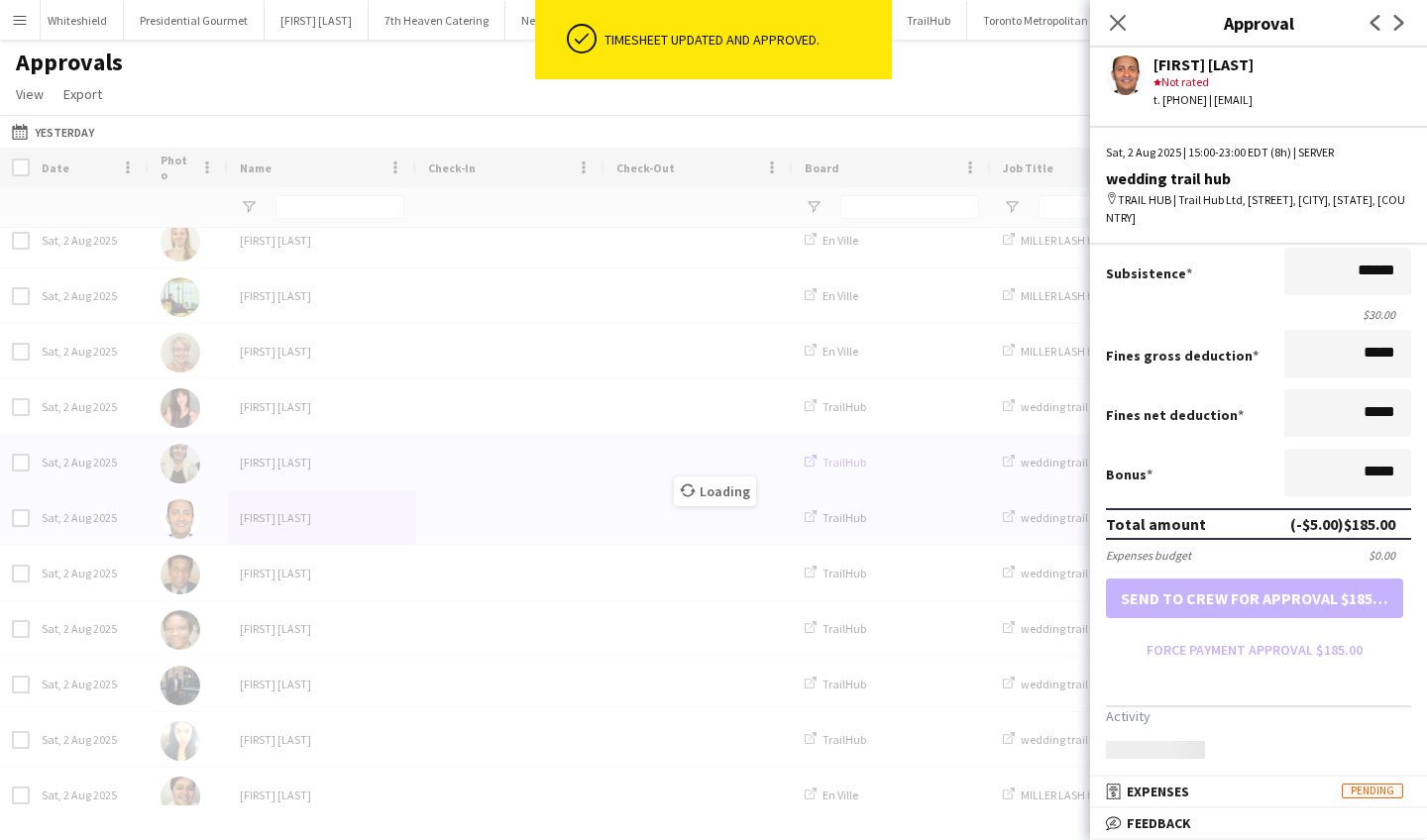 scroll, scrollTop: 301, scrollLeft: 0, axis: vertical 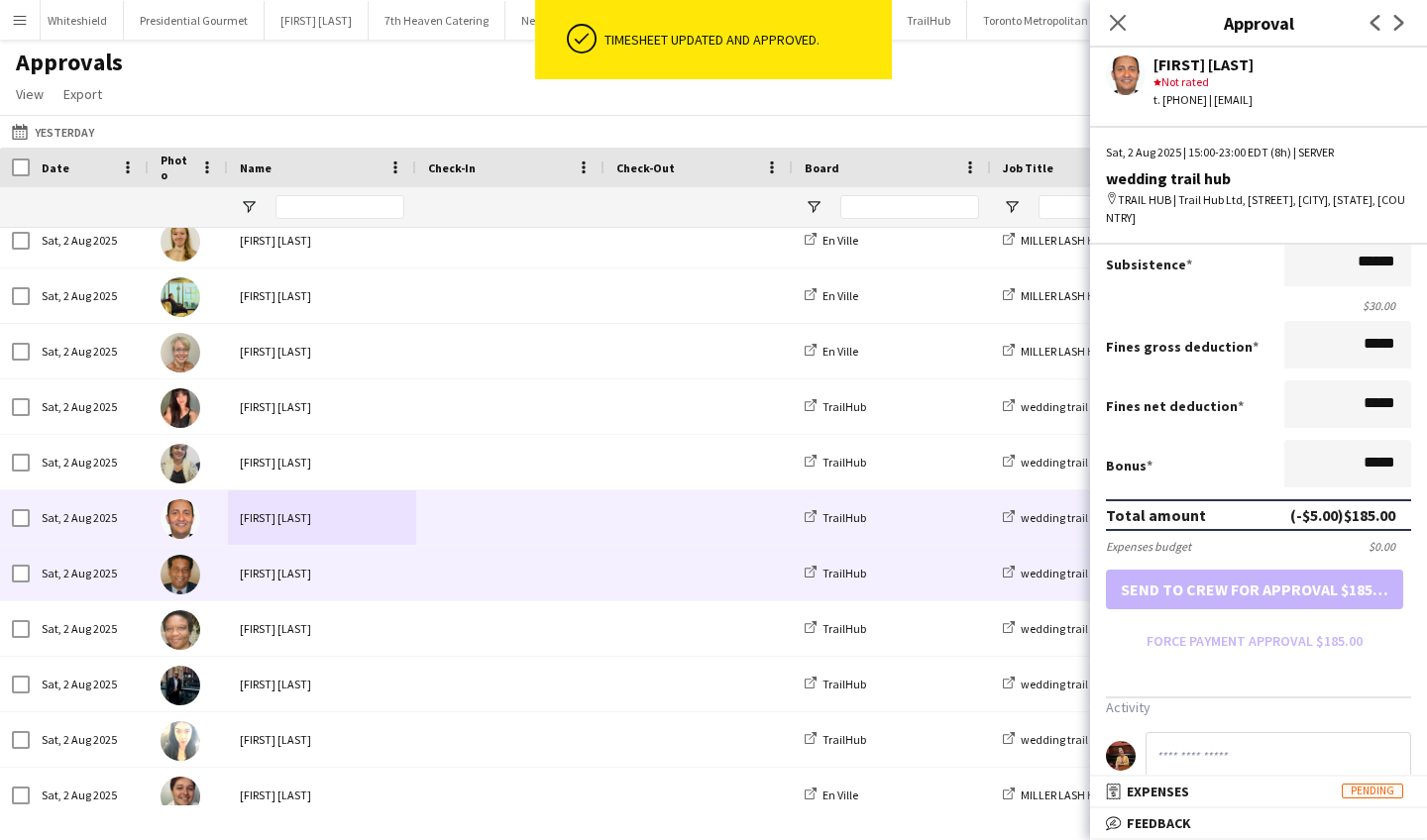 click on "[FIRST] [LAST]" at bounding box center (322, 573) 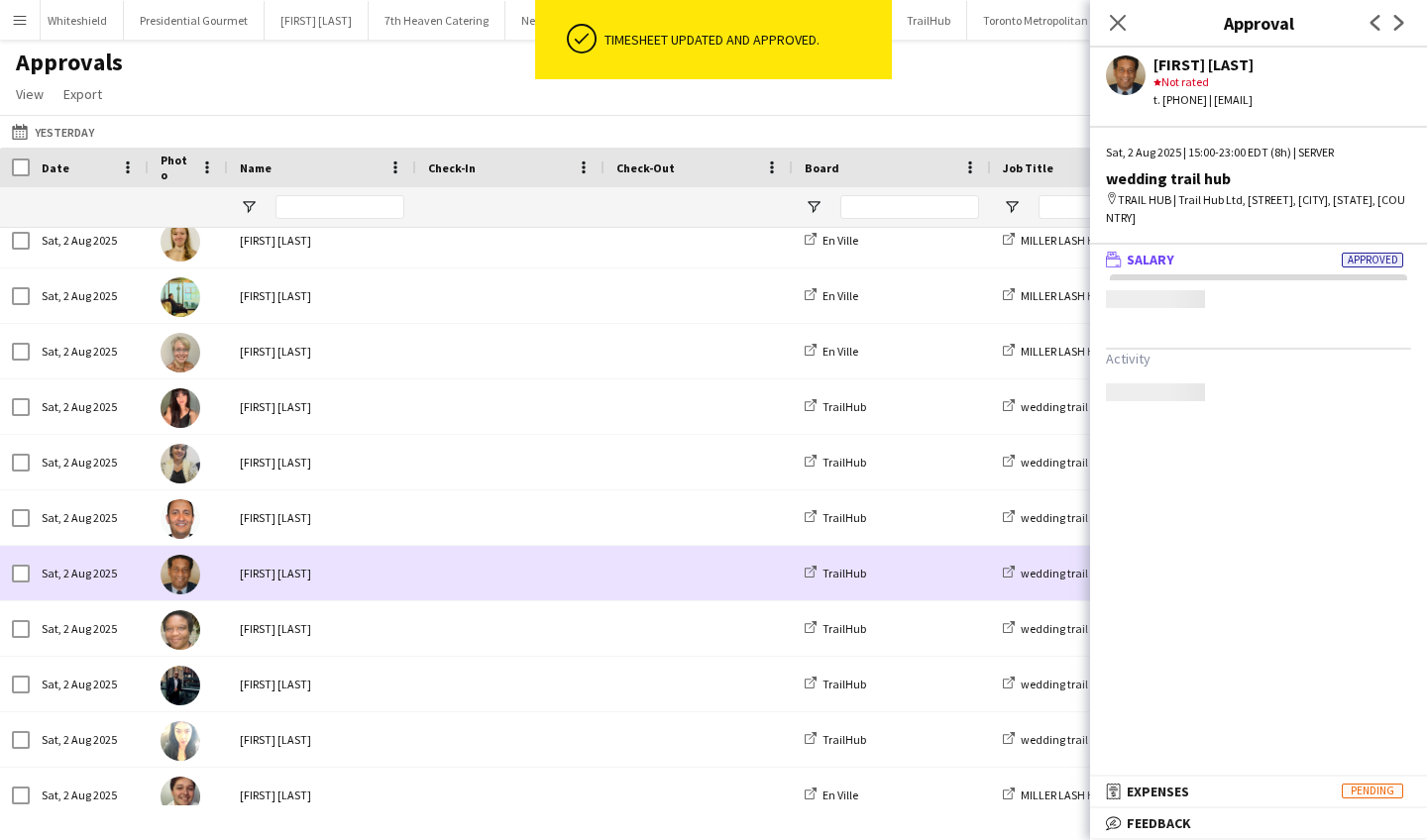 scroll, scrollTop: 0, scrollLeft: 0, axis: both 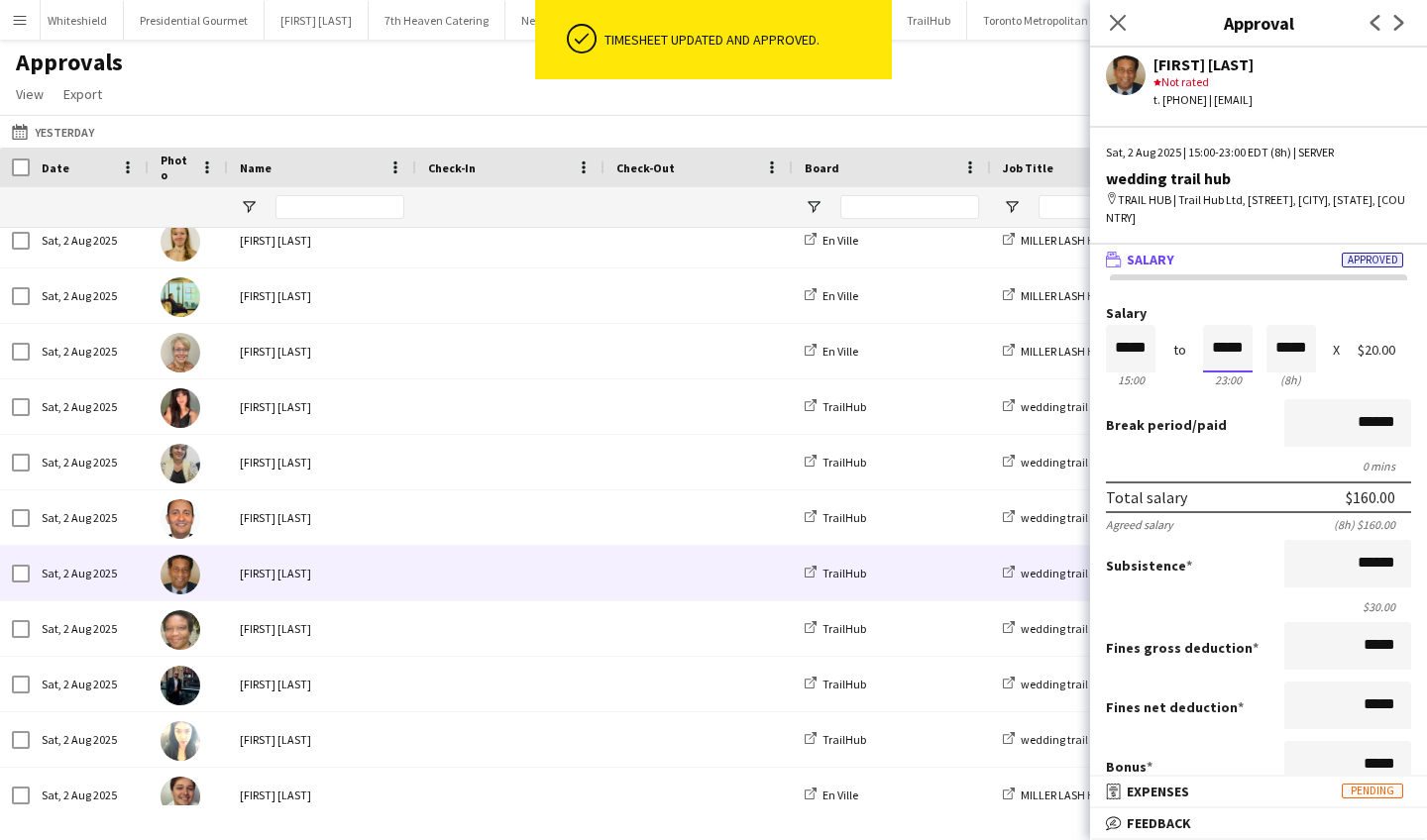 click on "*****" at bounding box center [1228, 349] 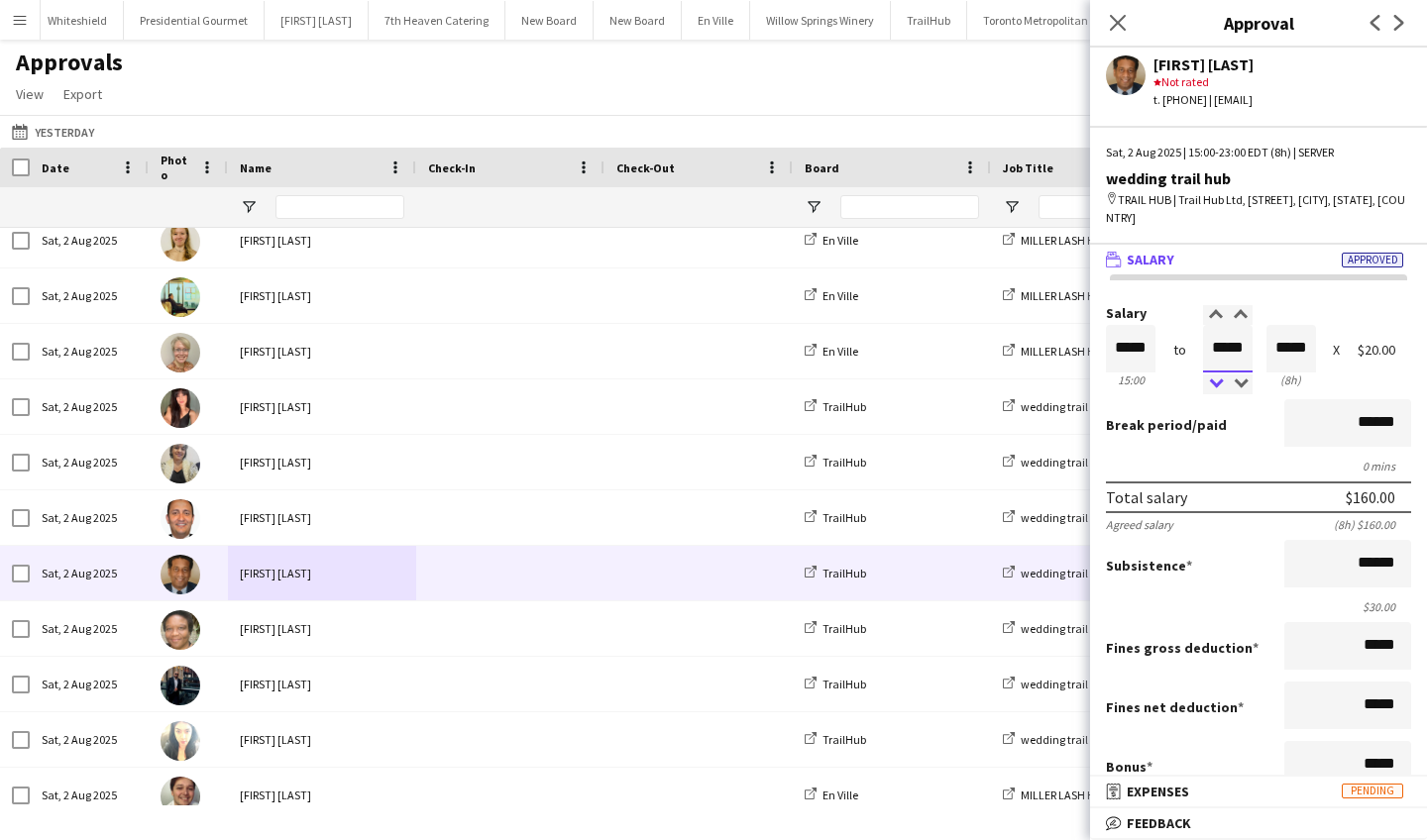 type on "*****" 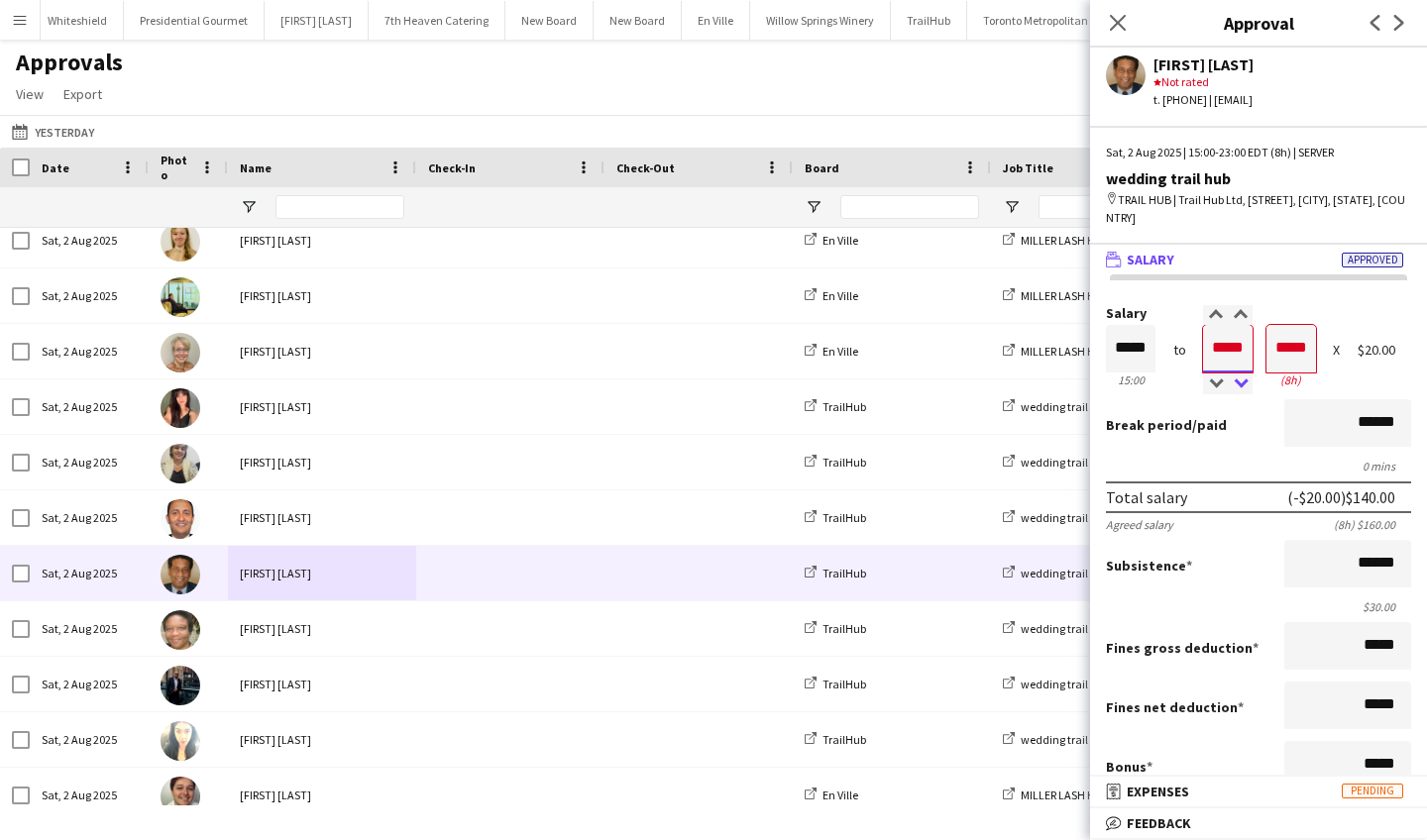 type on "*****" 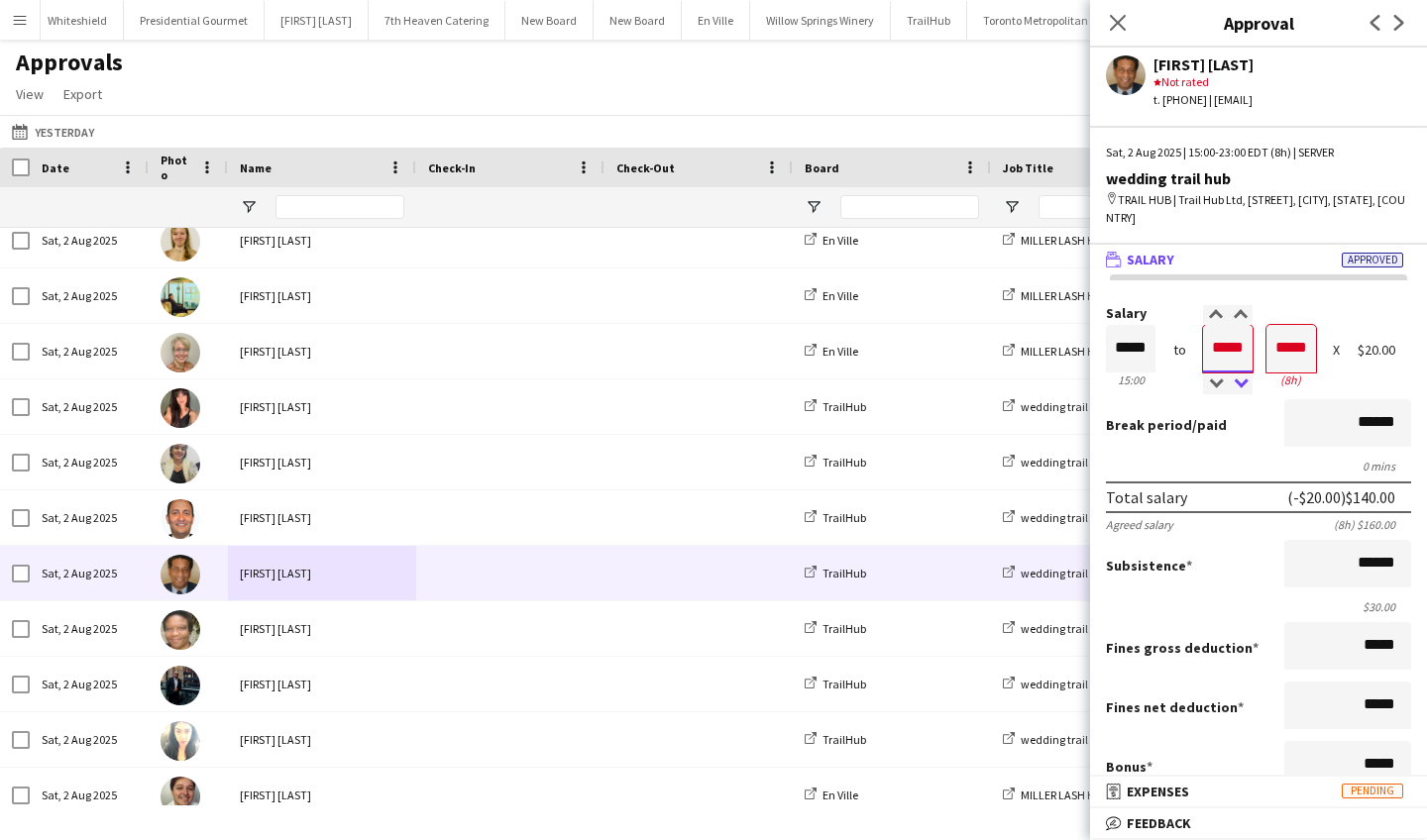 type on "*****" 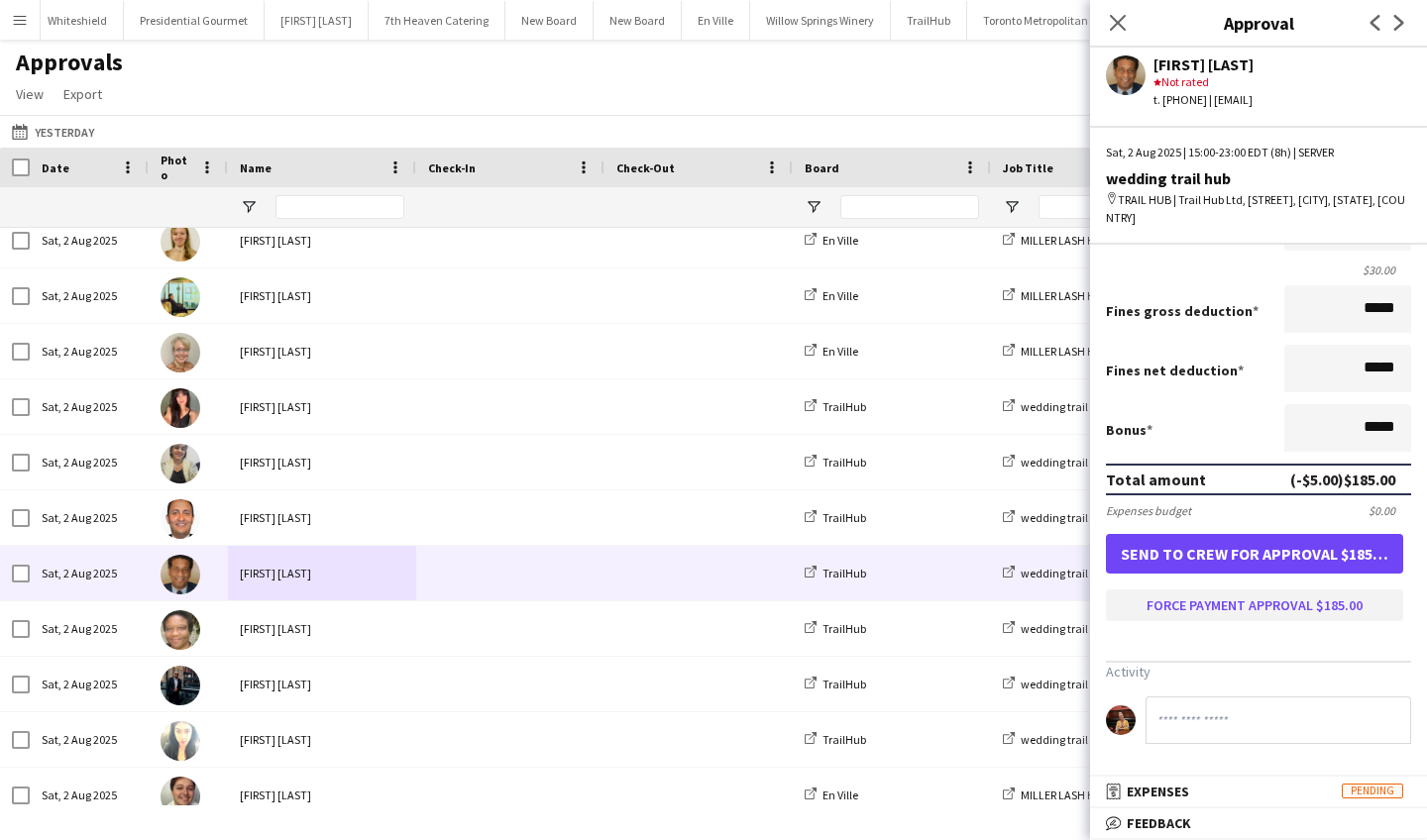 scroll, scrollTop: 346, scrollLeft: 0, axis: vertical 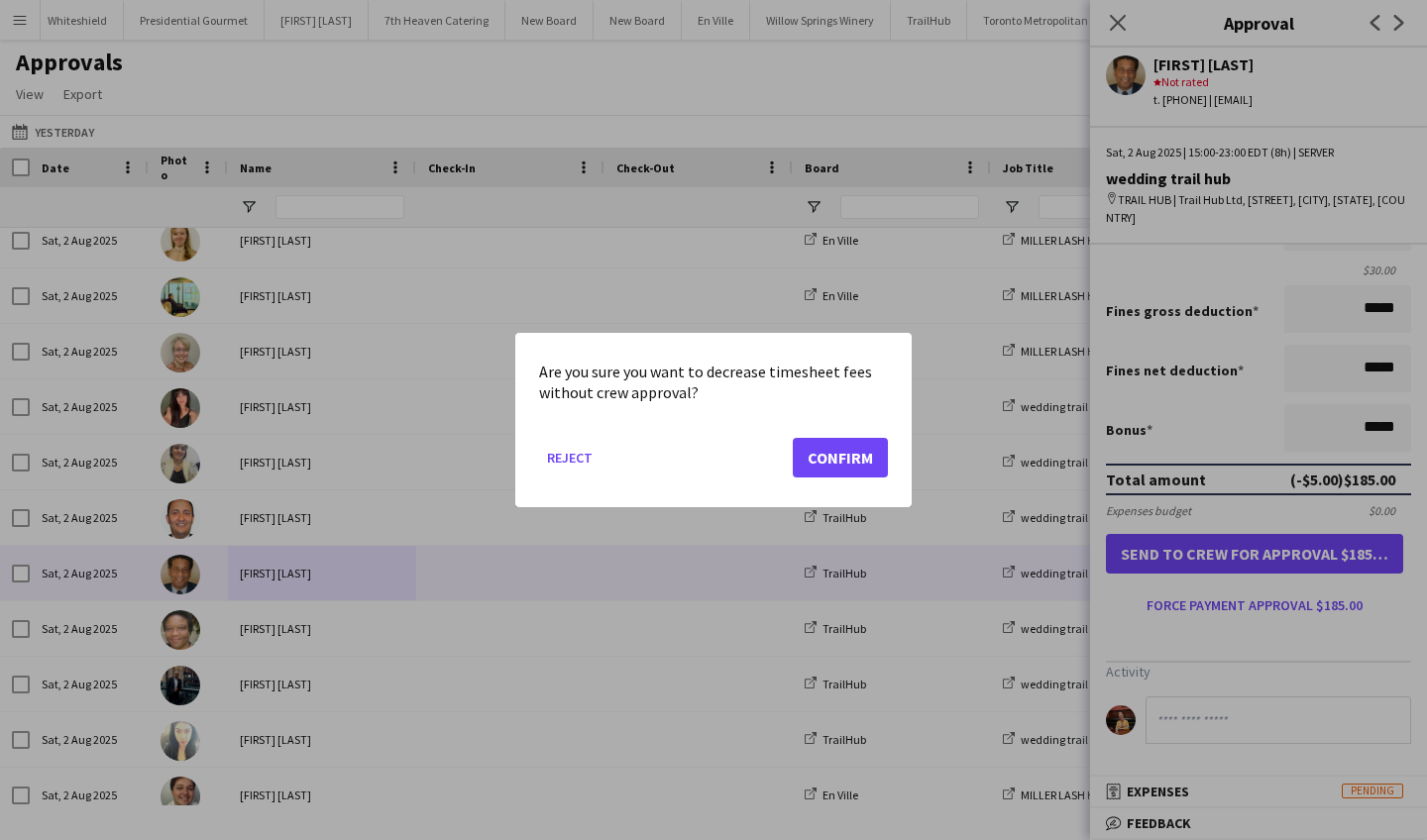 click on "Confirm" 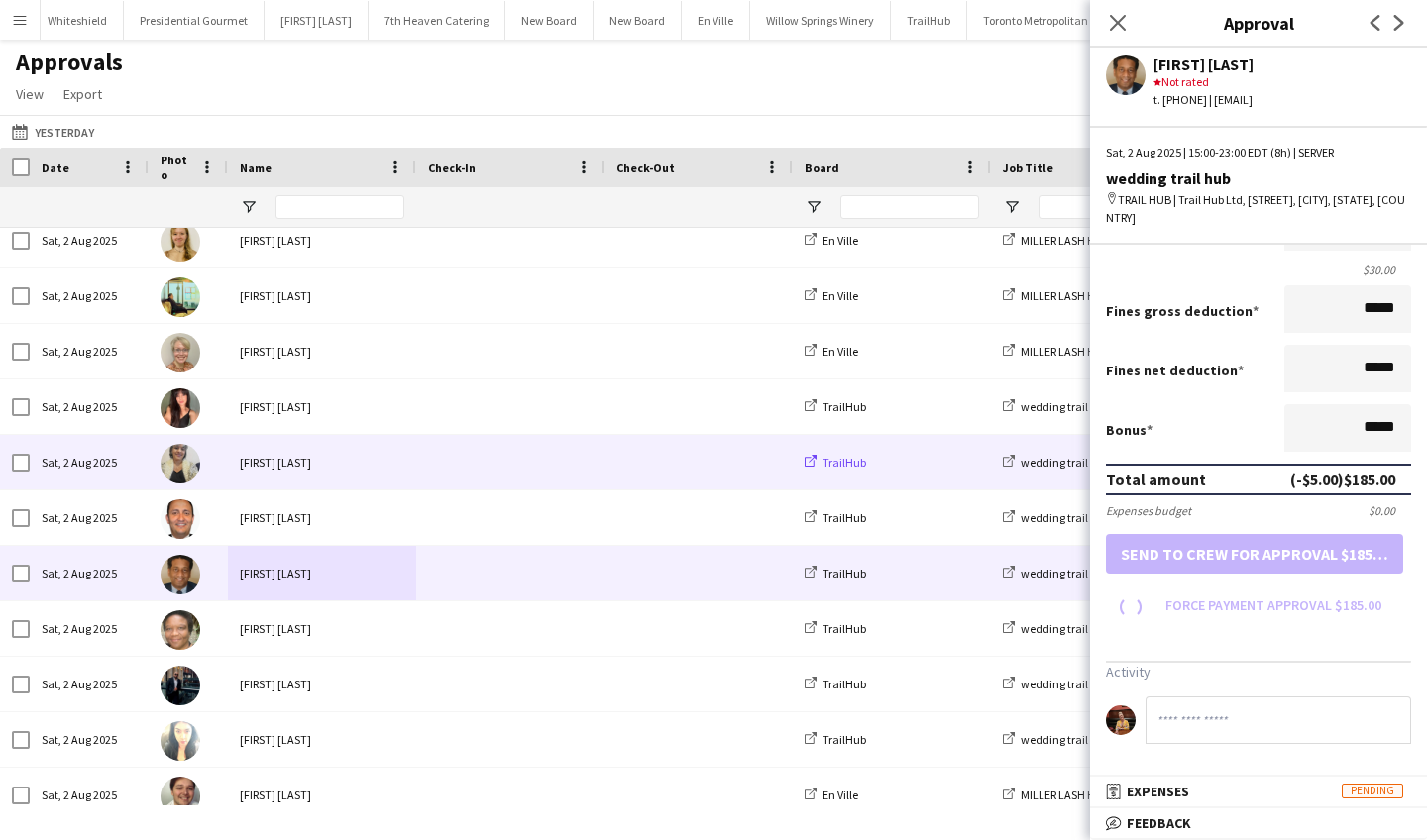 scroll, scrollTop: 301, scrollLeft: 0, axis: vertical 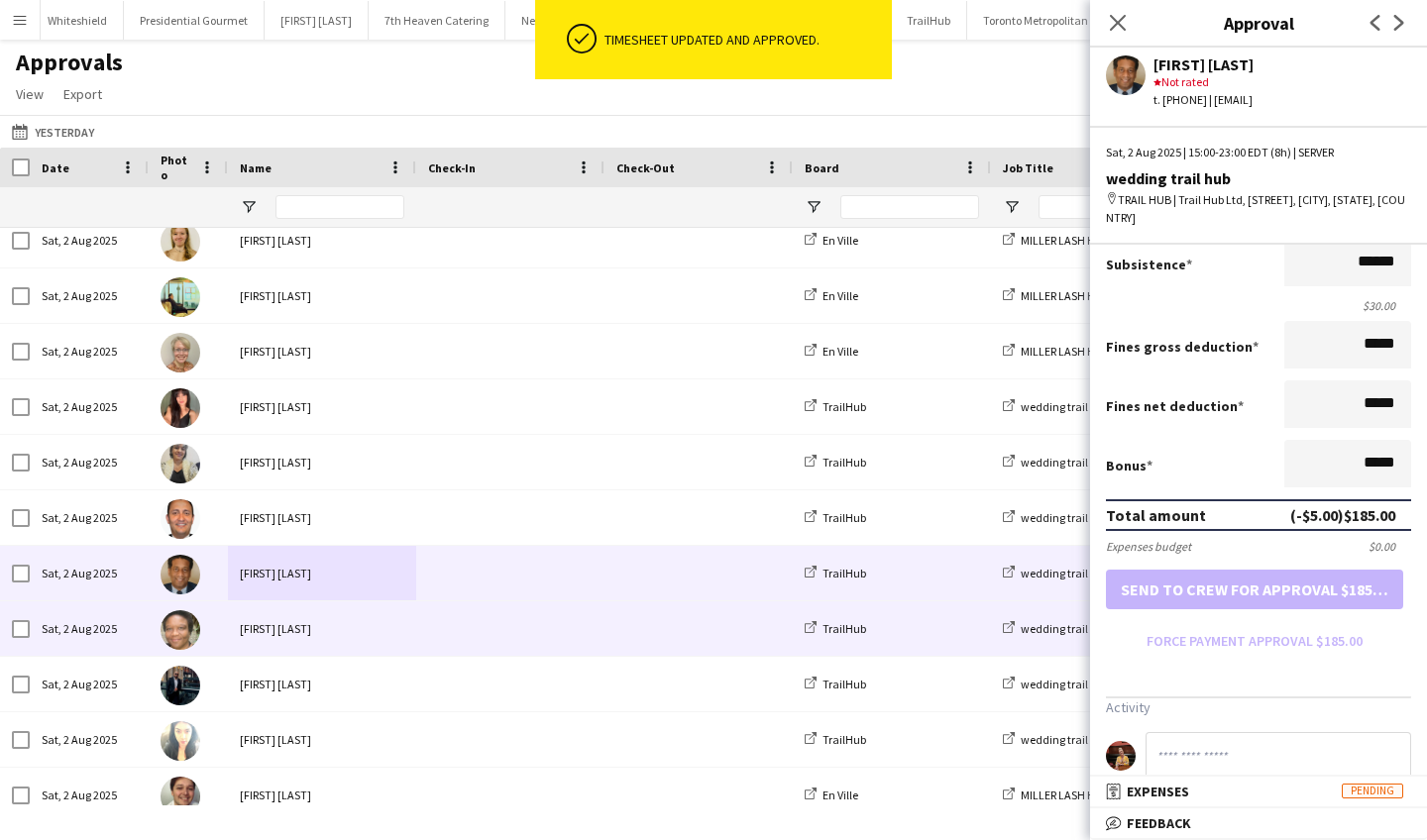click on "[FIRST] [LAST]" at bounding box center (322, 628) 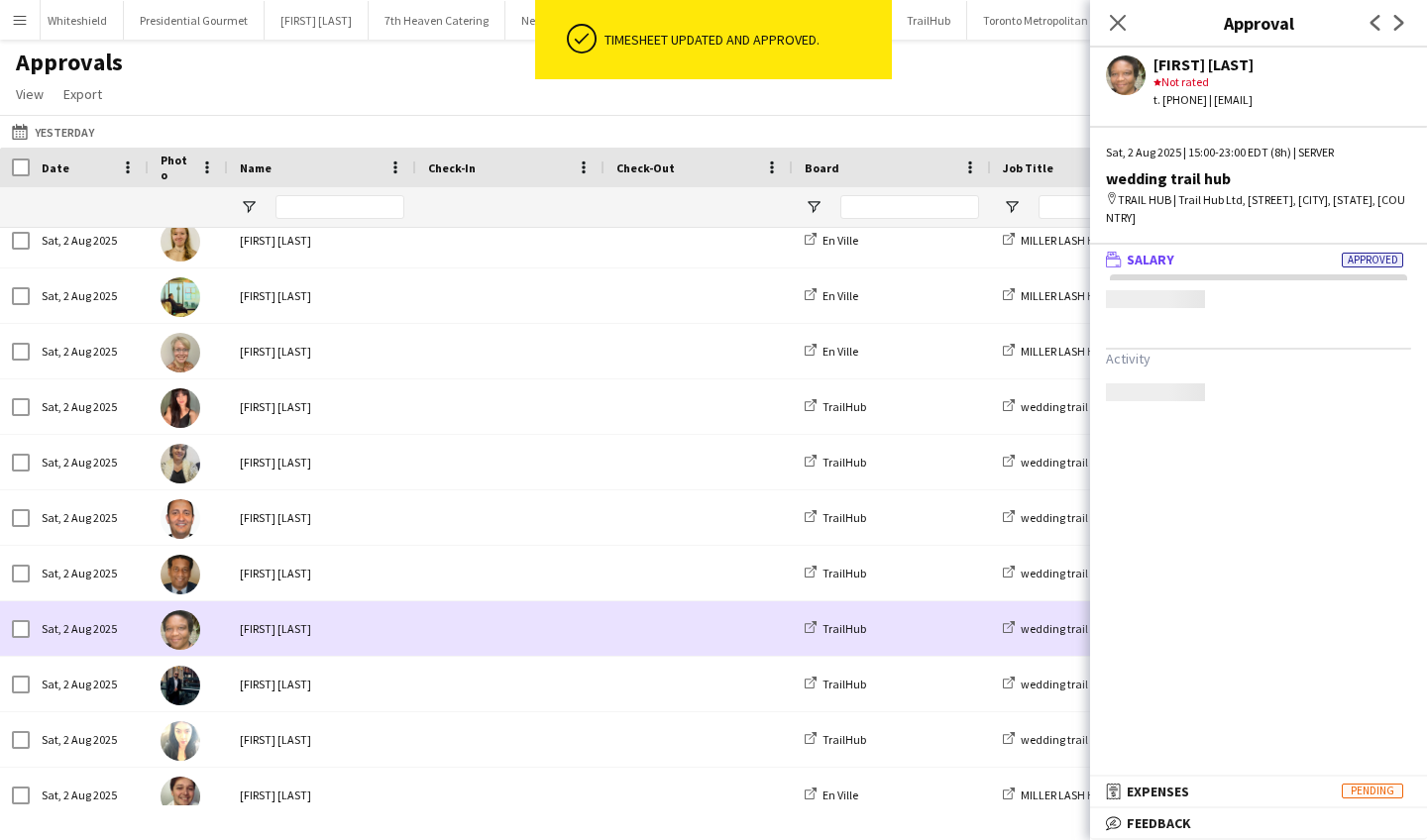 scroll, scrollTop: 0, scrollLeft: 0, axis: both 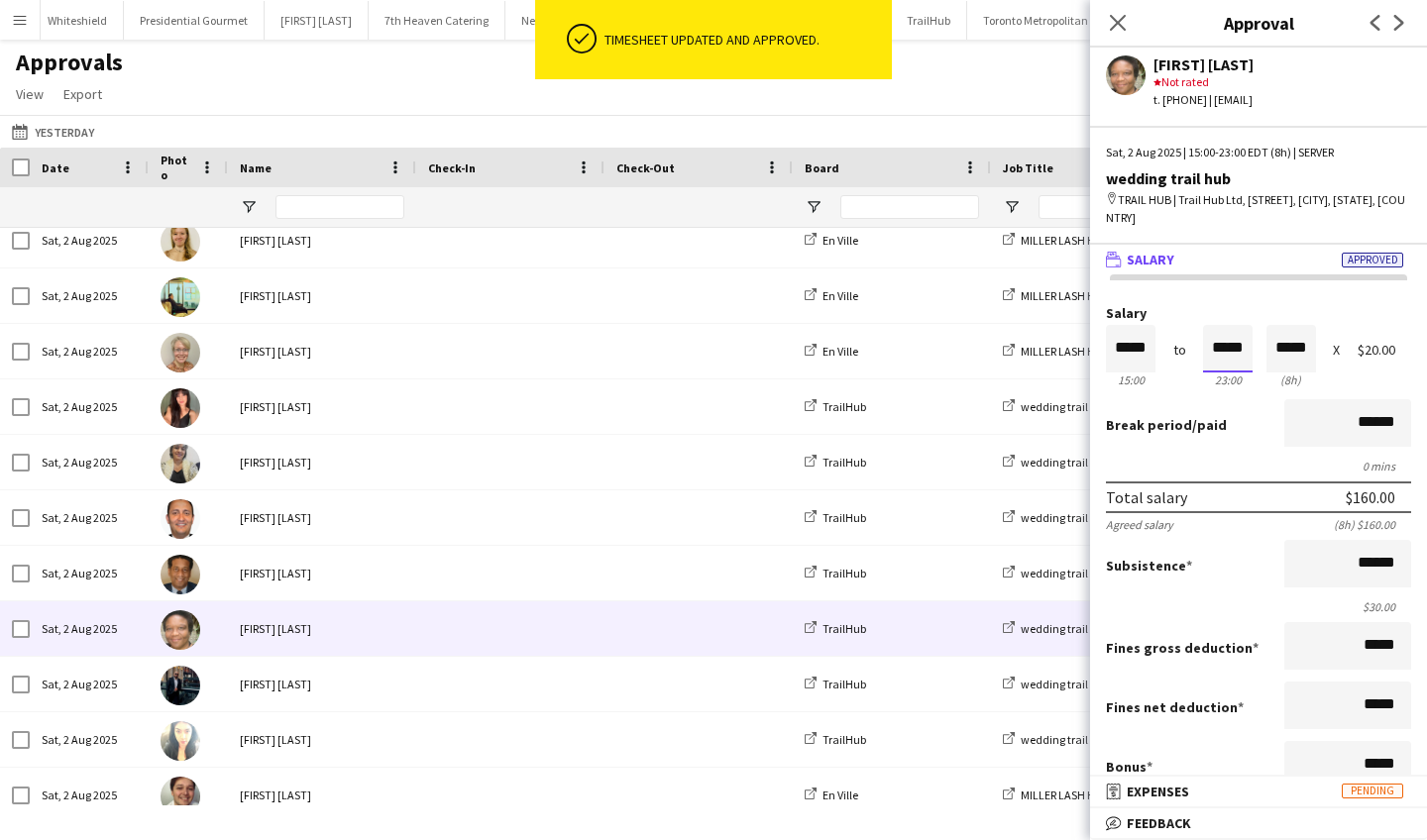 click on "*****" at bounding box center [1228, 349] 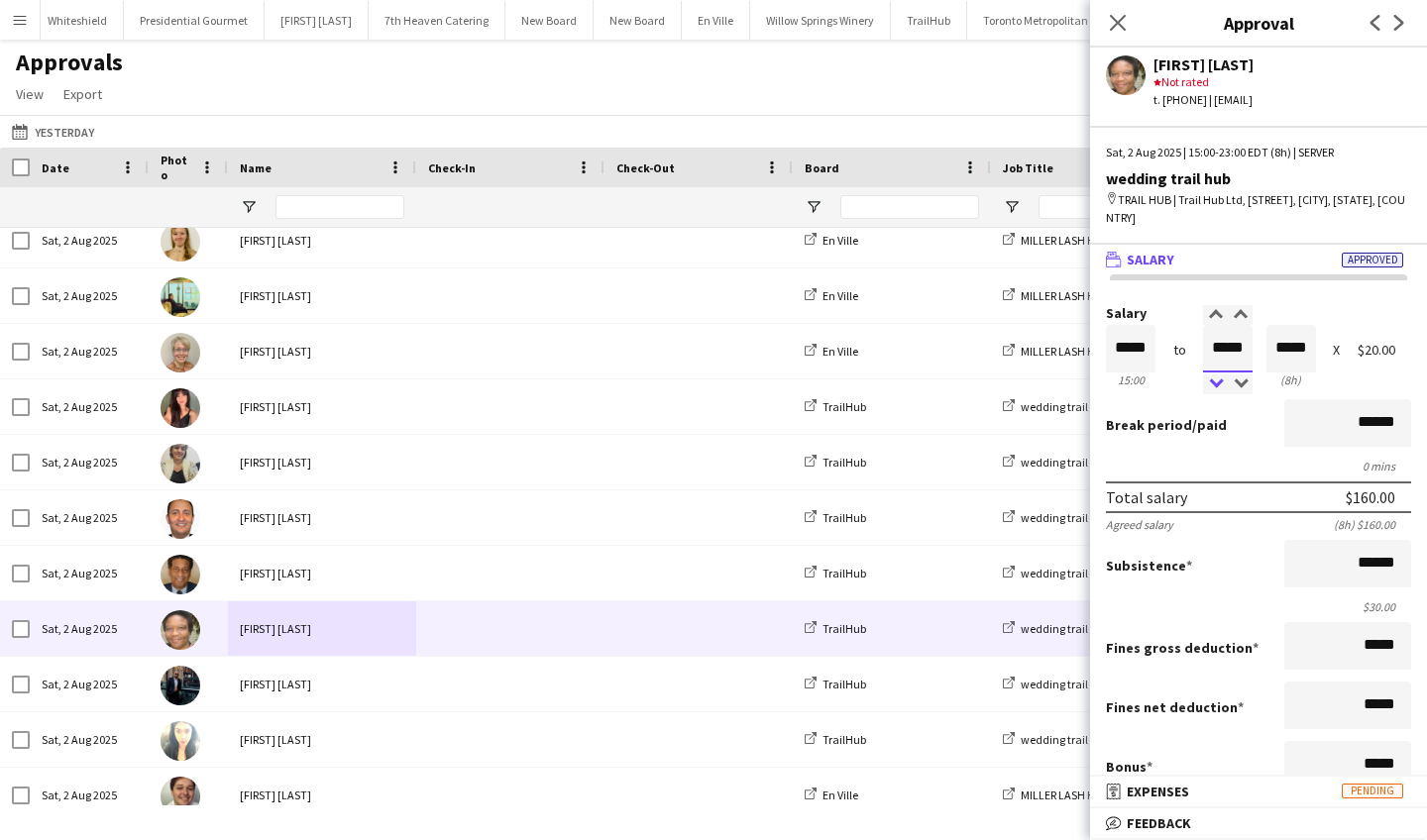 type on "*****" 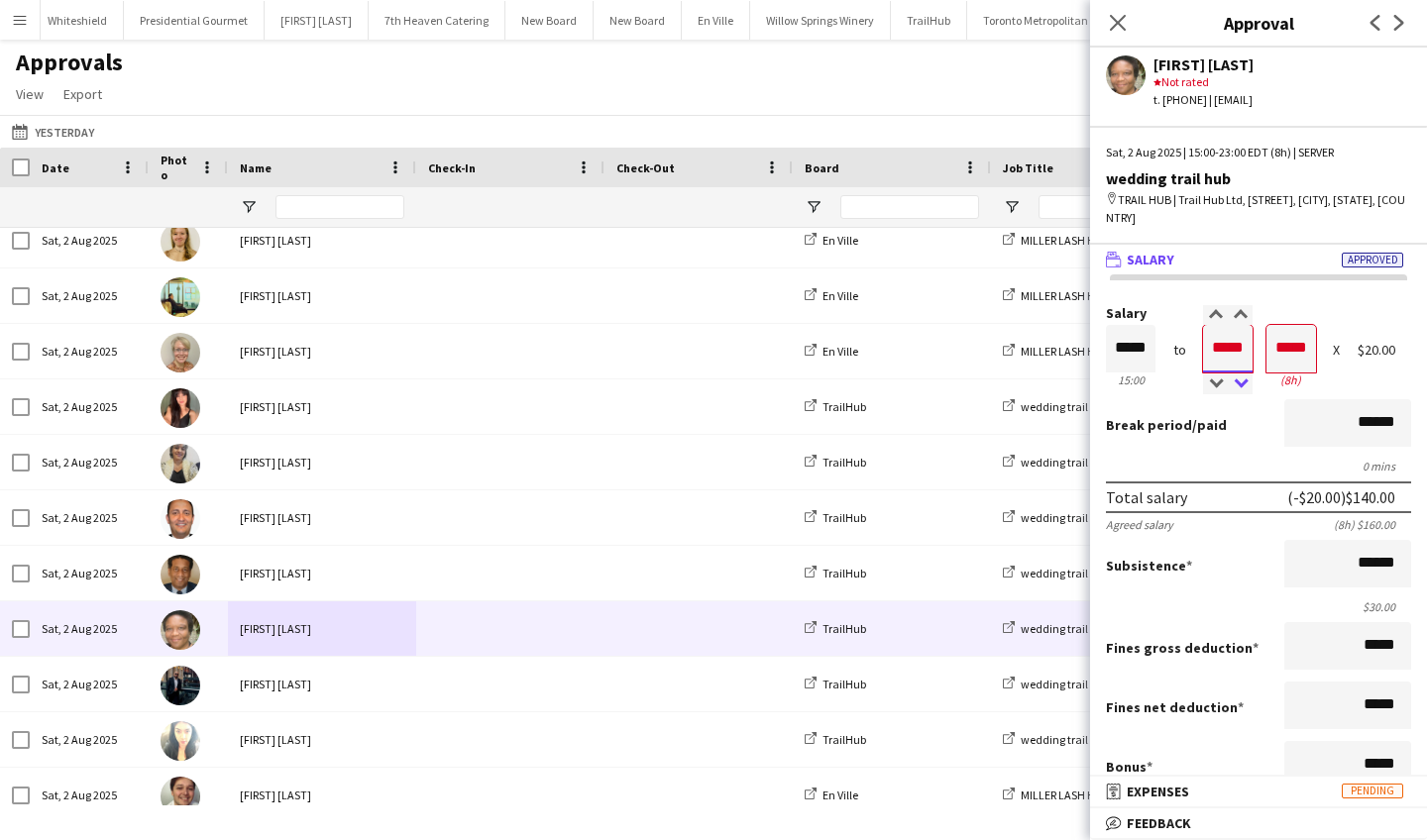 type on "*****" 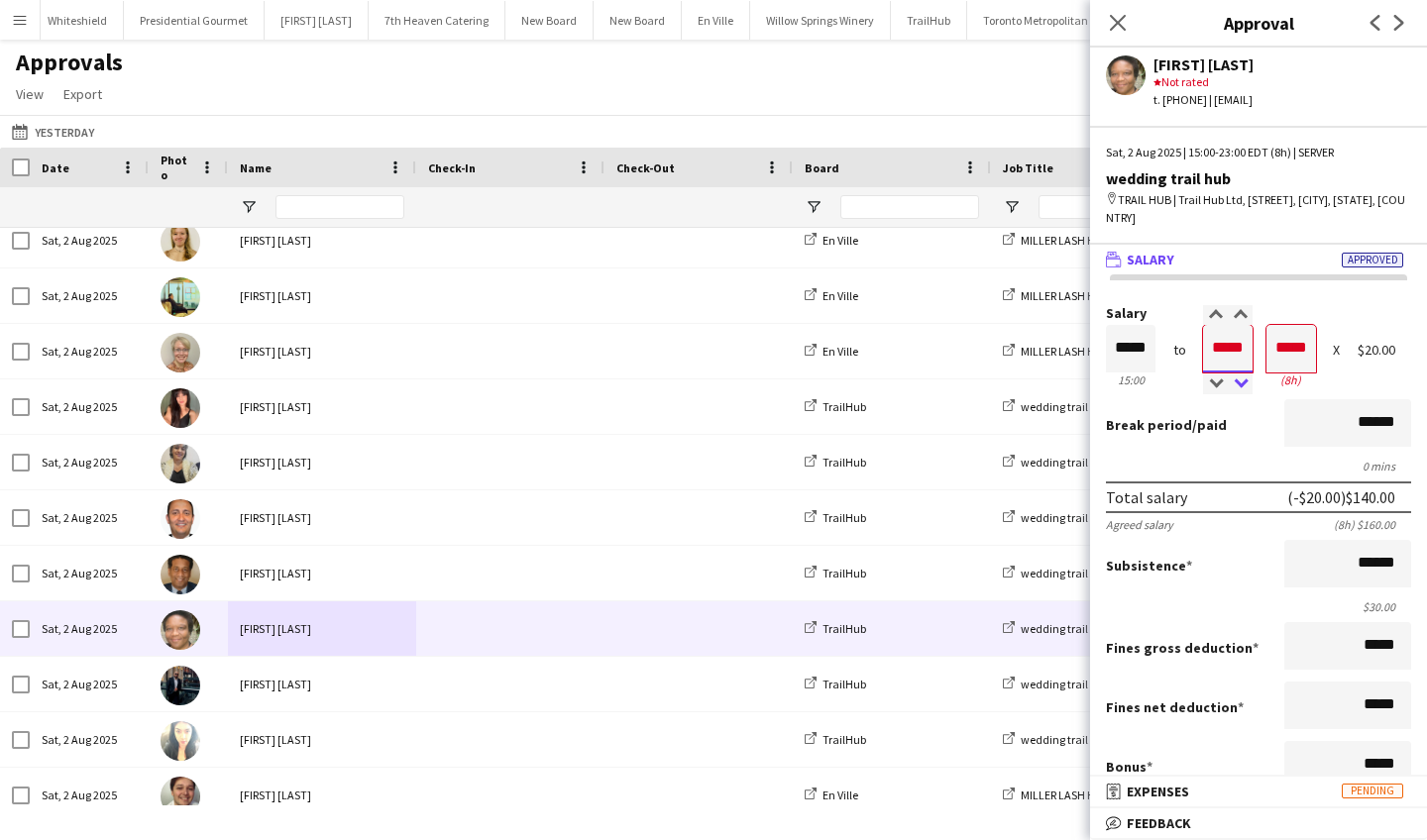 type on "*****" 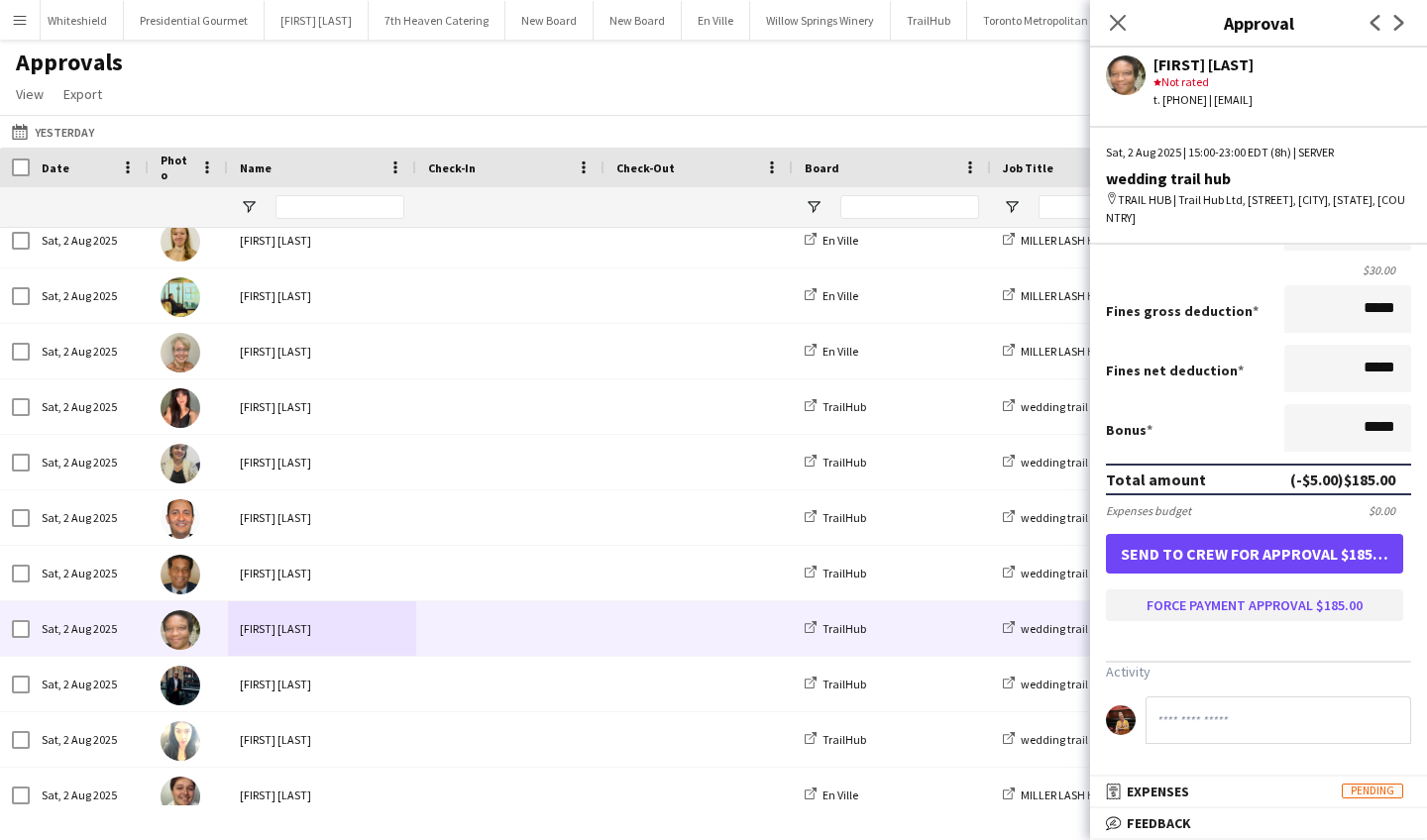 scroll, scrollTop: 346, scrollLeft: 0, axis: vertical 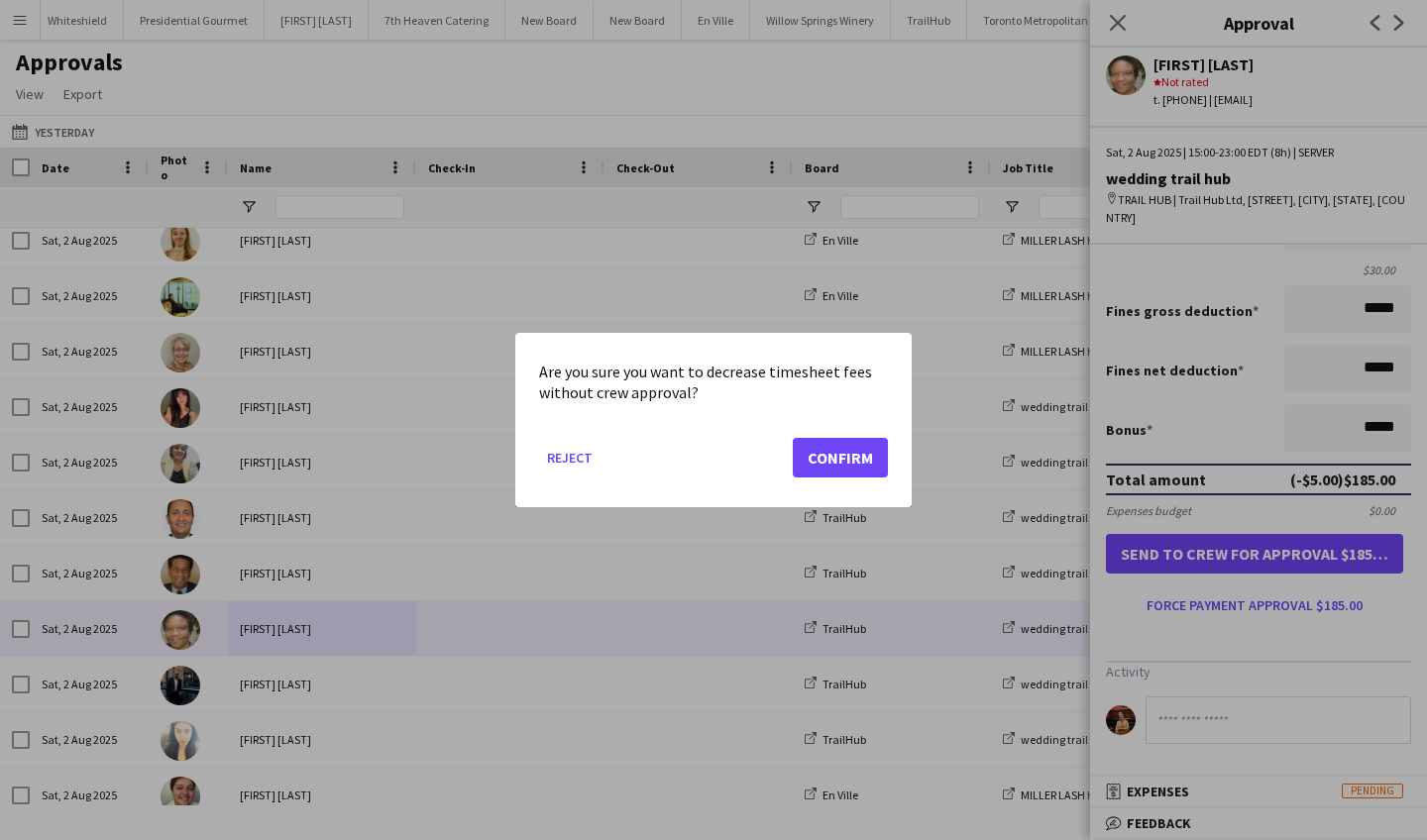 click on "Confirm" 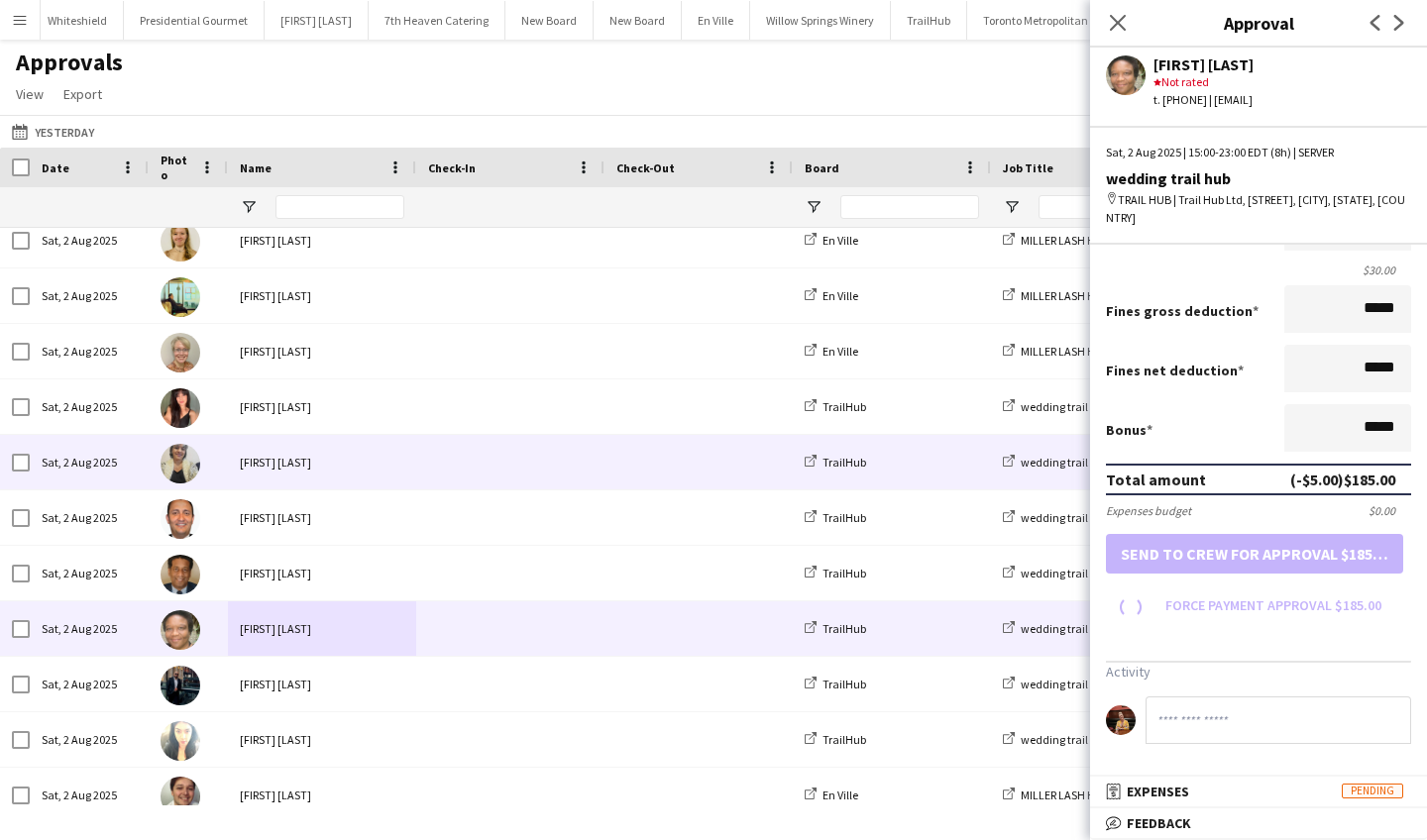 scroll, scrollTop: 301, scrollLeft: 0, axis: vertical 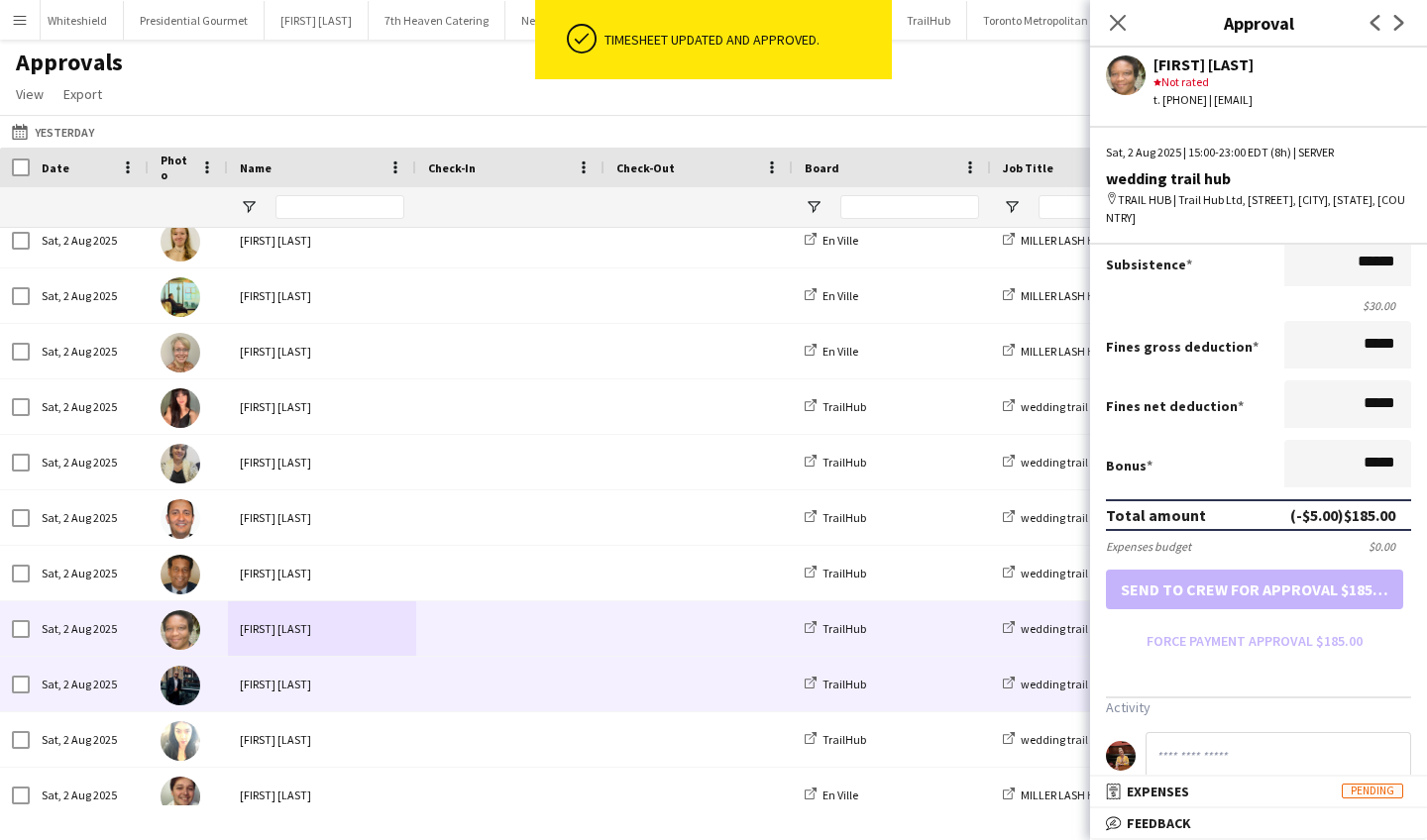click on "Bedman Apolo O" at bounding box center [322, 683] 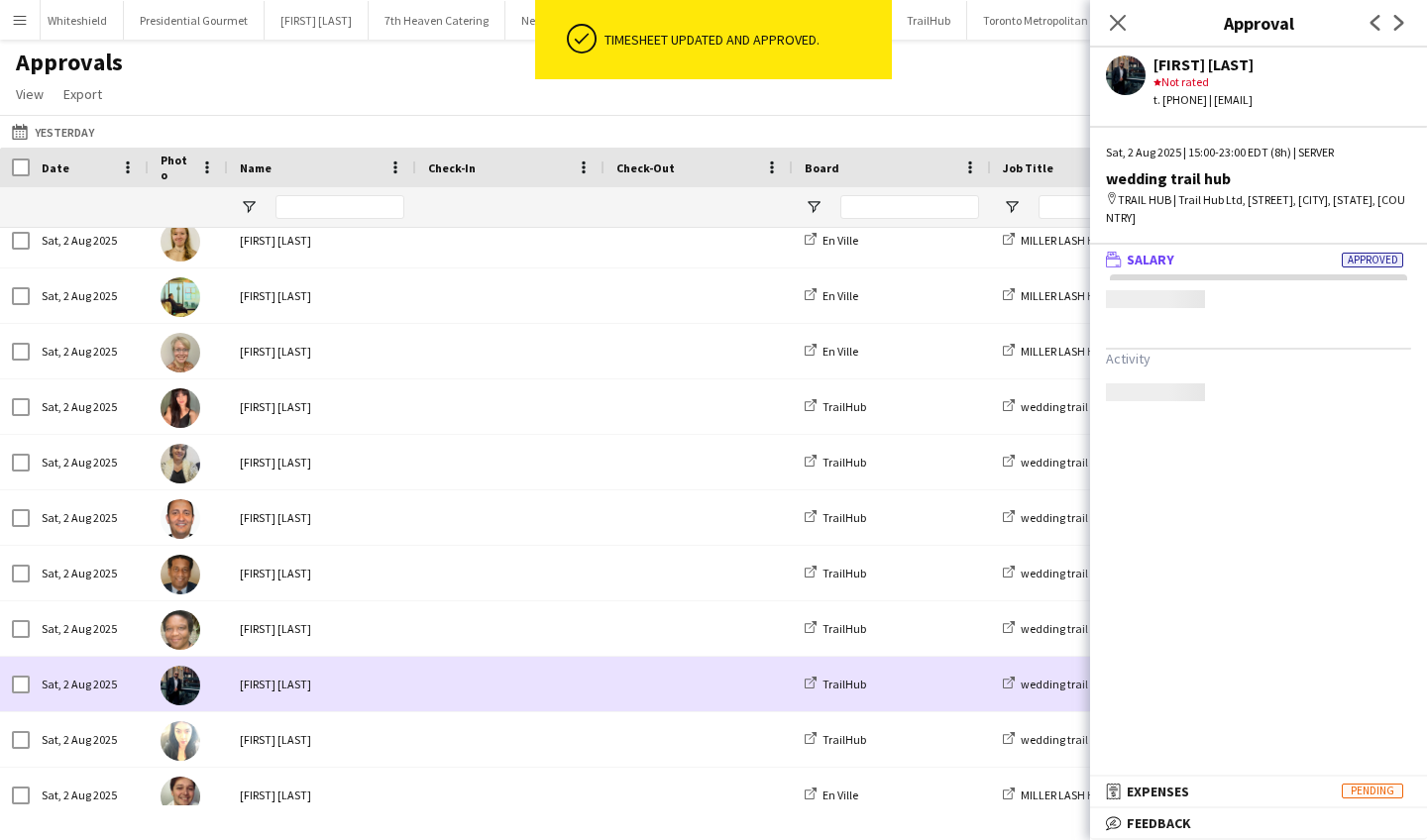 scroll, scrollTop: 0, scrollLeft: 0, axis: both 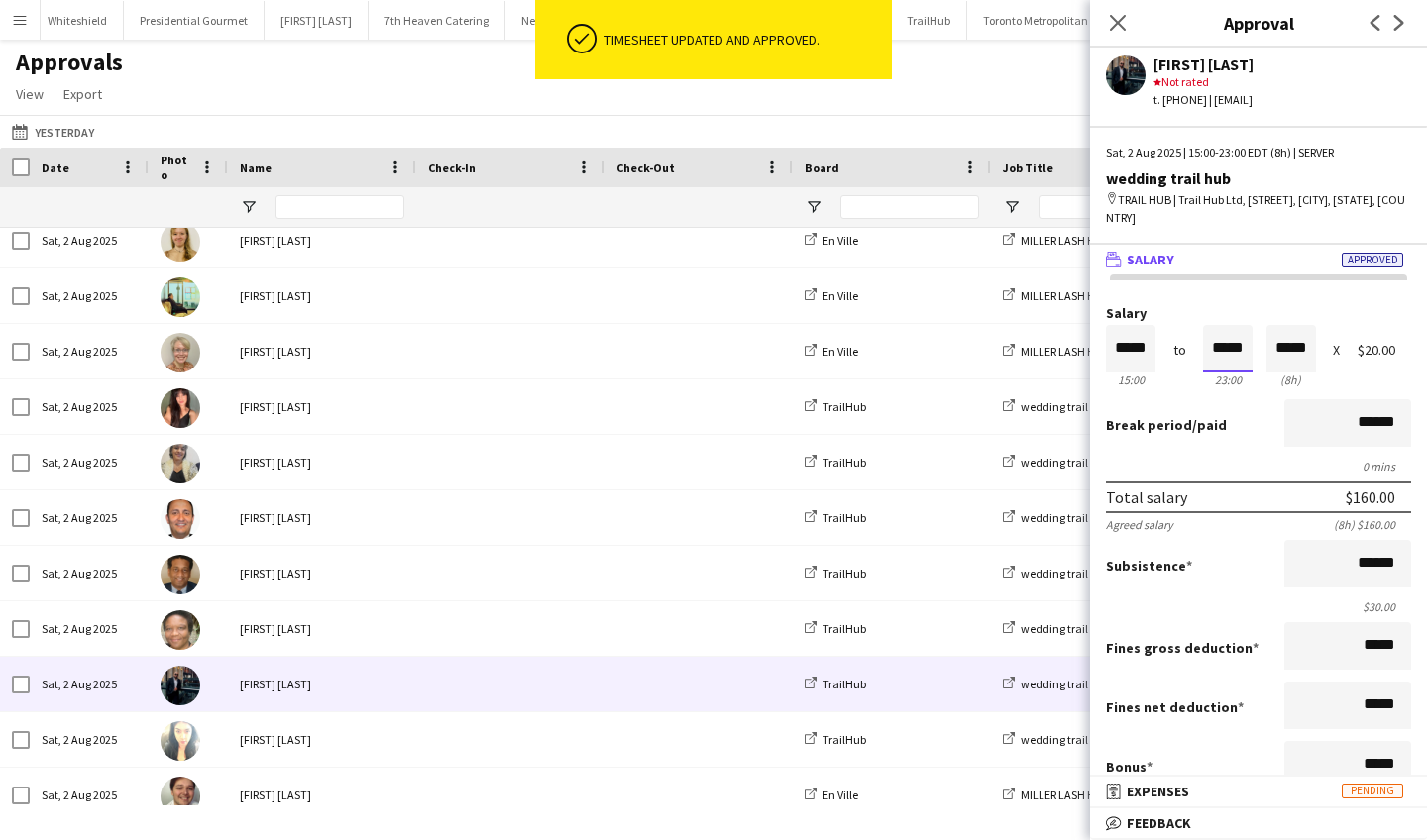 click on "*****" at bounding box center (1228, 349) 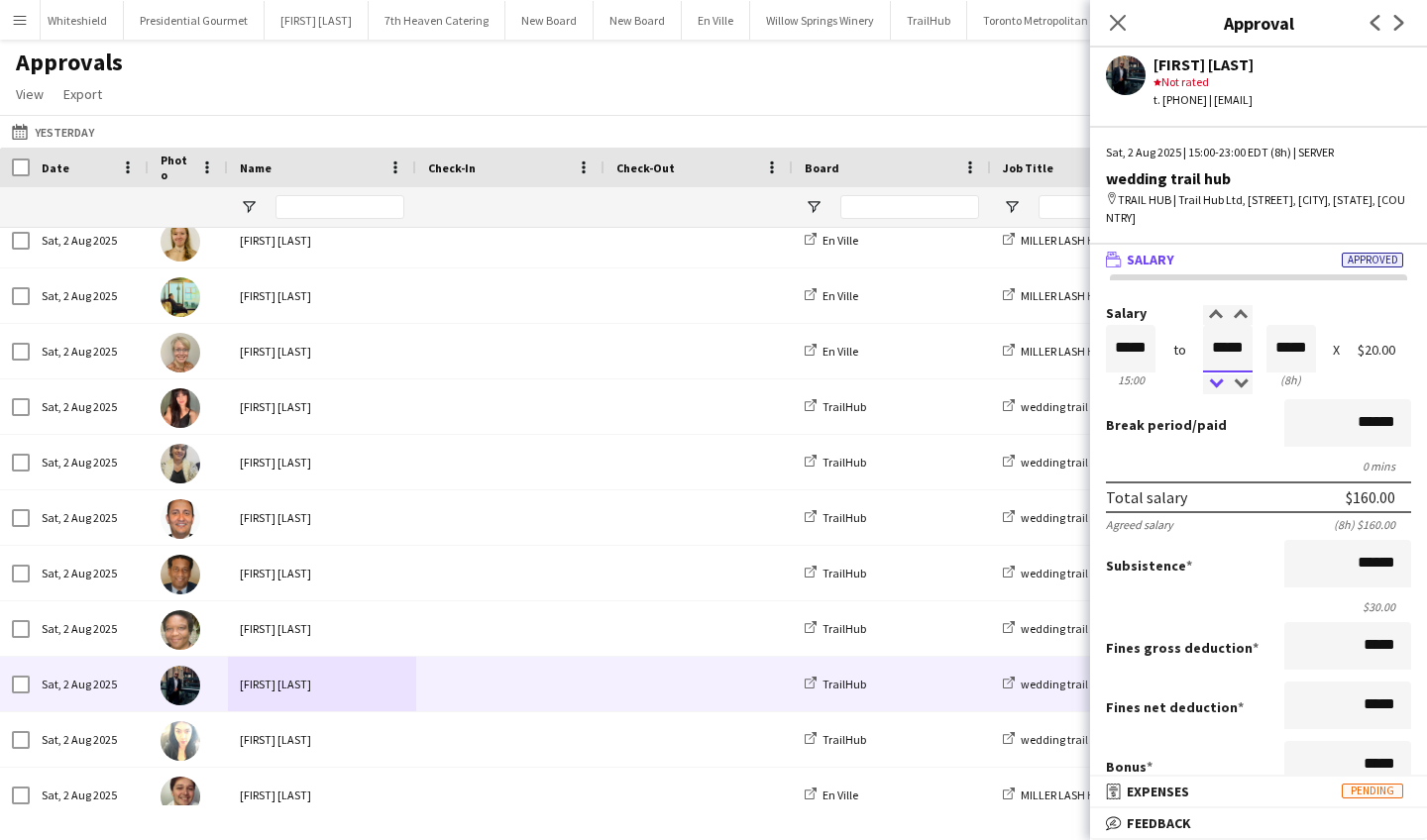 type on "*****" 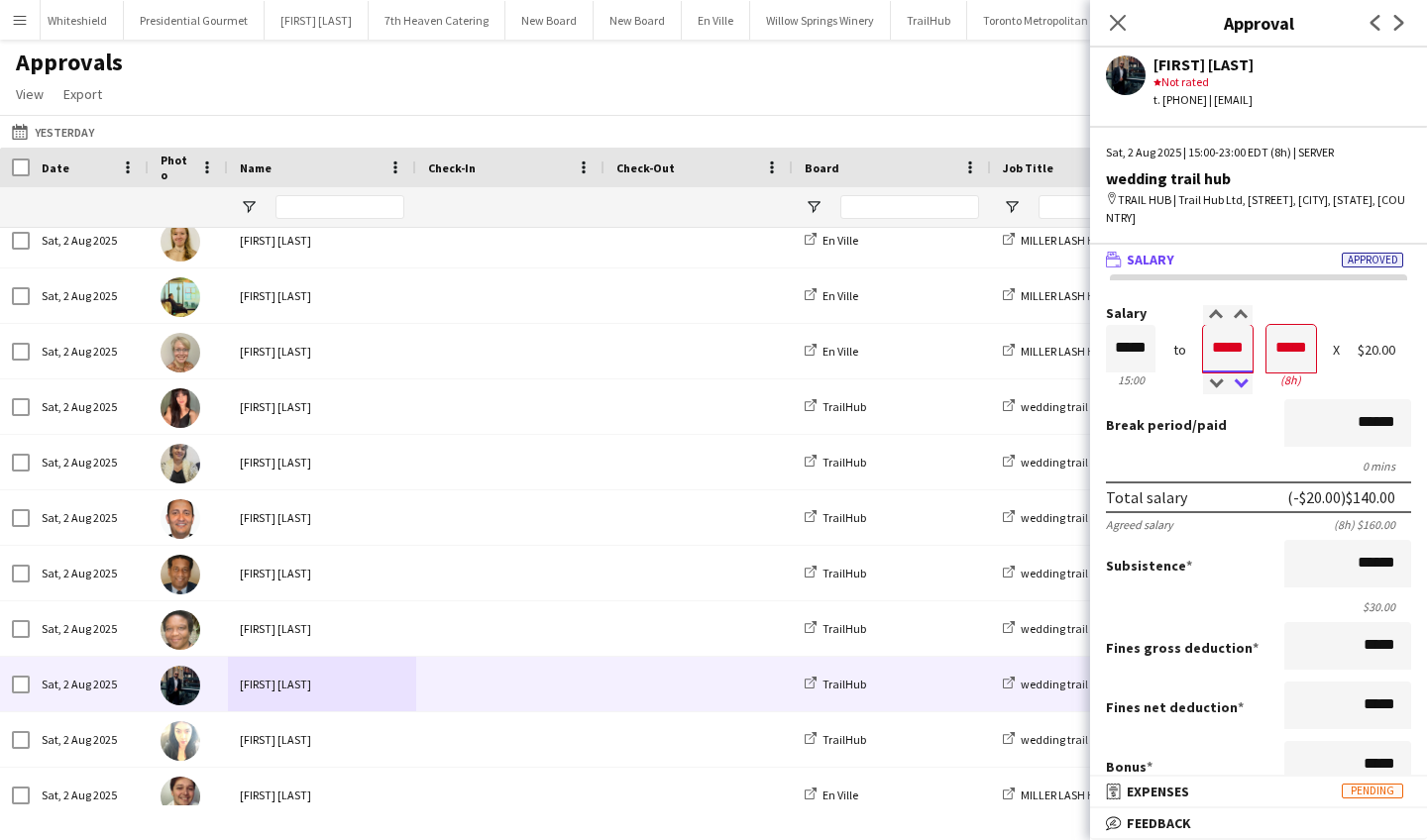 type on "*****" 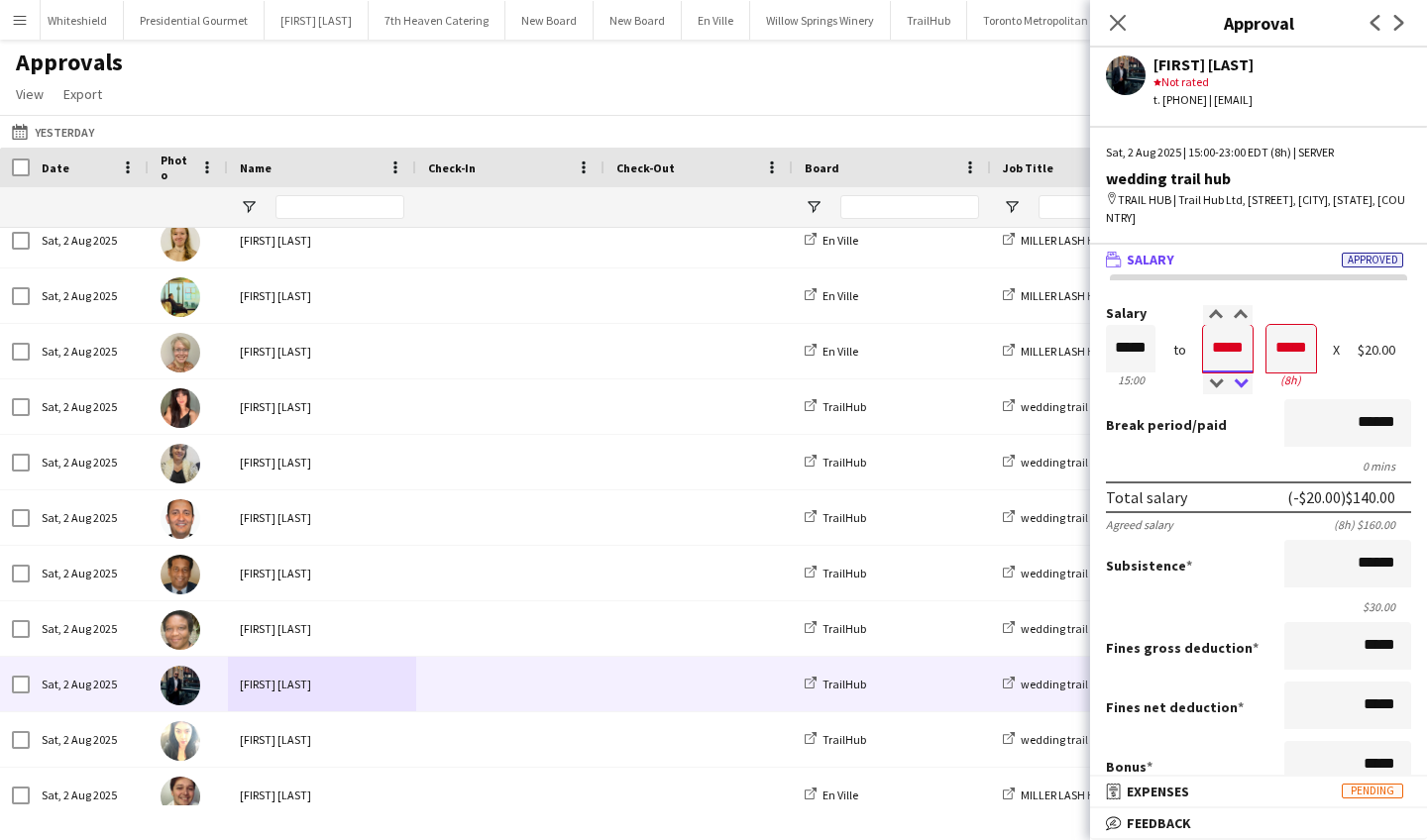 type on "*****" 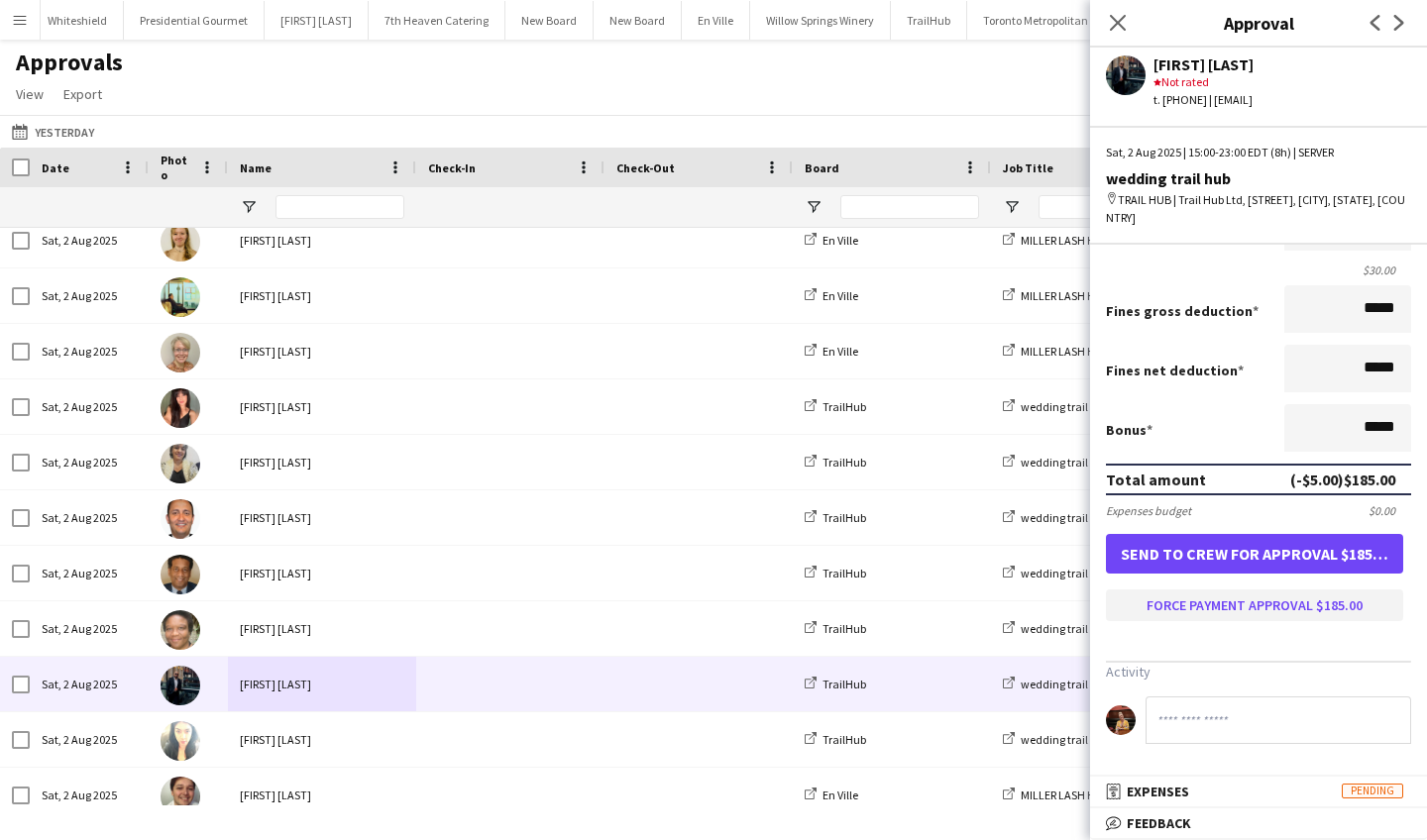 scroll, scrollTop: 346, scrollLeft: 0, axis: vertical 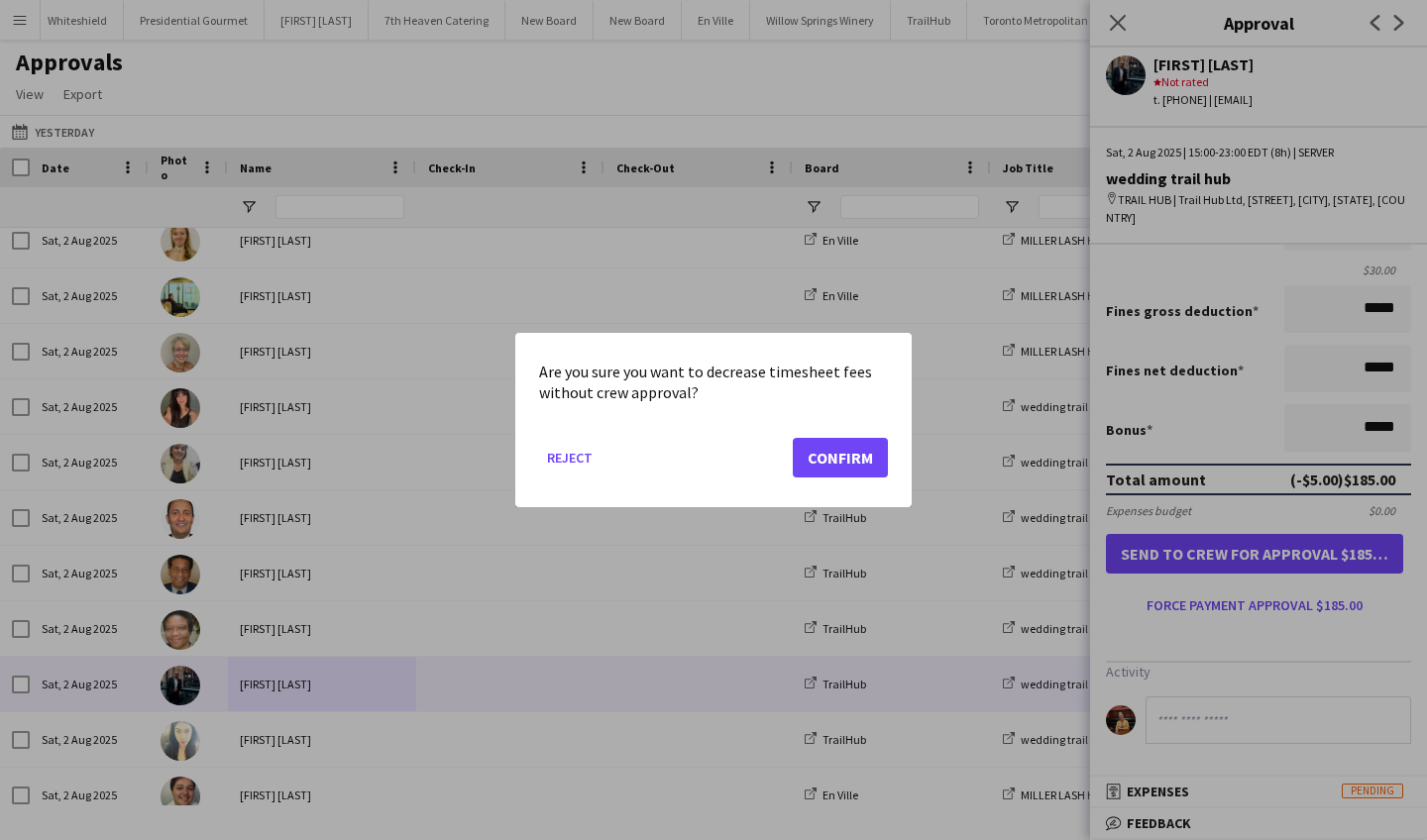 click on "Confirm" 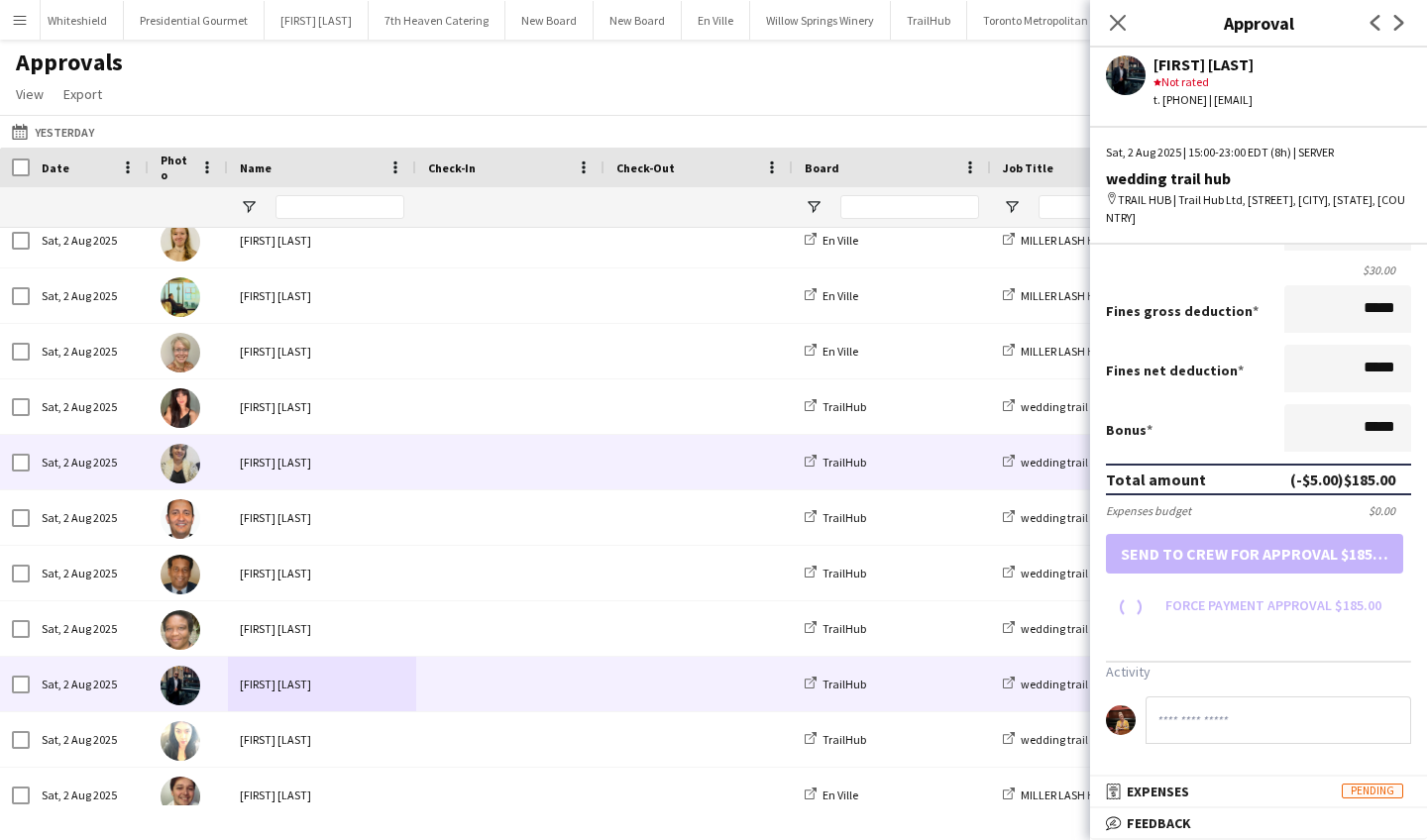 scroll, scrollTop: 301, scrollLeft: 0, axis: vertical 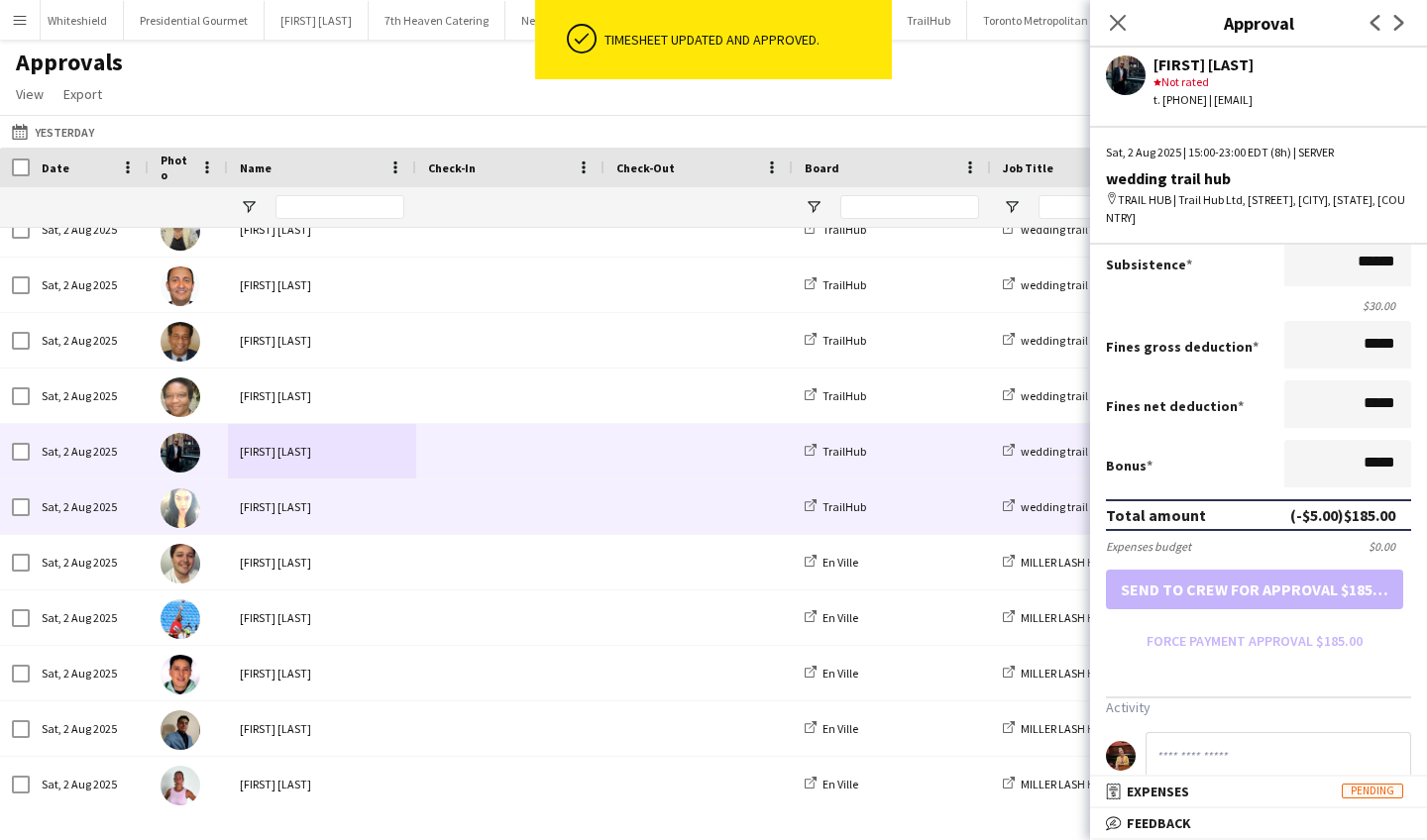 click on "Betty Vera" at bounding box center [322, 506] 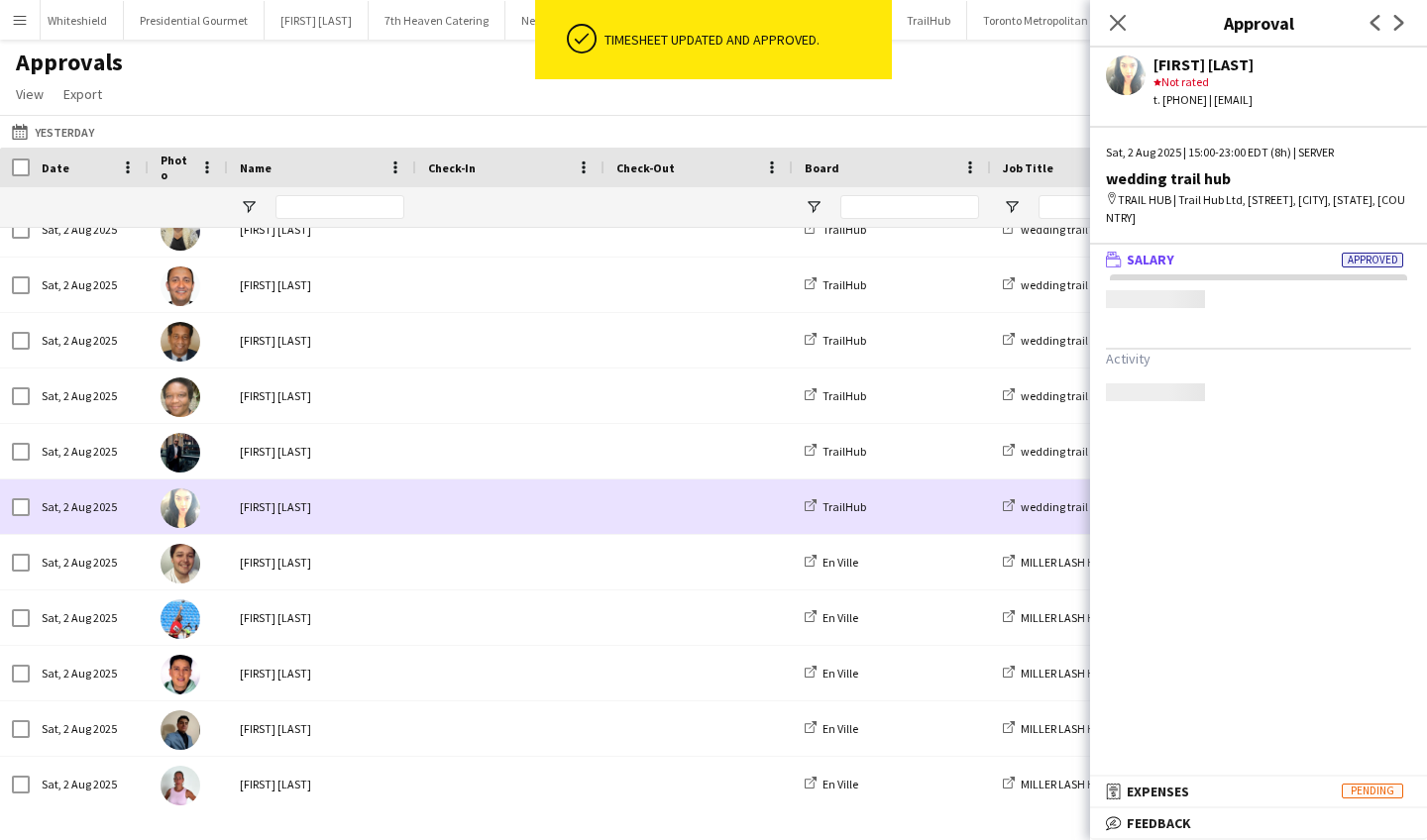 scroll, scrollTop: 0, scrollLeft: 0, axis: both 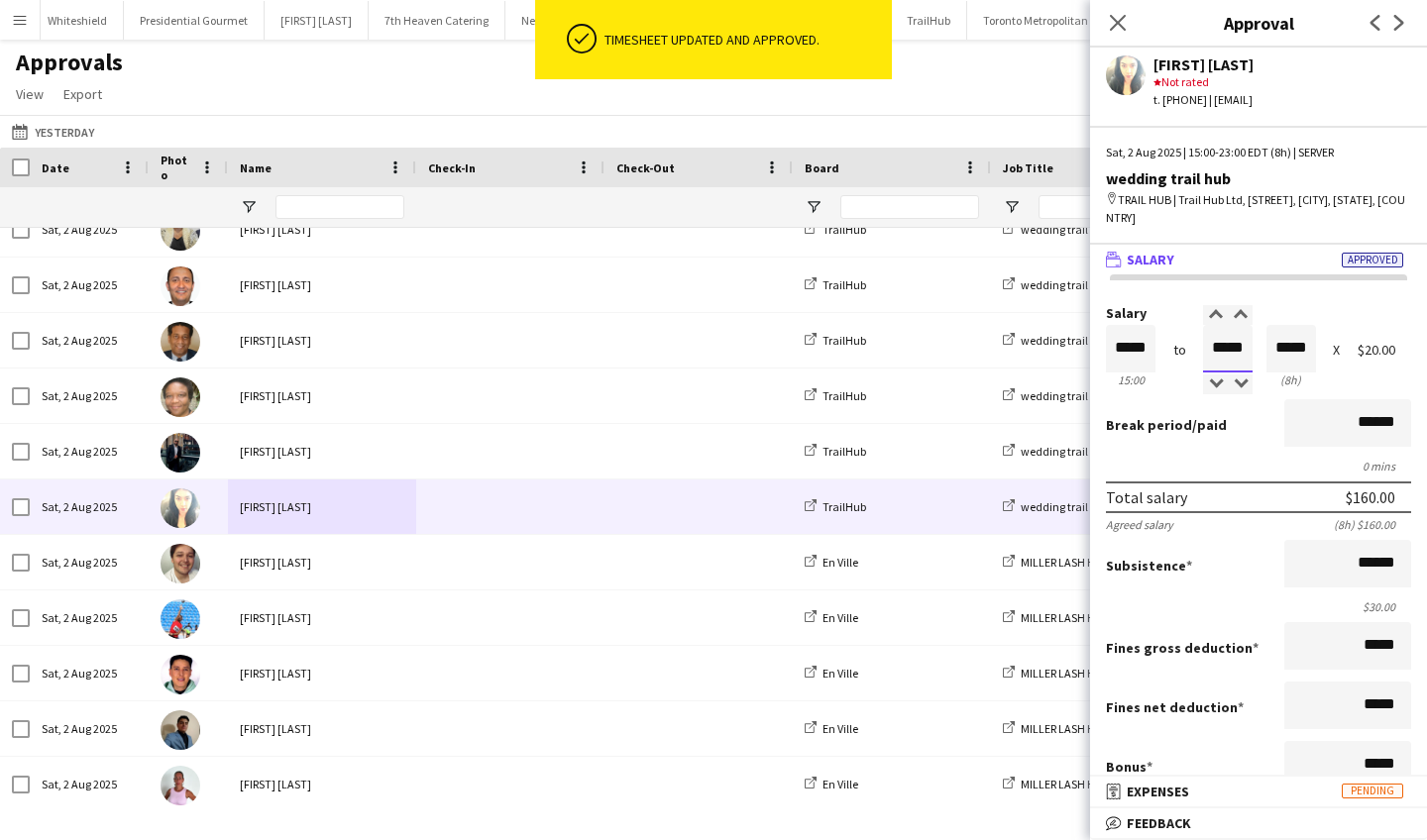 click on "*****" at bounding box center [1228, 349] 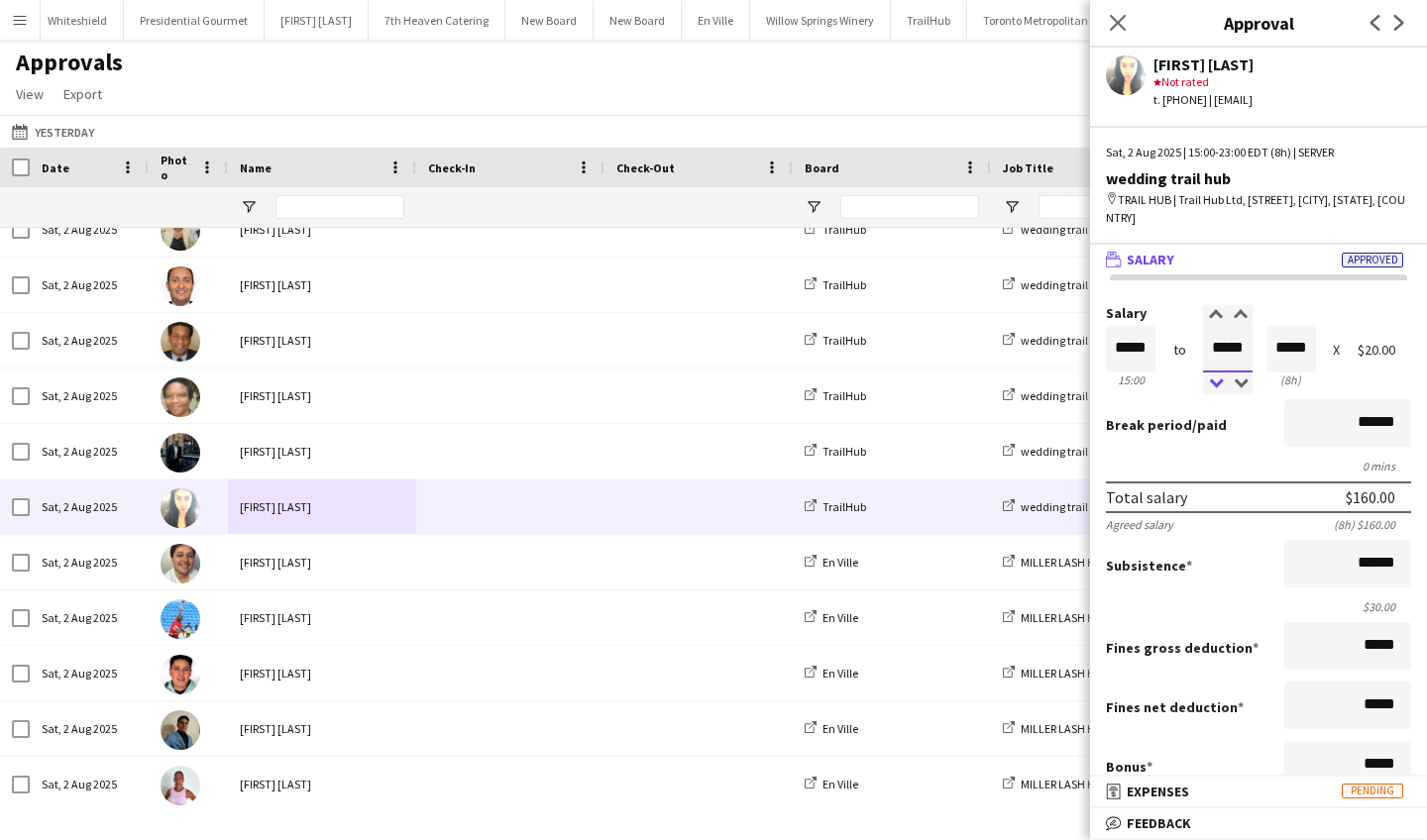 type on "*****" 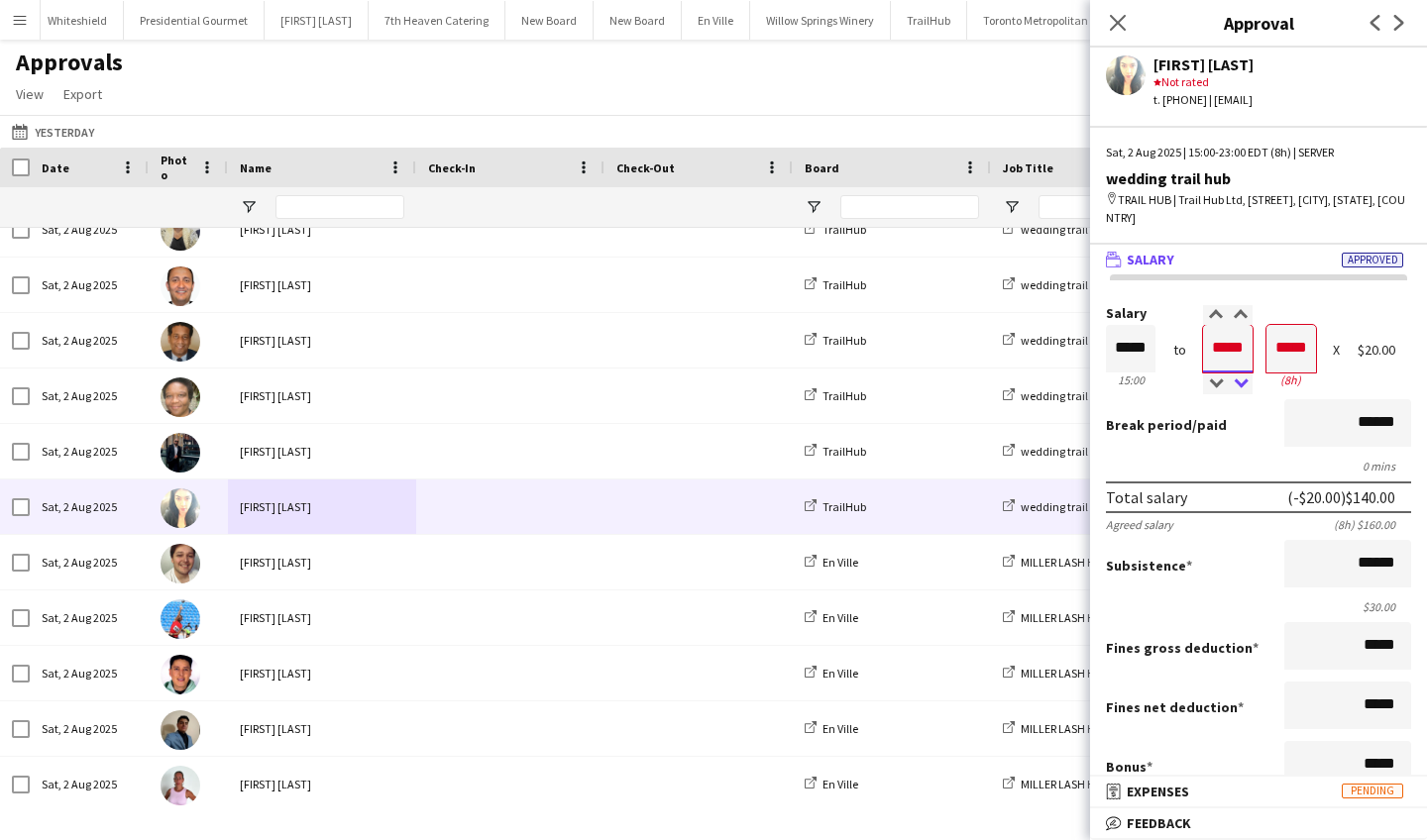 type on "*****" 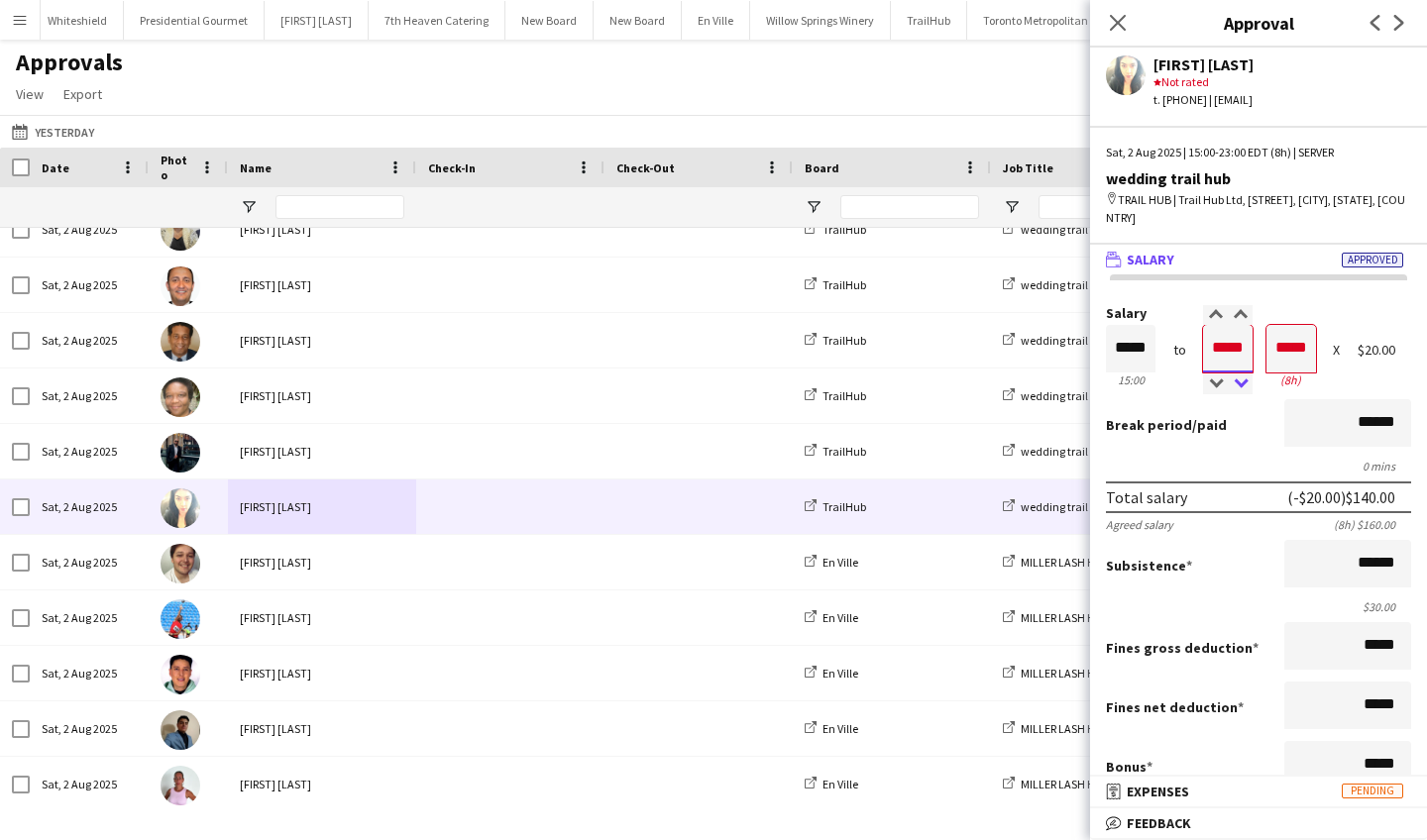 type on "*****" 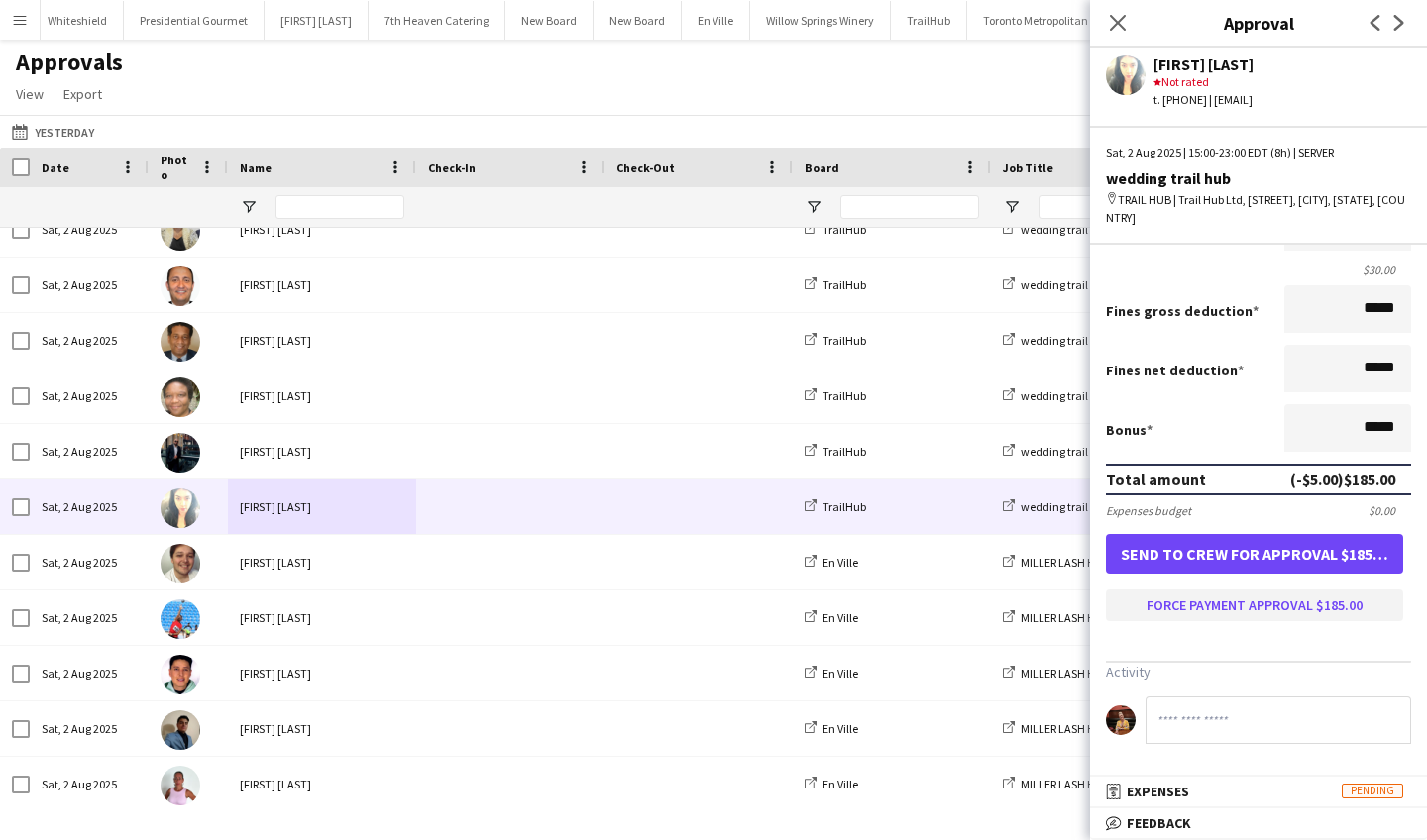 scroll, scrollTop: 346, scrollLeft: 0, axis: vertical 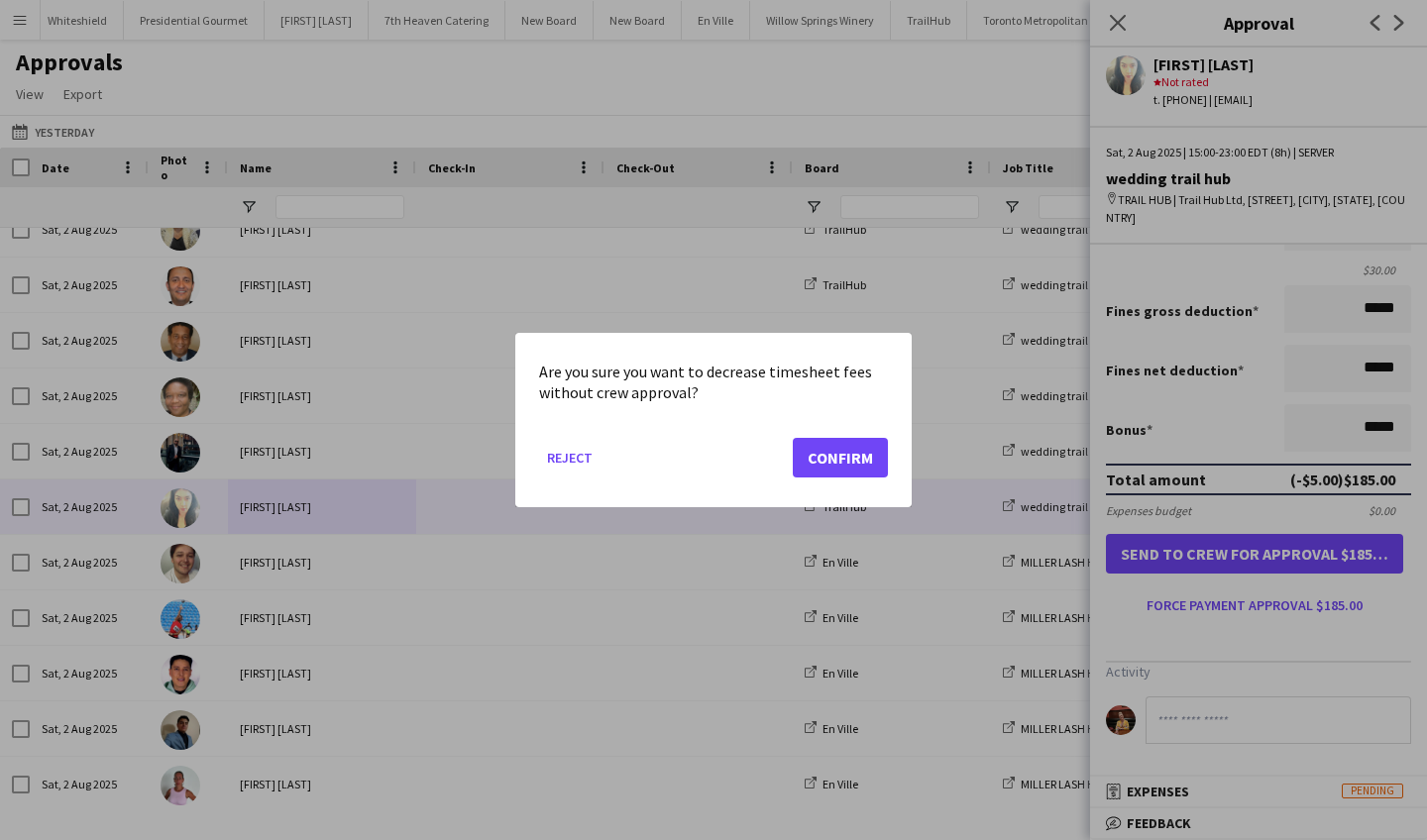 click on "Confirm" 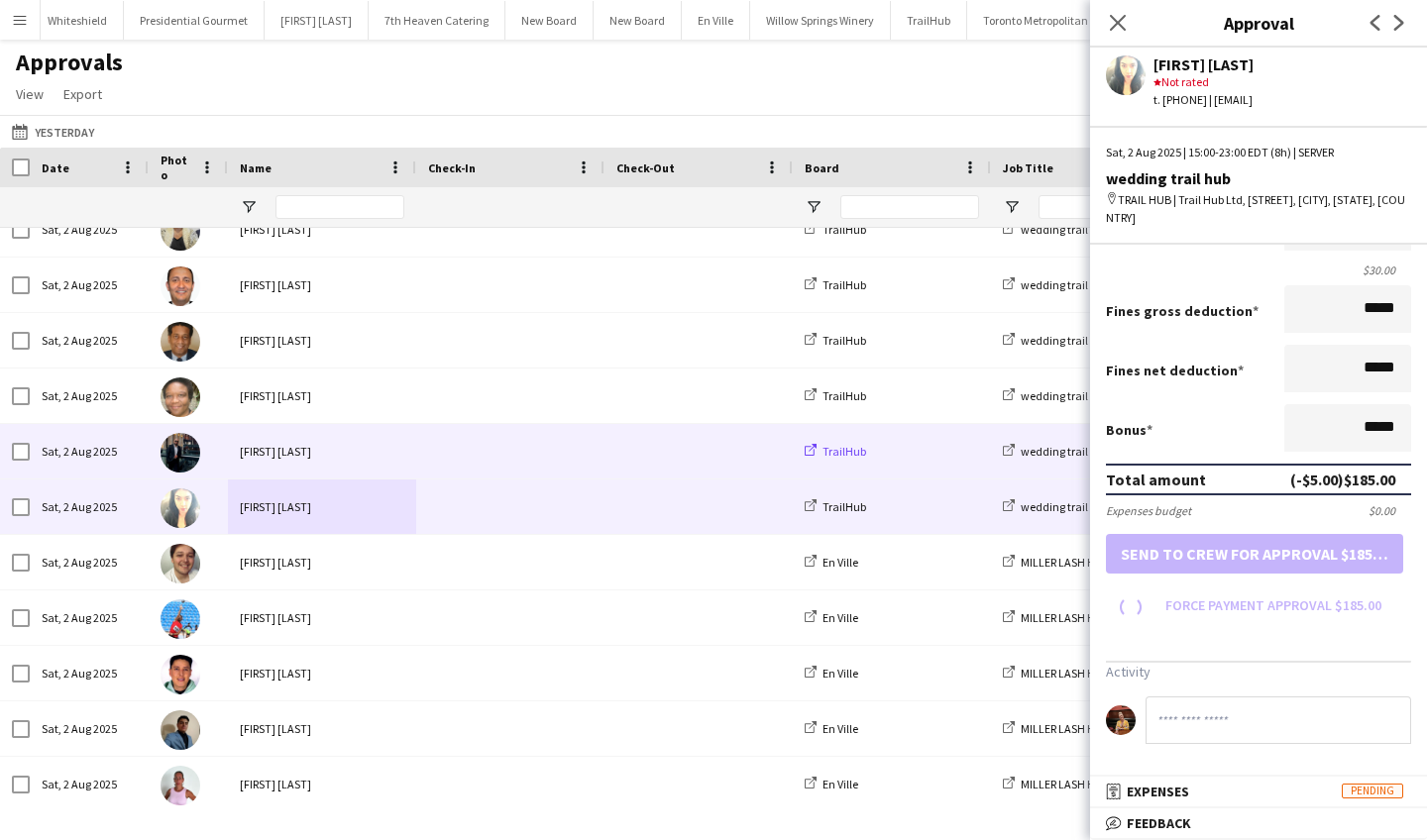 scroll, scrollTop: 301, scrollLeft: 0, axis: vertical 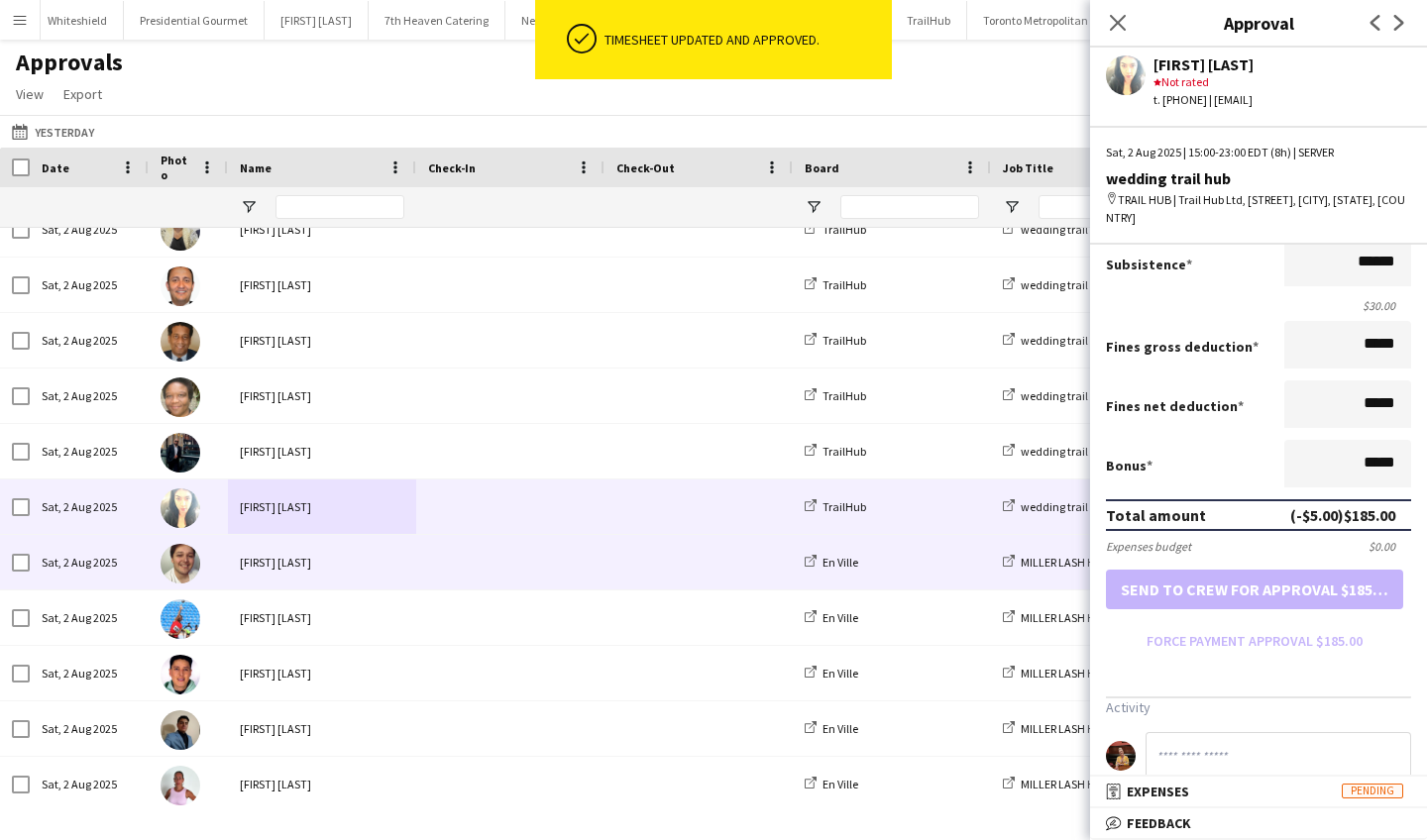 click on "Axel Cano" at bounding box center [322, 562] 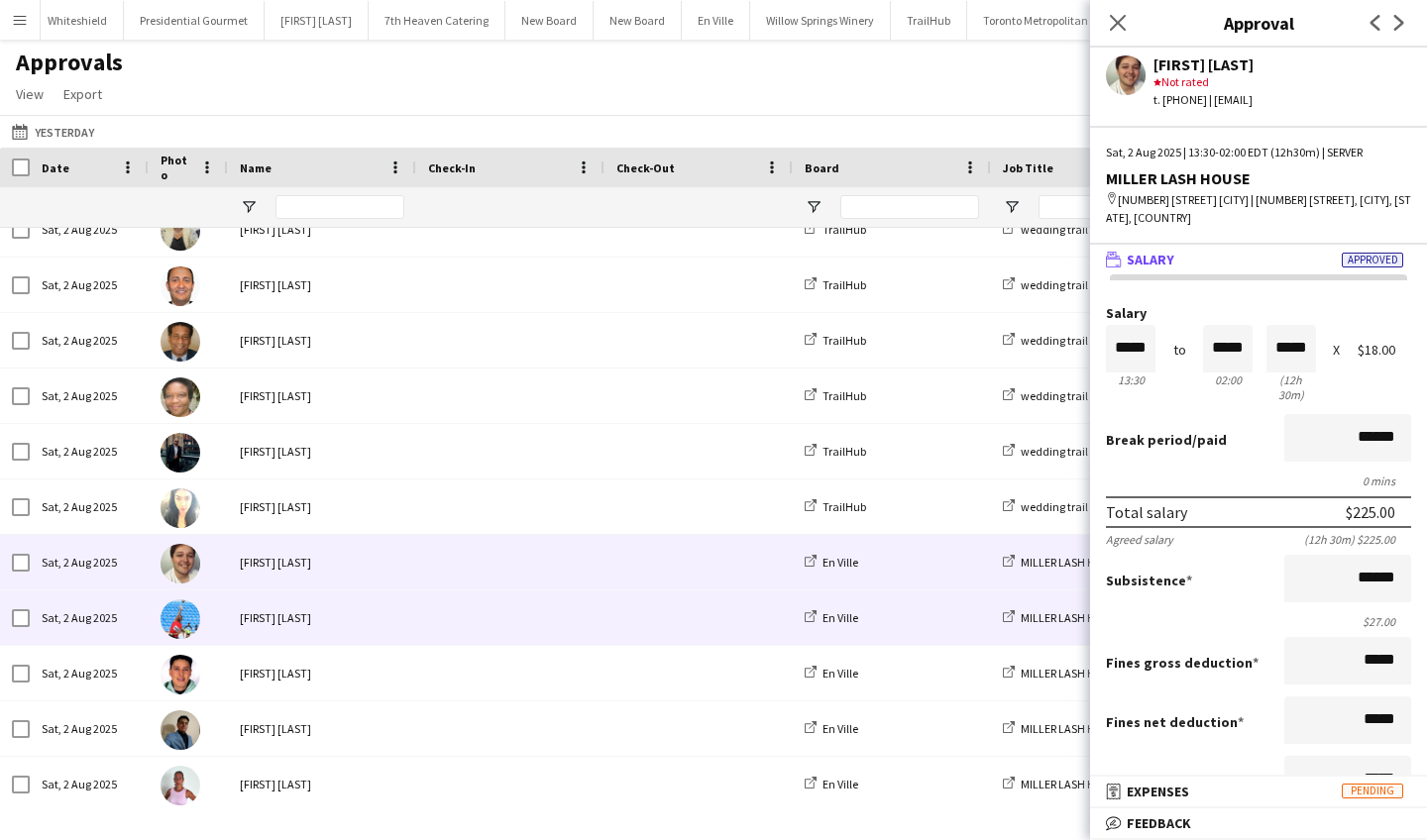 click on "Nibras halawani Nibras" at bounding box center [322, 617] 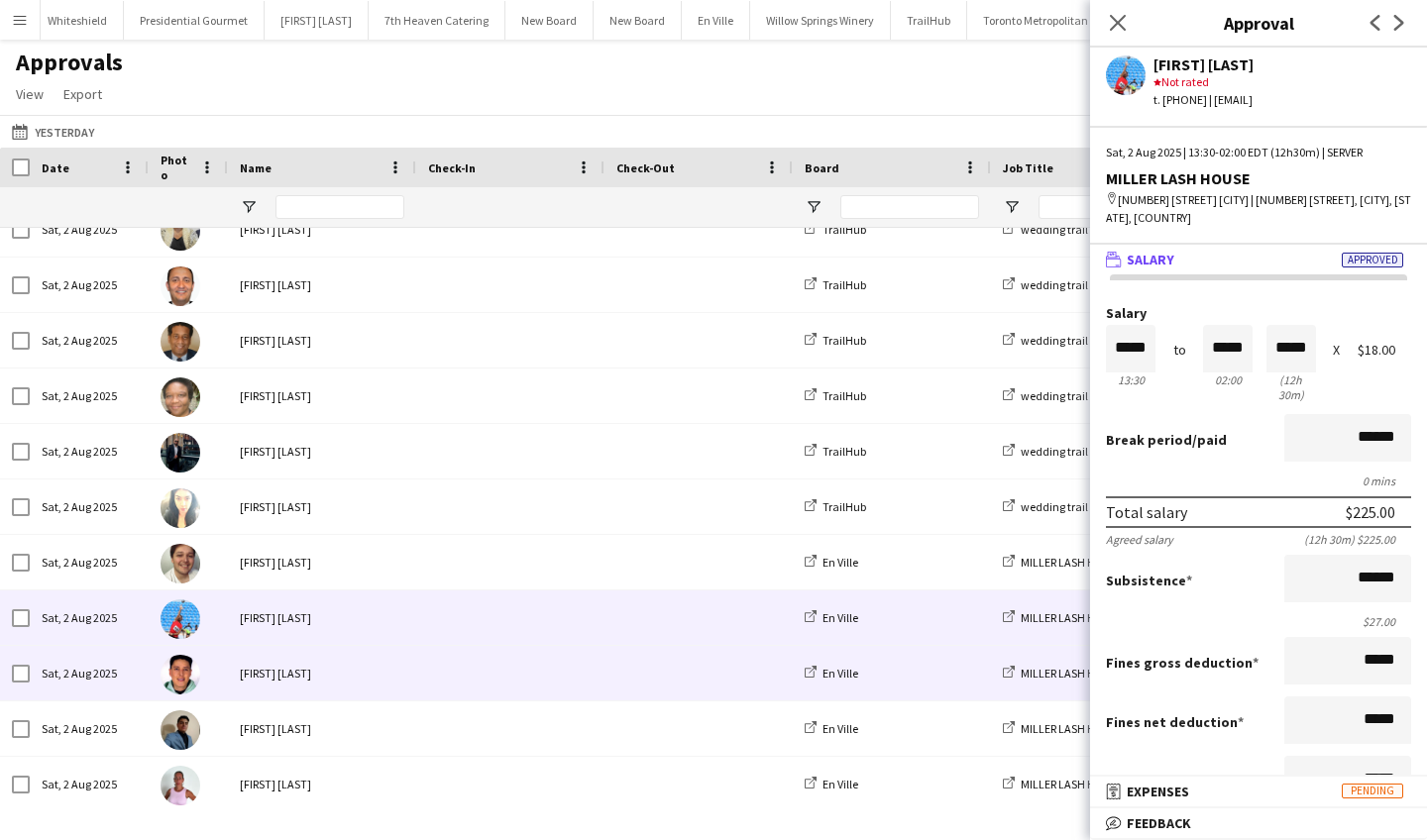 click on "[FIRST] [LAST] [FIRST] [LAST]" at bounding box center (322, 673) 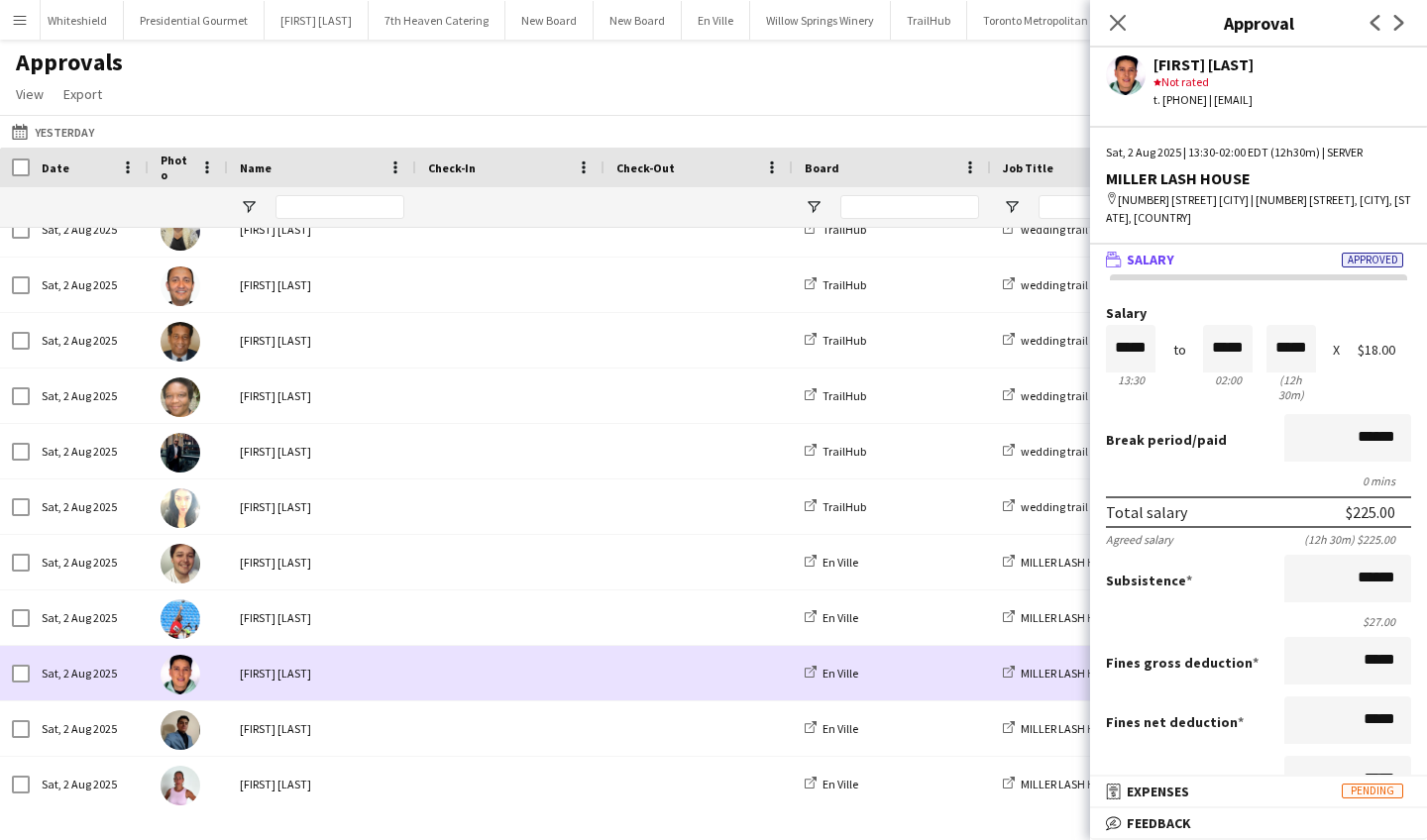 scroll, scrollTop: 395, scrollLeft: 0, axis: vertical 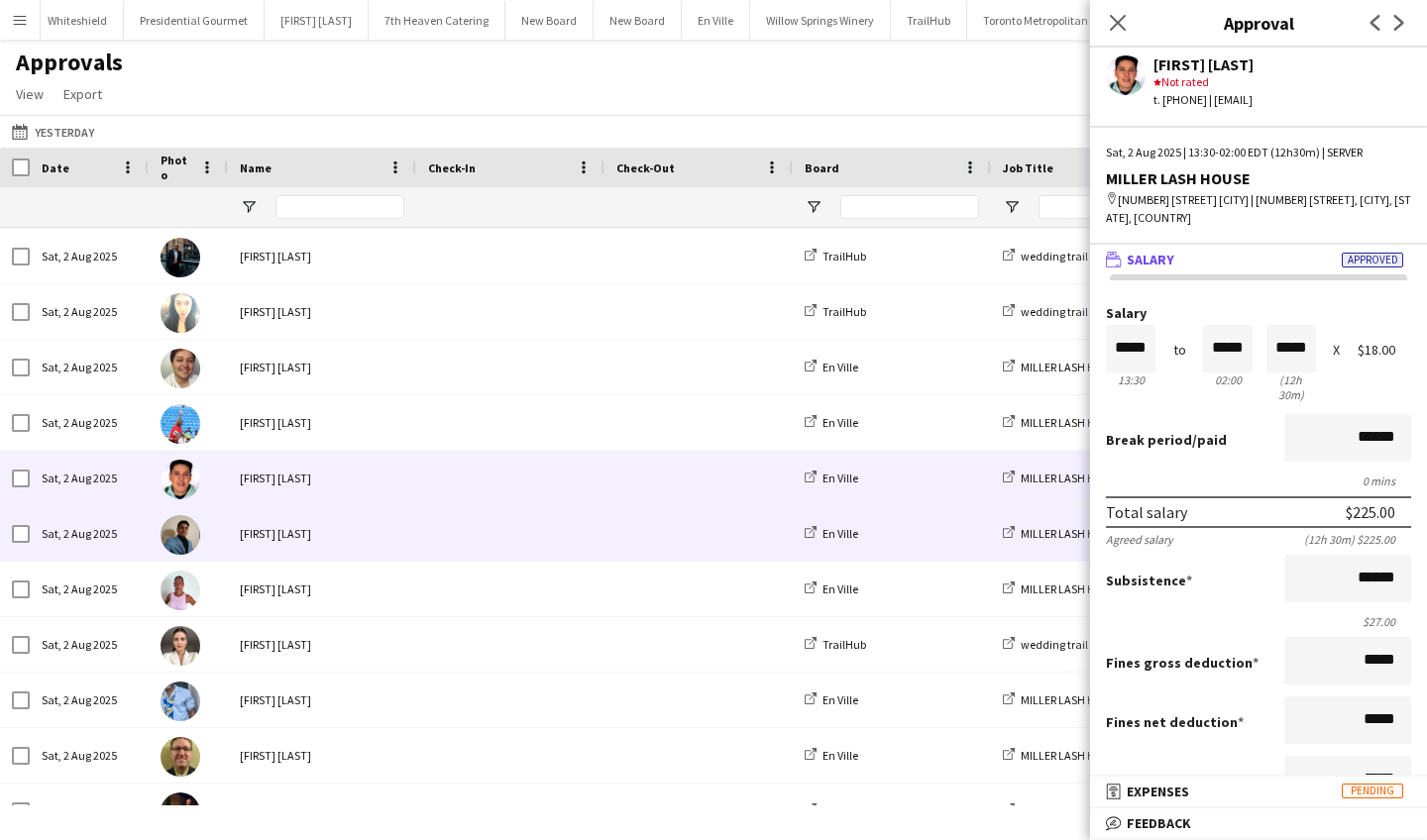click on "Javier Pincay" at bounding box center (322, 533) 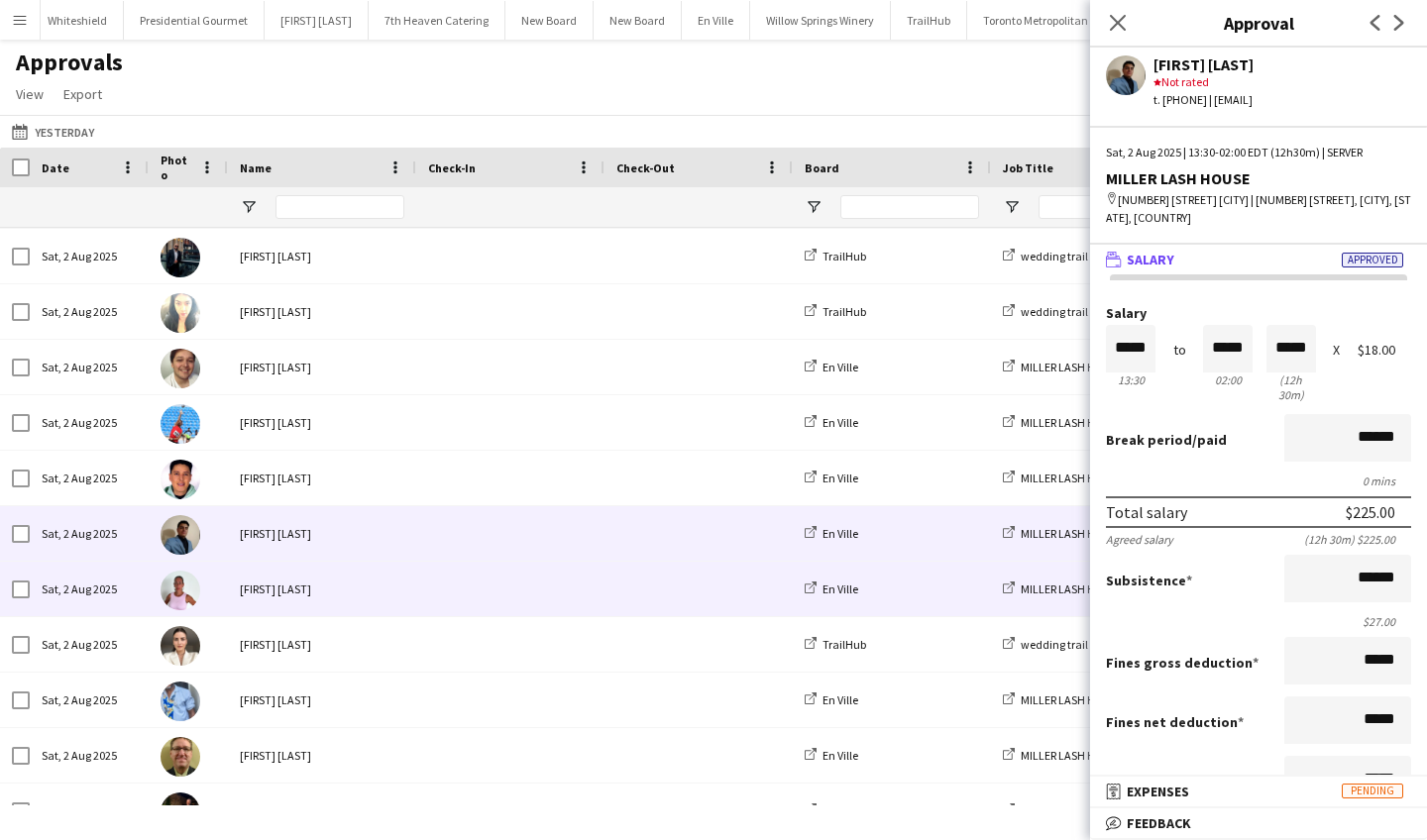 click on "Vicky Stimac" at bounding box center [322, 588] 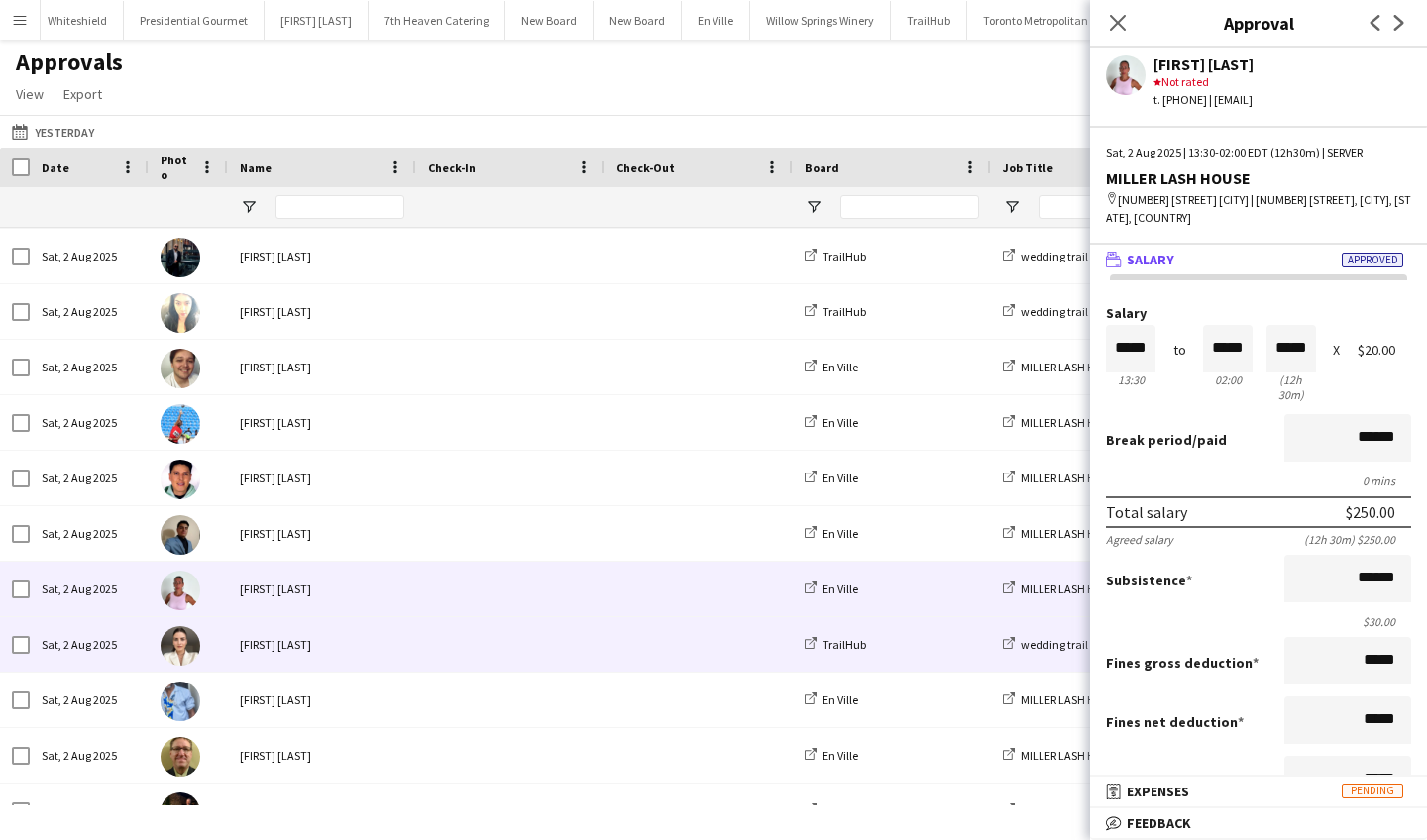 click on "Agnessa Voloshyna" at bounding box center [322, 644] 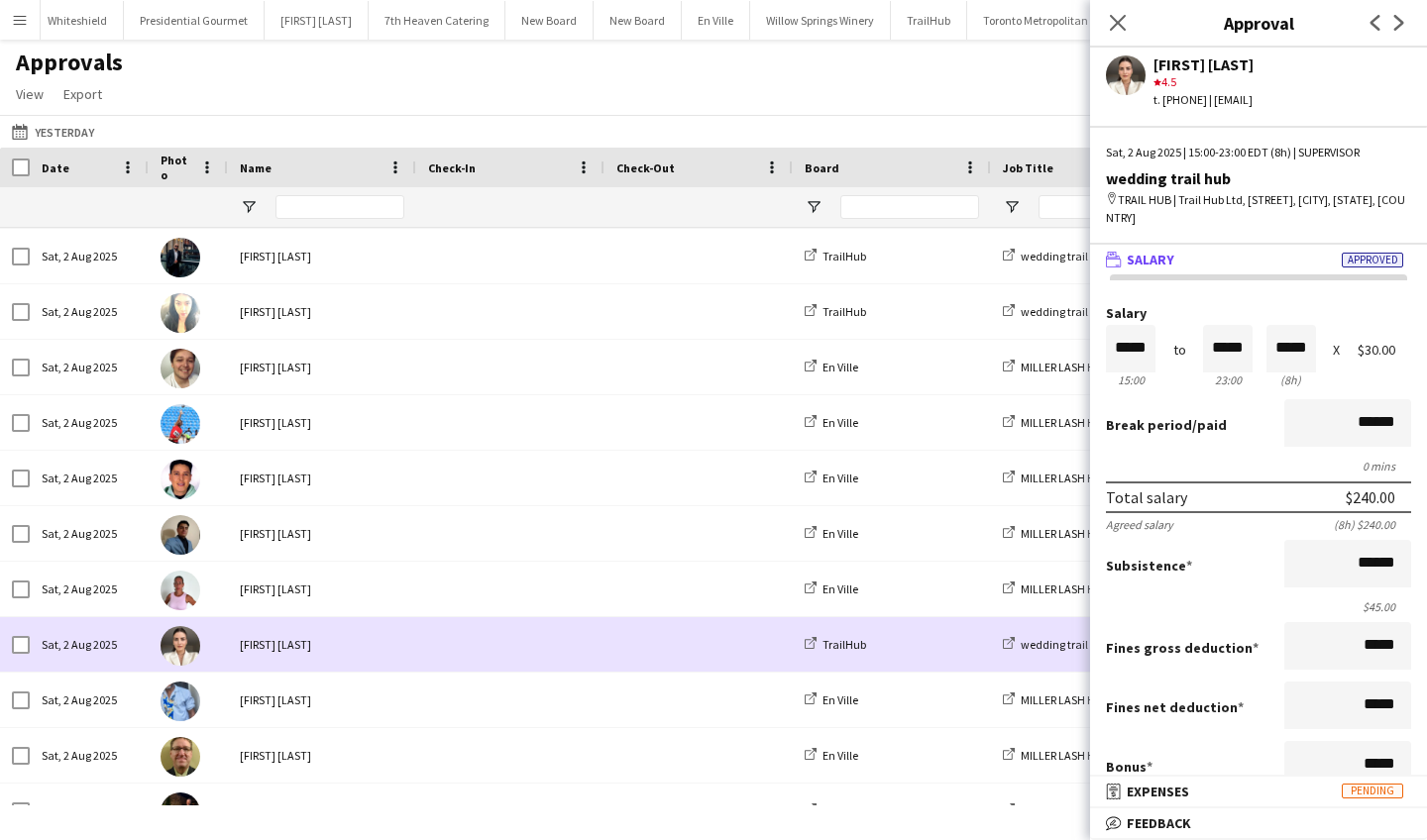 scroll, scrollTop: 533, scrollLeft: 0, axis: vertical 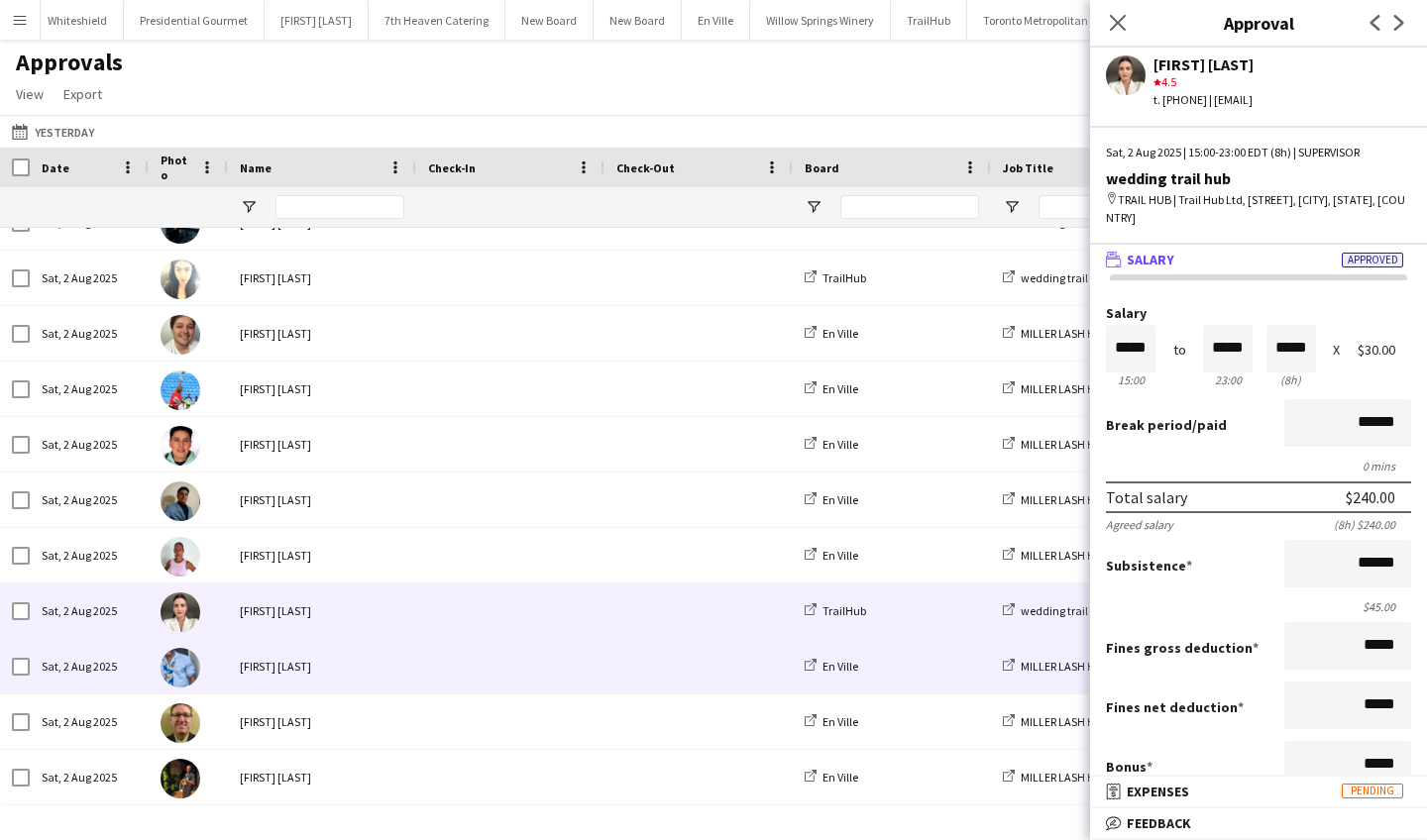click on "KELECHI ACHONU" at bounding box center (322, 666) 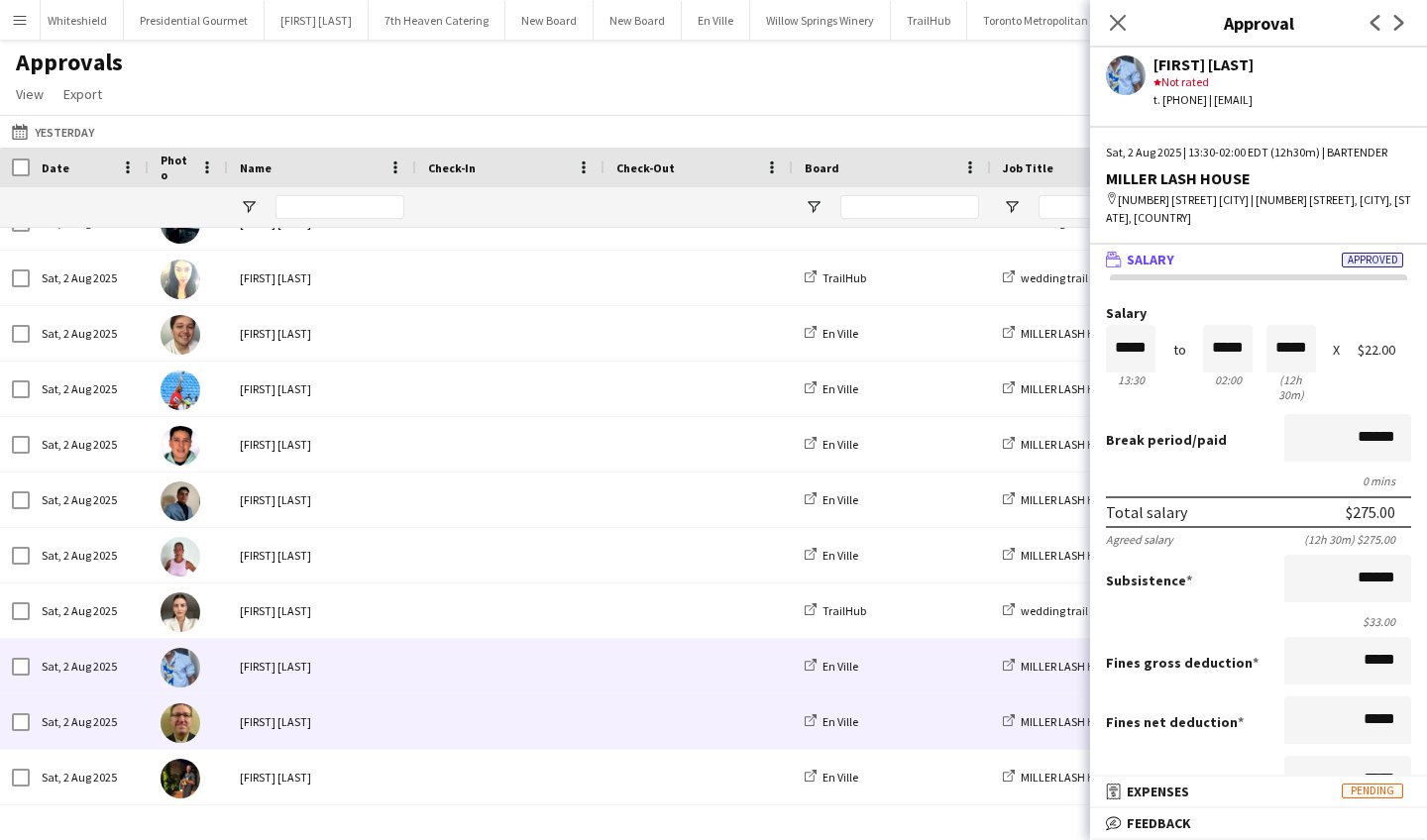 click on "[FIRST] [LAST]" at bounding box center (322, 721) 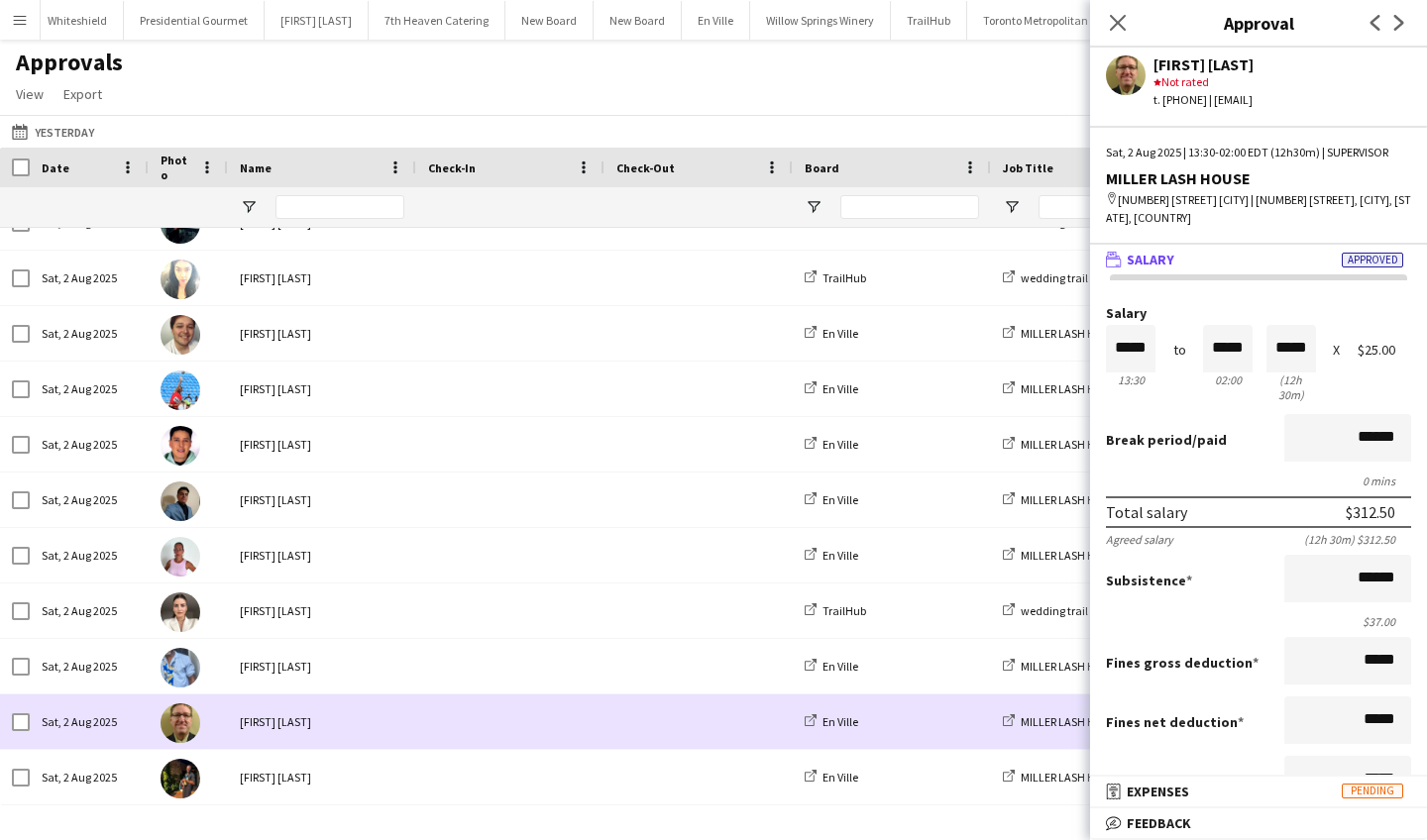 scroll, scrollTop: 0, scrollLeft: 0, axis: both 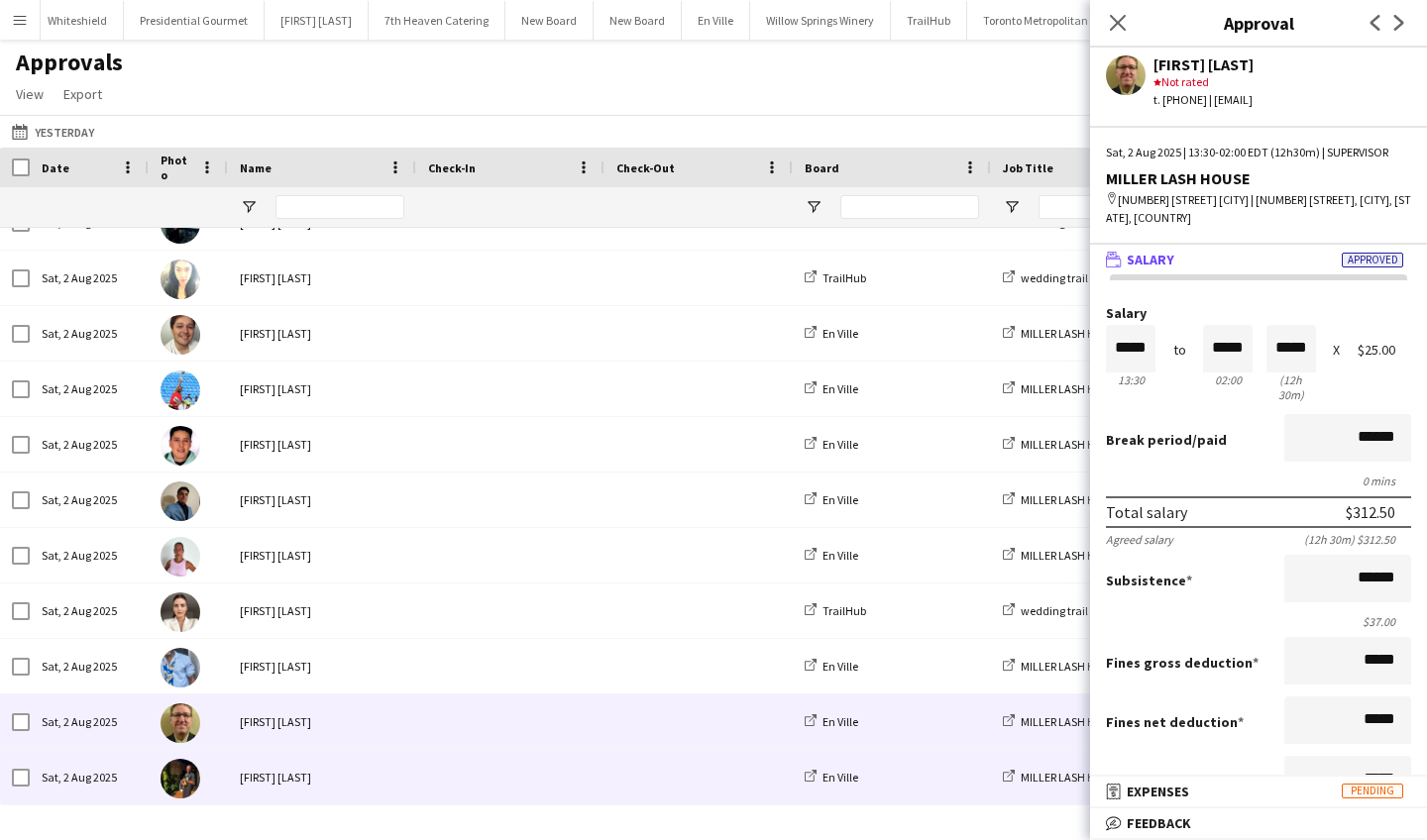 click on "Nicholas Unazoi" at bounding box center (322, 777) 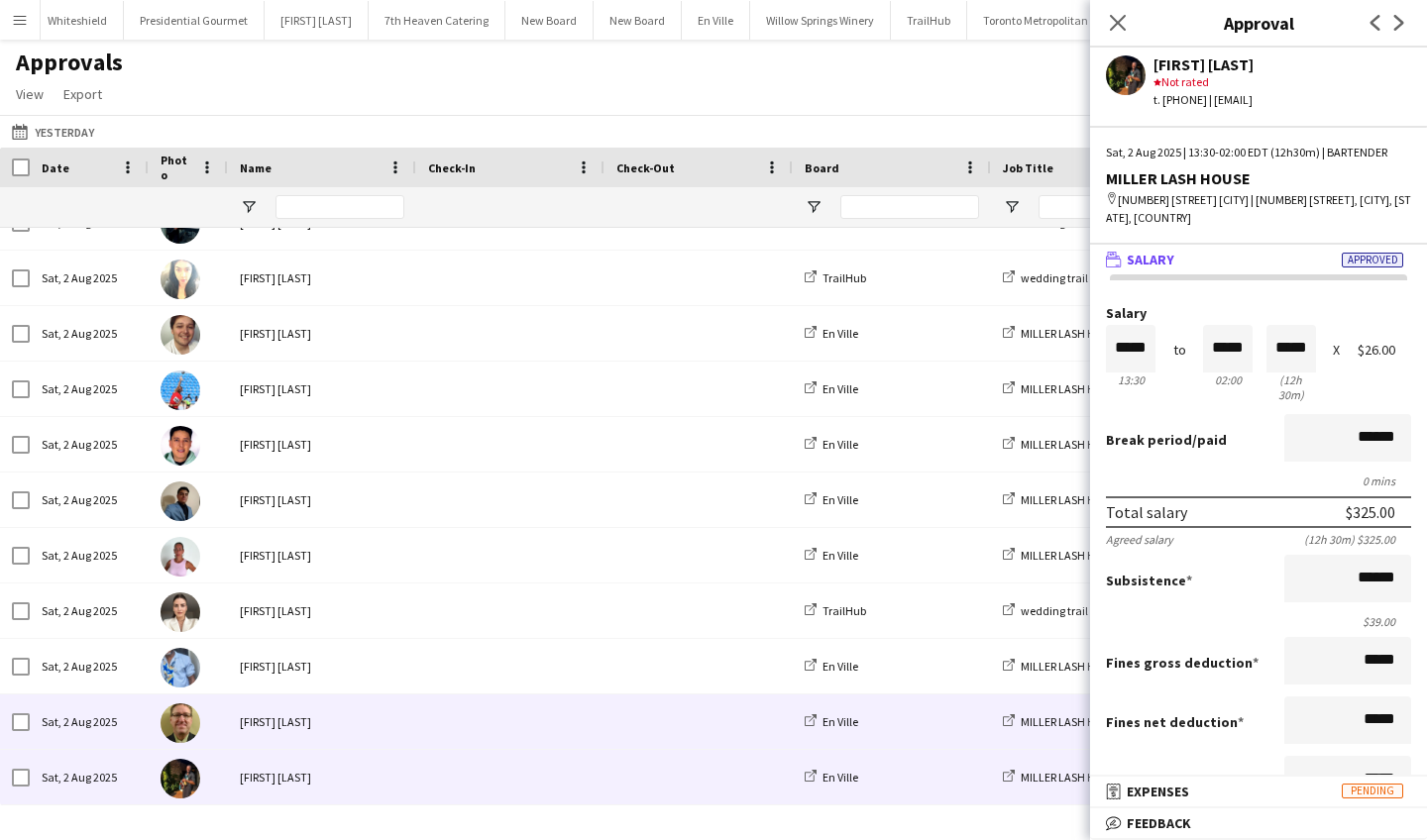 click on "[FIRST] [LAST]" at bounding box center (322, 721) 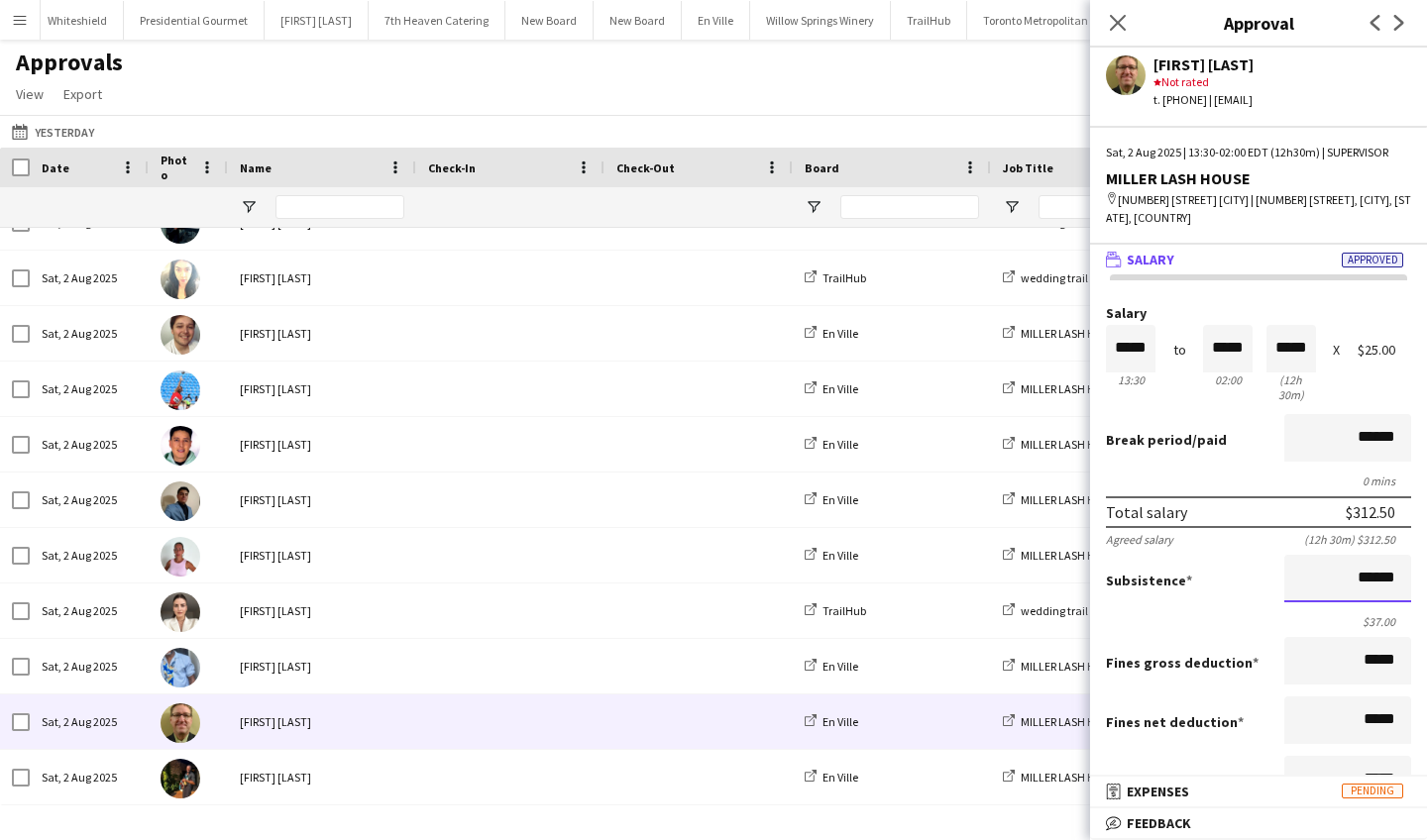 click on "******" at bounding box center [1348, 578] 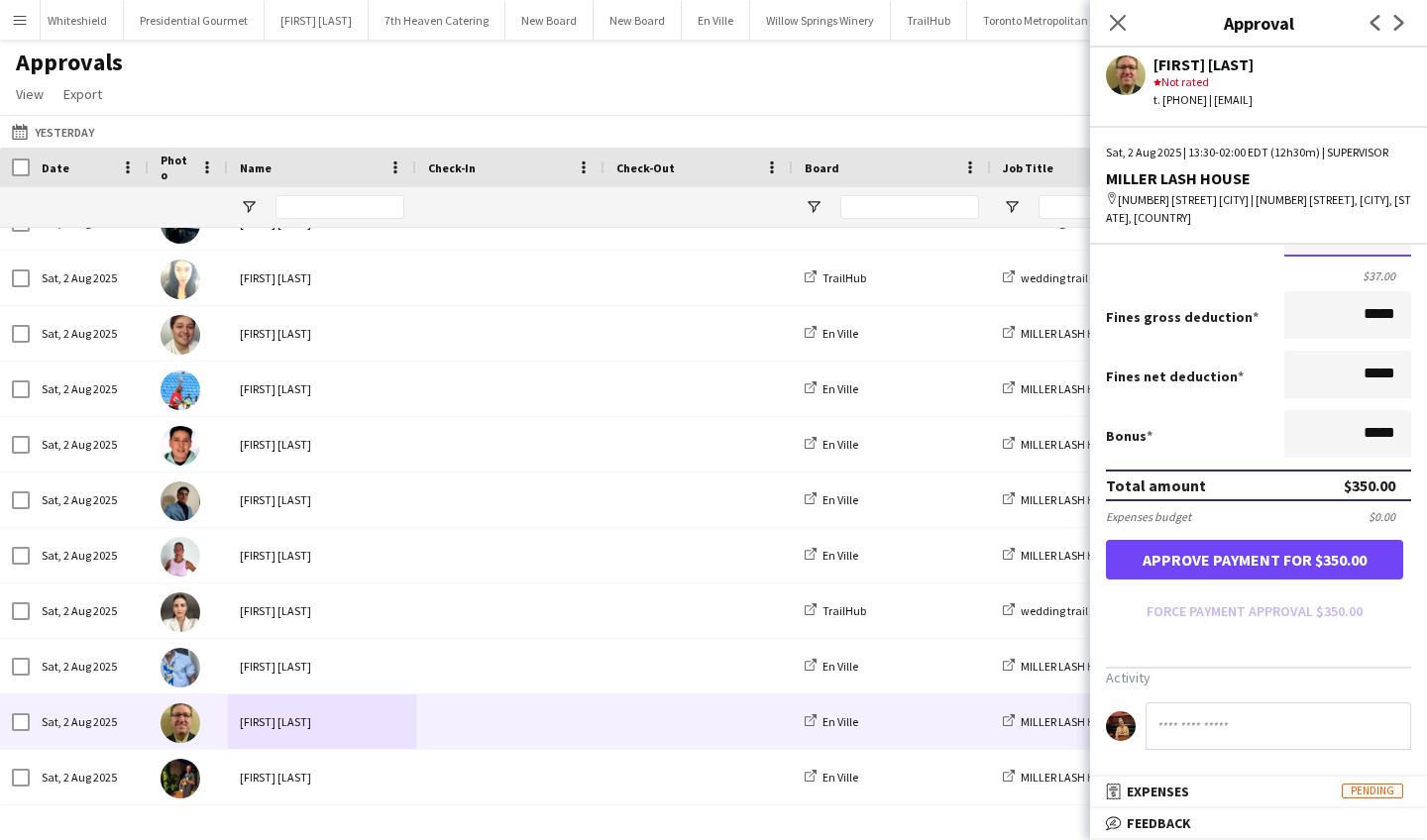 type on "******" 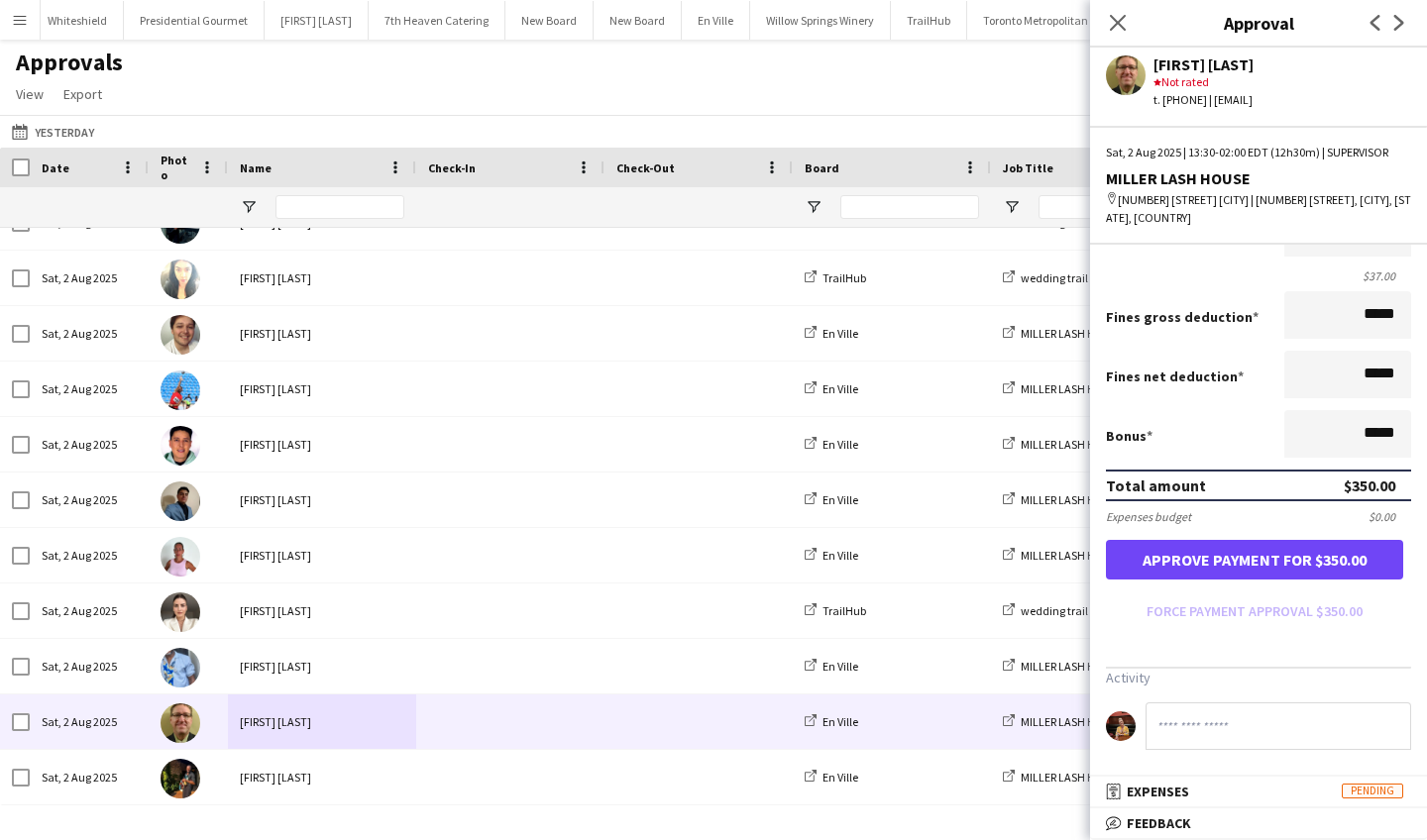 click on "Approve payment for $350.00" at bounding box center (1255, 560) 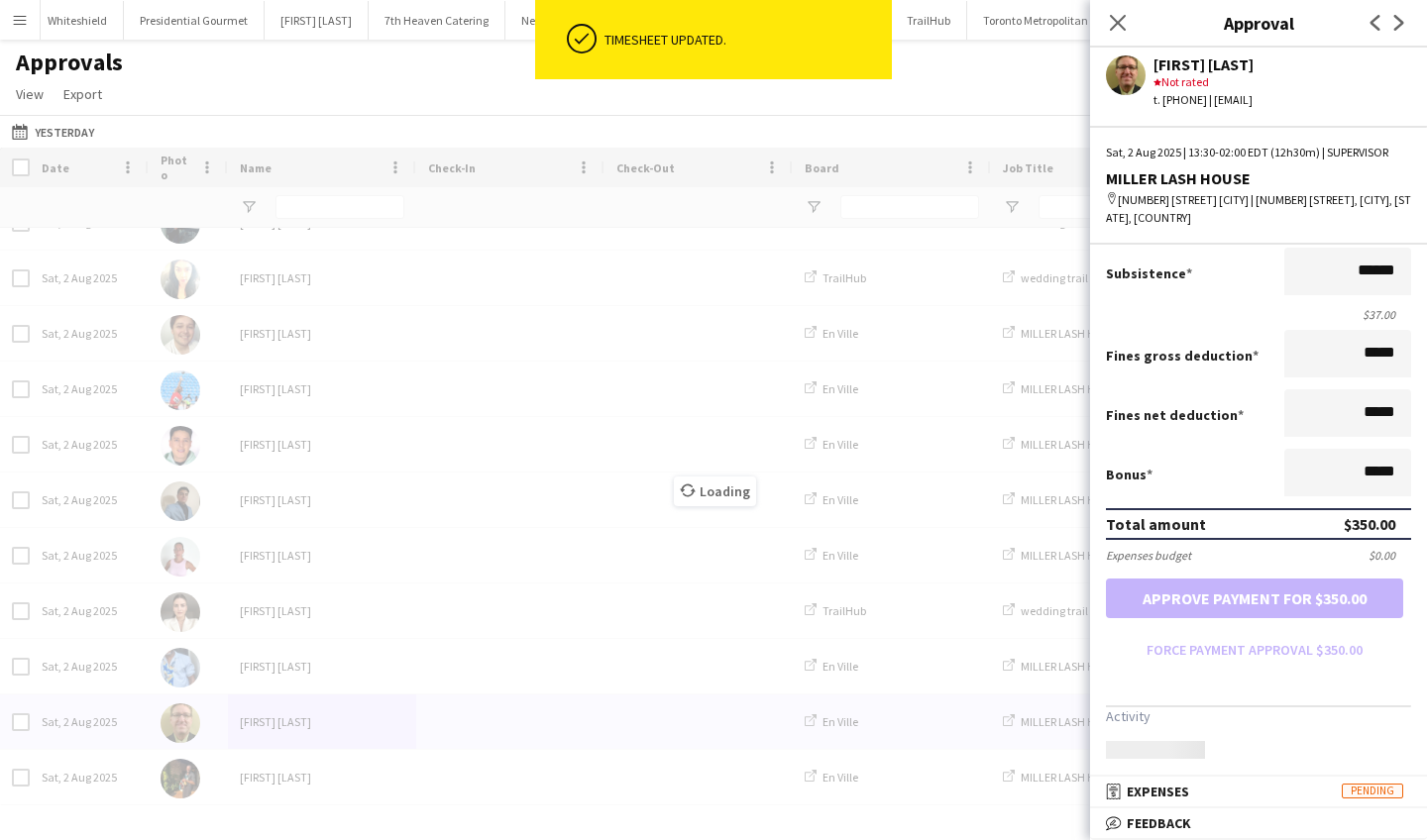 scroll, scrollTop: 301, scrollLeft: 0, axis: vertical 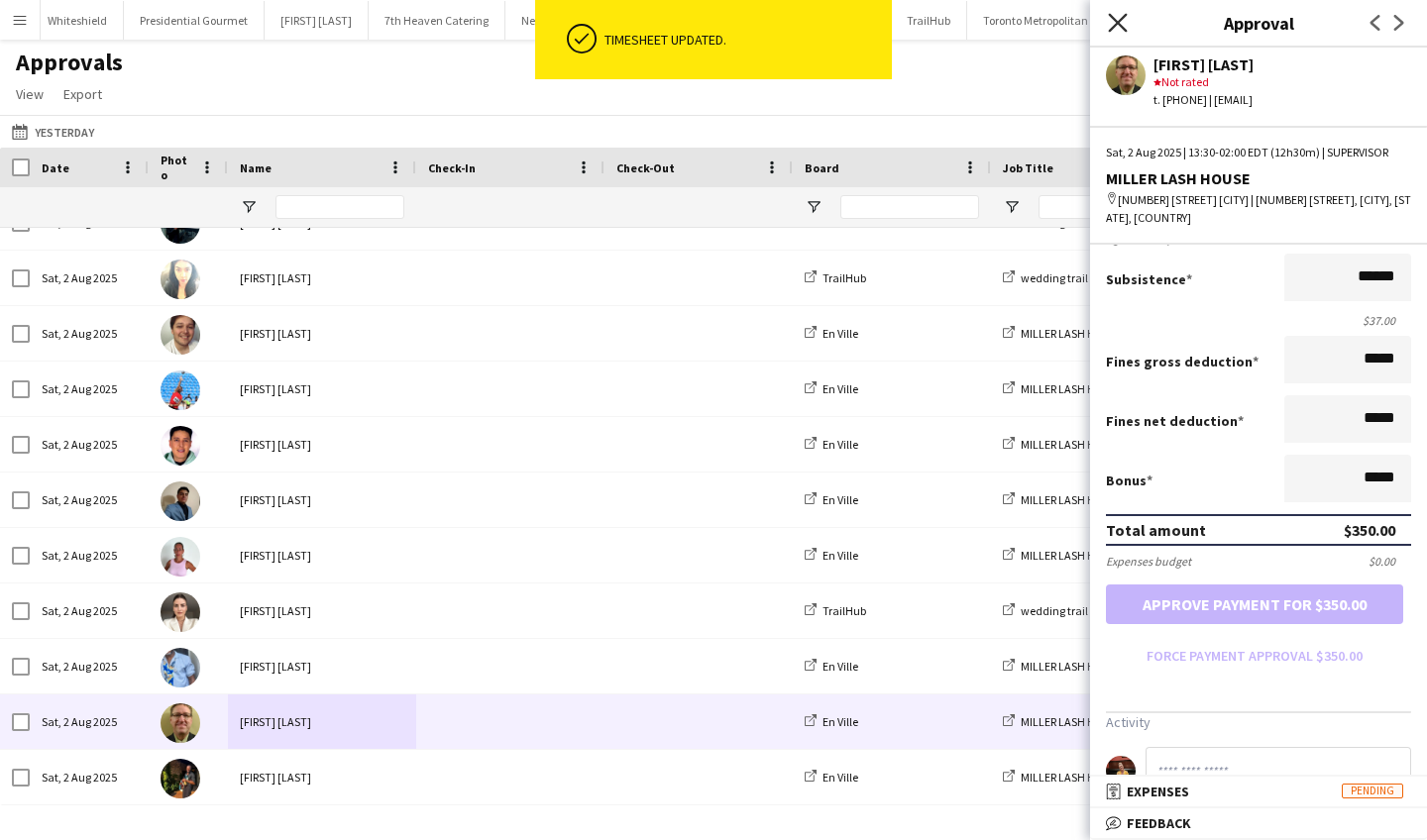 click 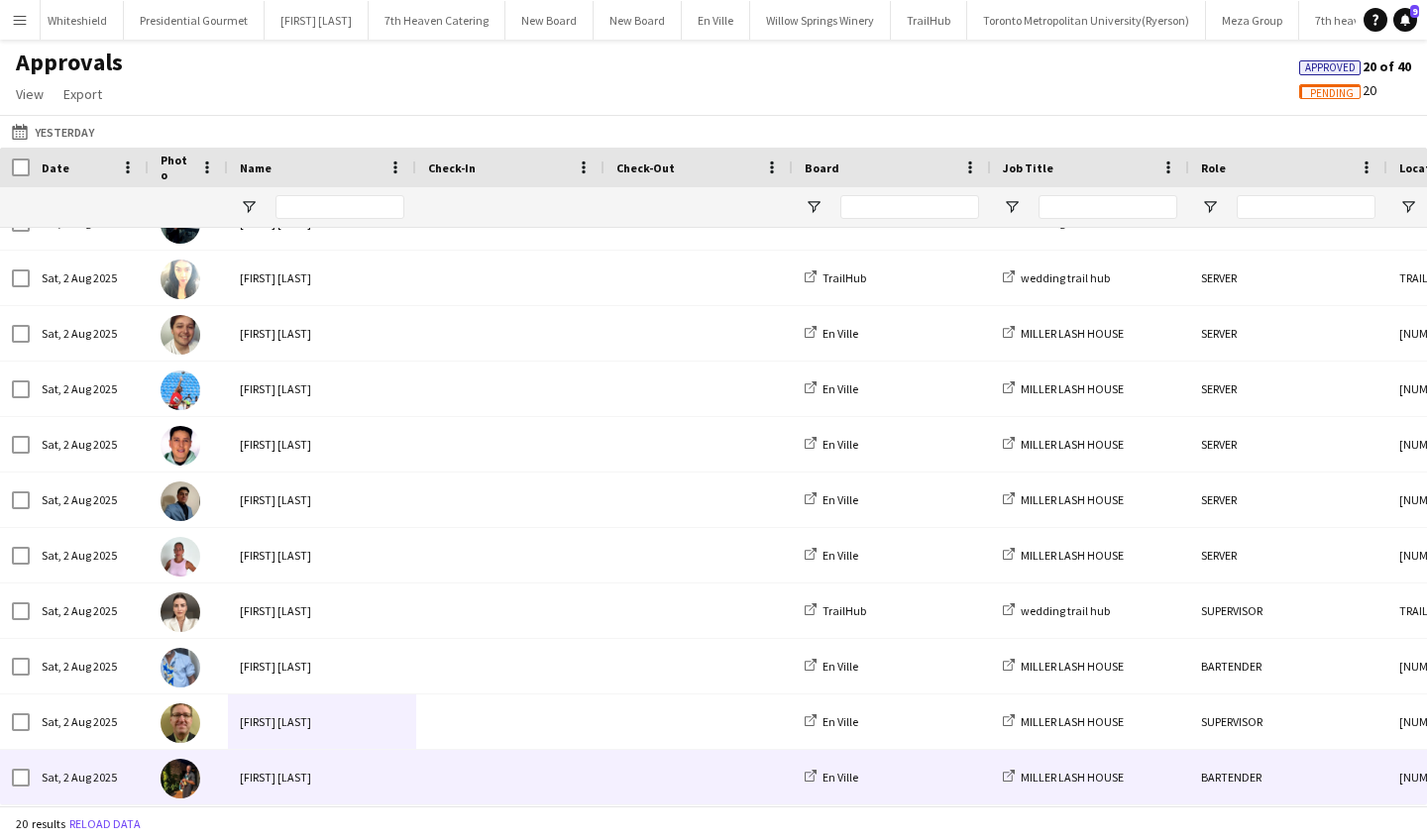 scroll, scrollTop: 0, scrollLeft: 0, axis: both 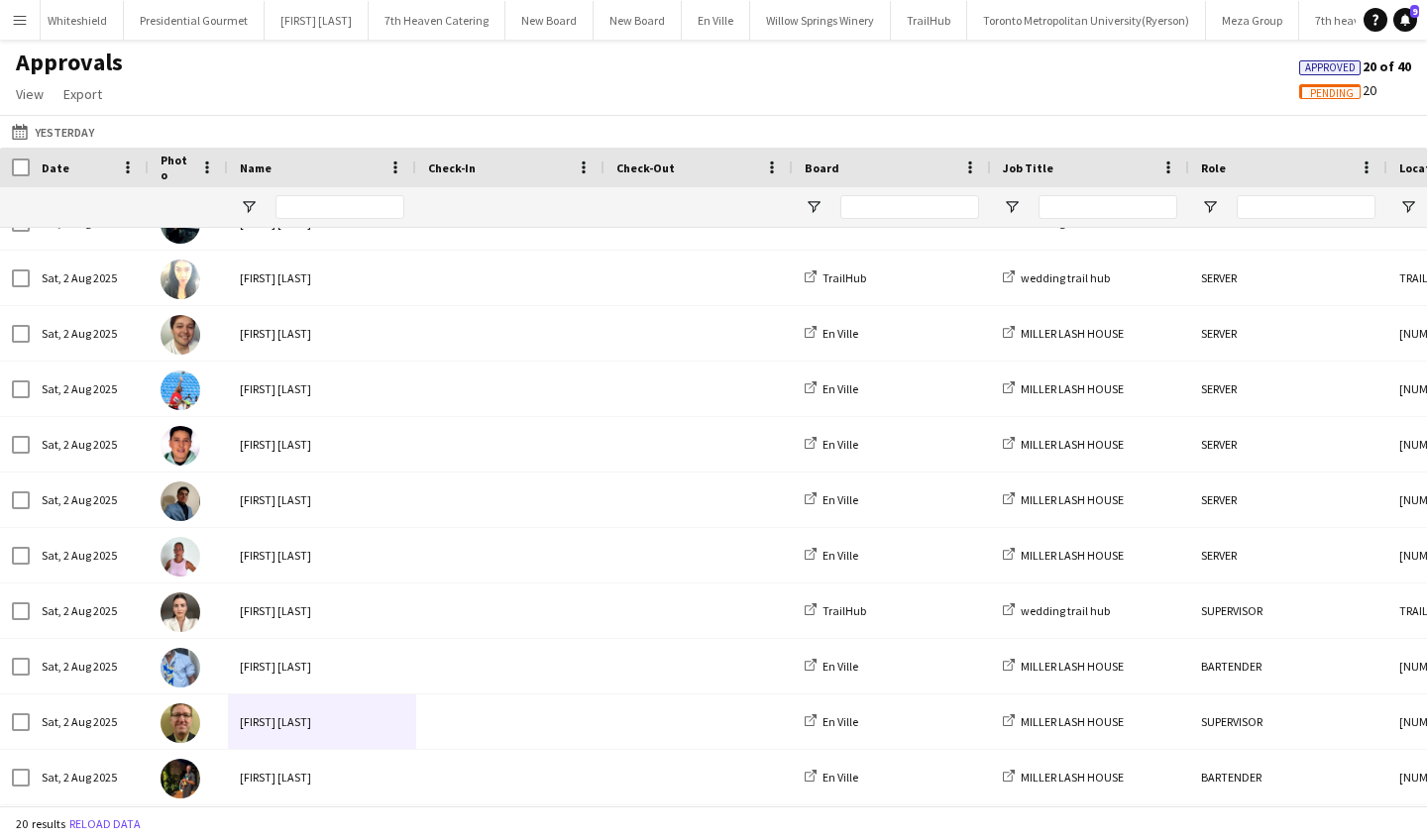 click on "Menu" at bounding box center (20, 20) 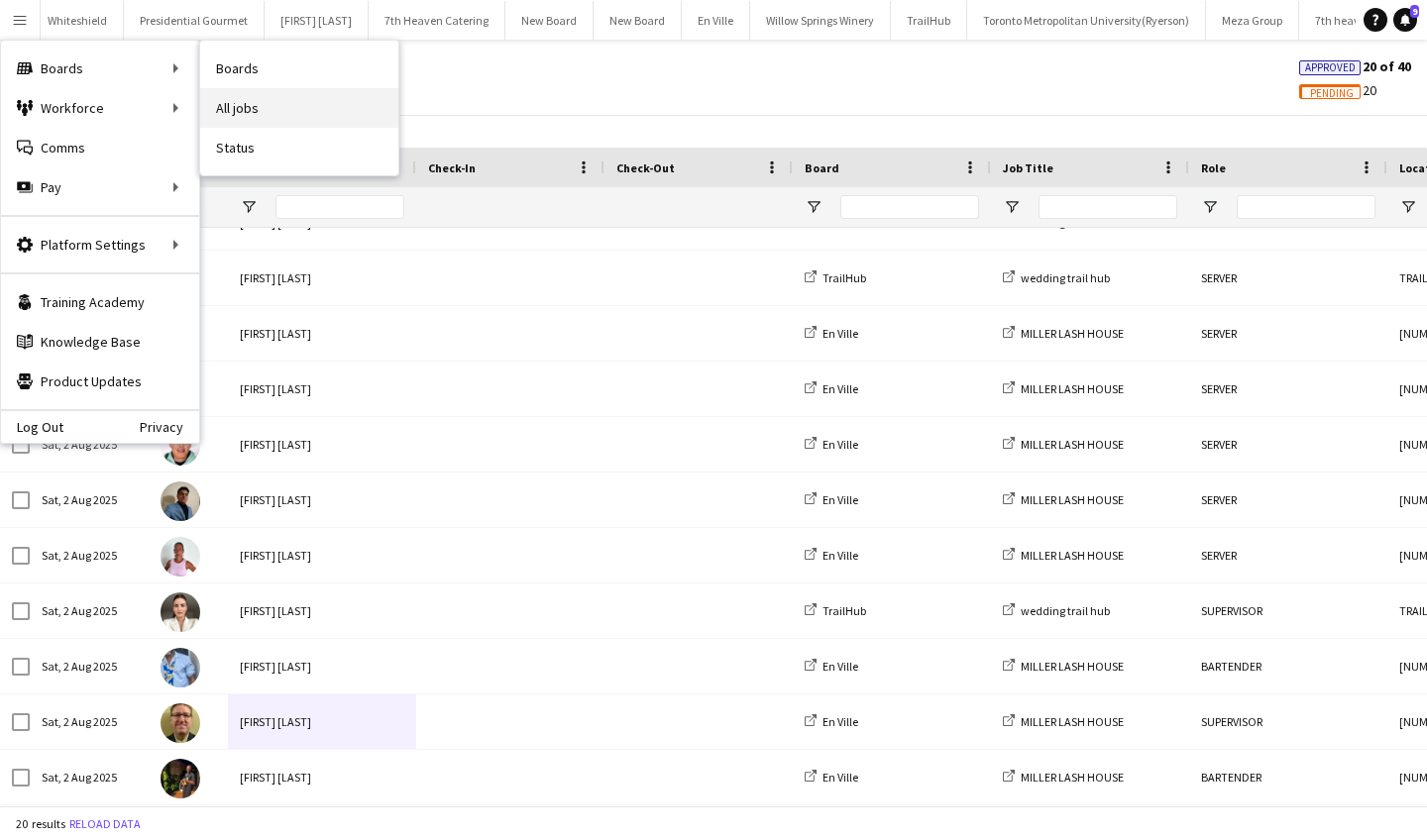 click on "All jobs" at bounding box center [299, 108] 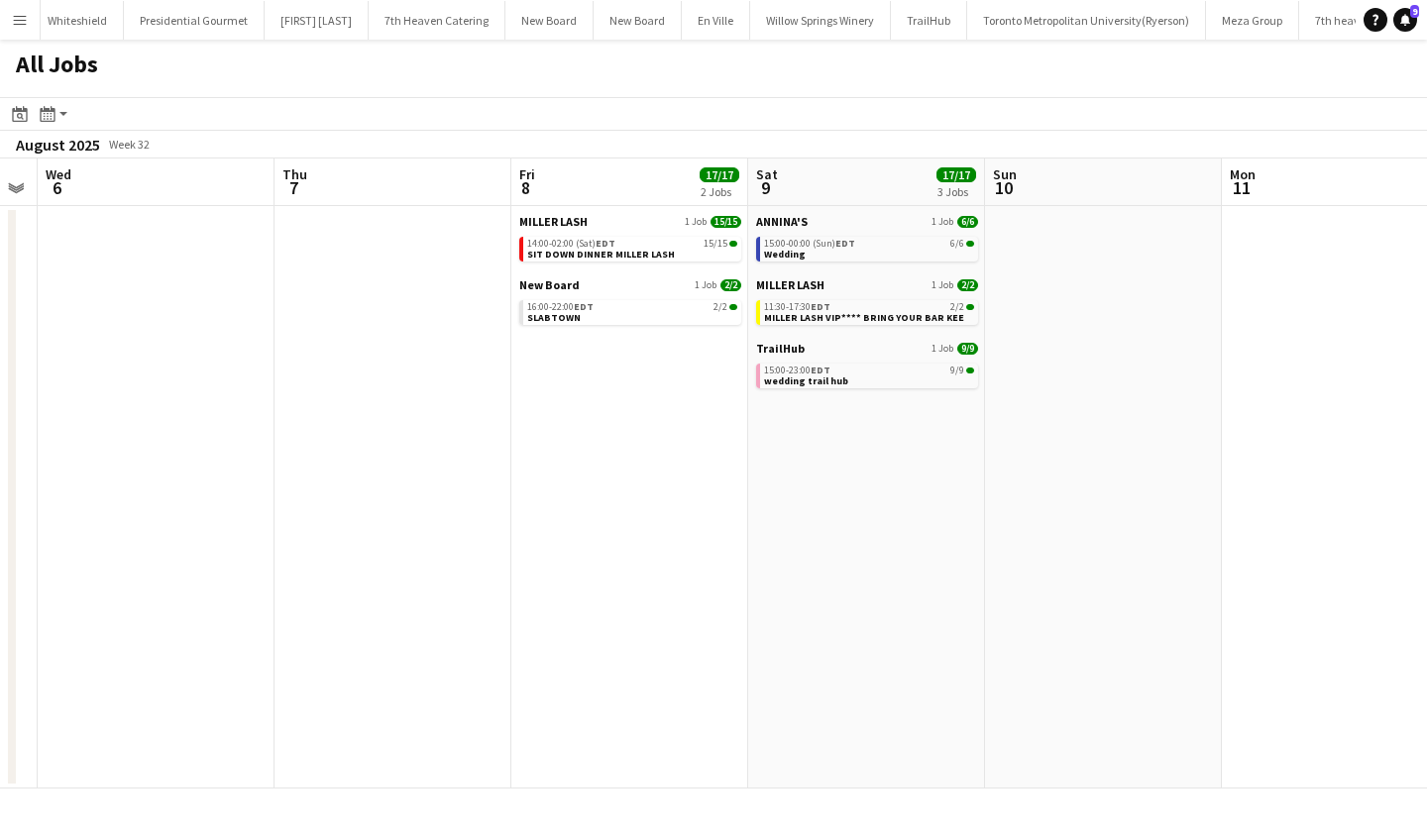 scroll, scrollTop: 0, scrollLeft: 924, axis: horizontal 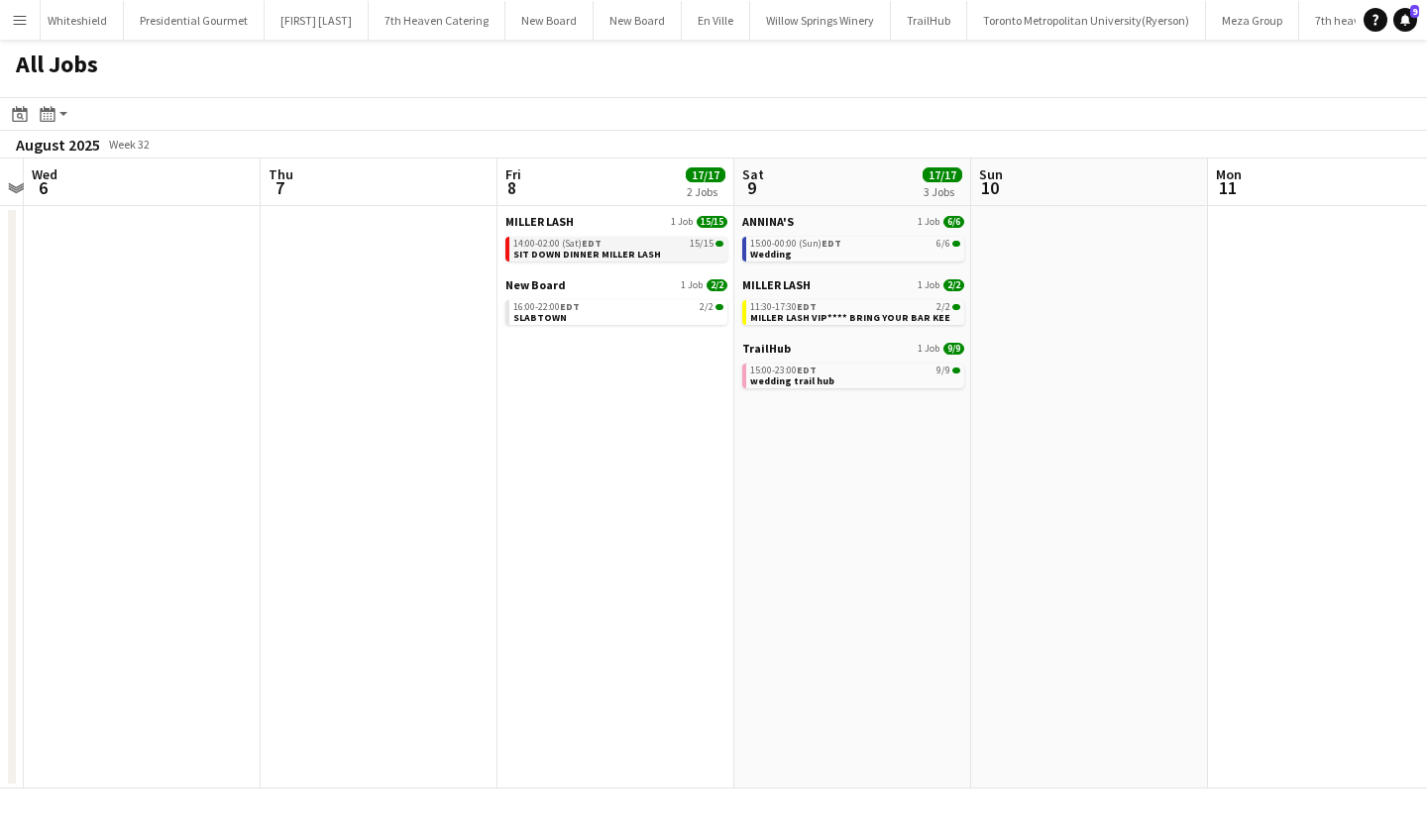 click on "SIT DOWN DINNER MILLER LASH" at bounding box center [587, 254] 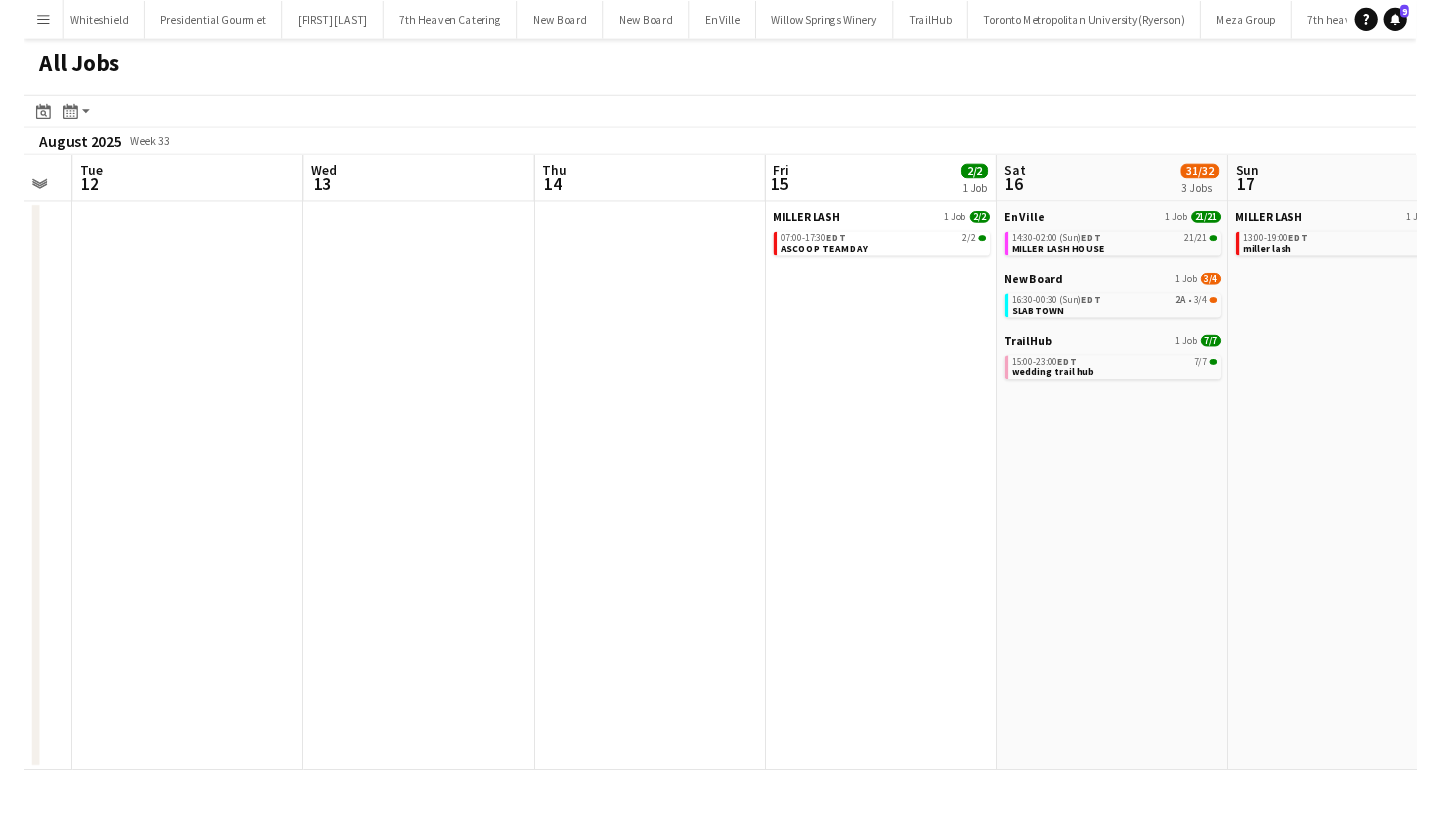 scroll, scrollTop: 0, scrollLeft: 672, axis: horizontal 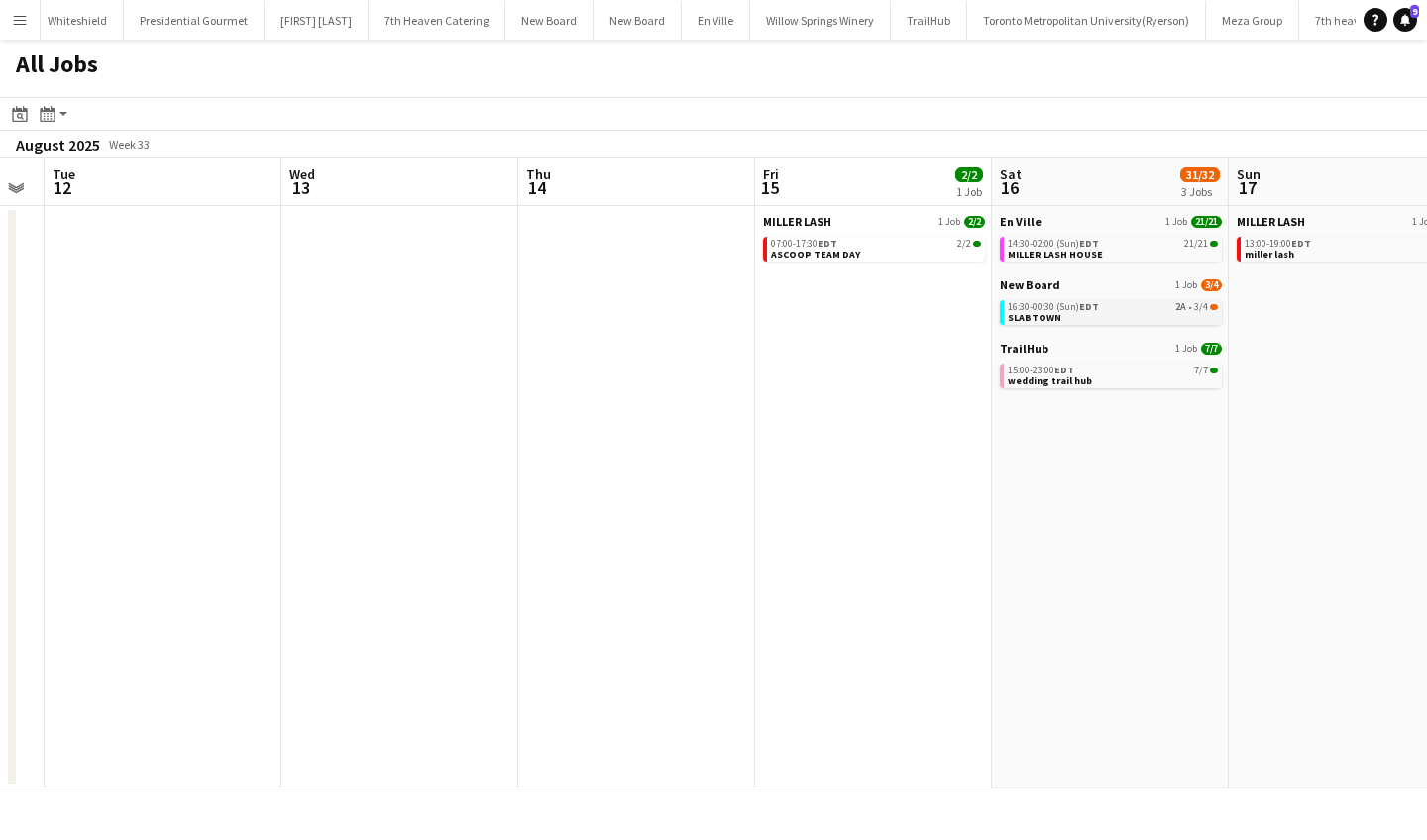 click on "16:30-00:30 (Sun)   EDT" at bounding box center (1053, 307) 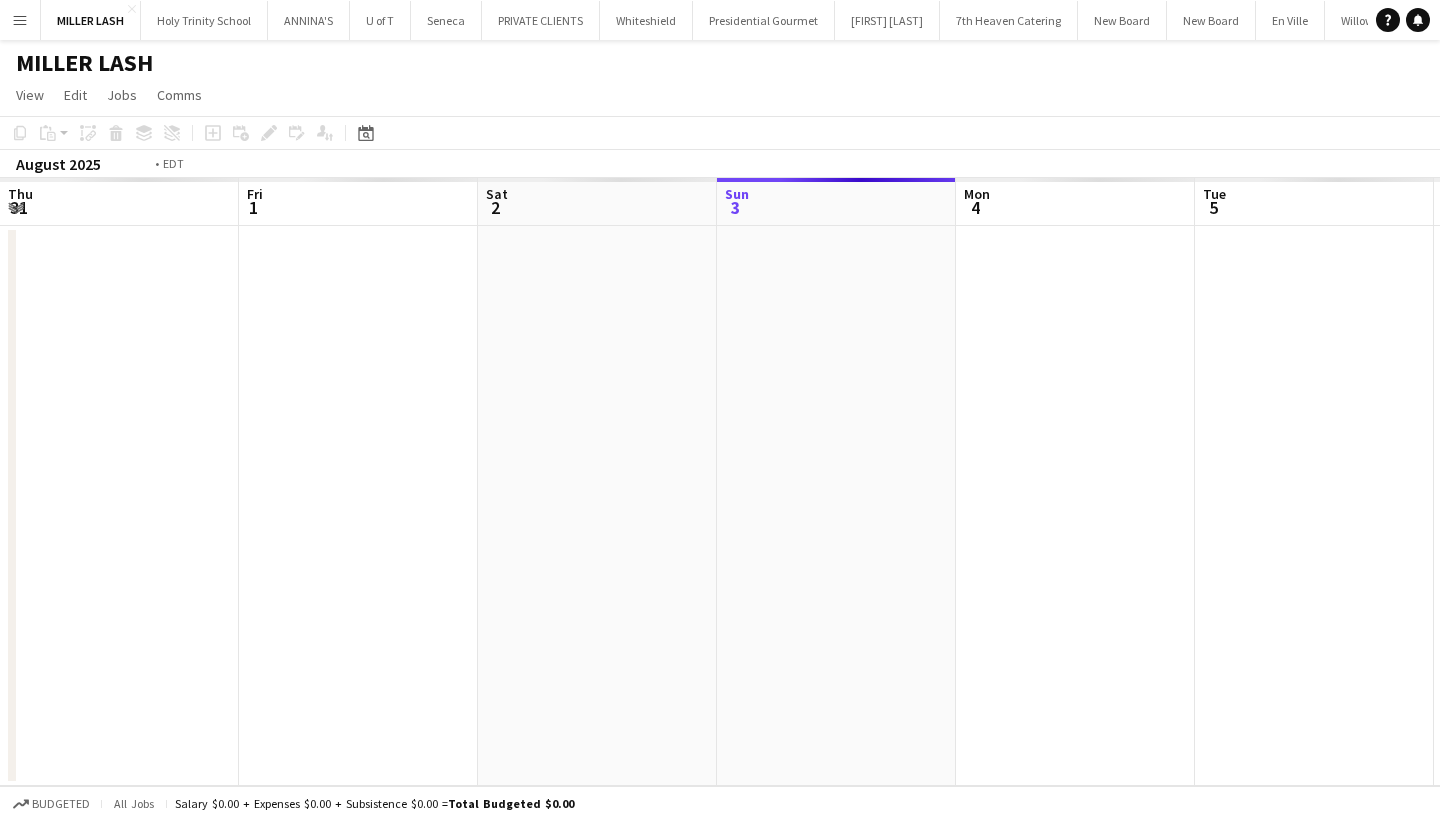 scroll, scrollTop: 0, scrollLeft: 0, axis: both 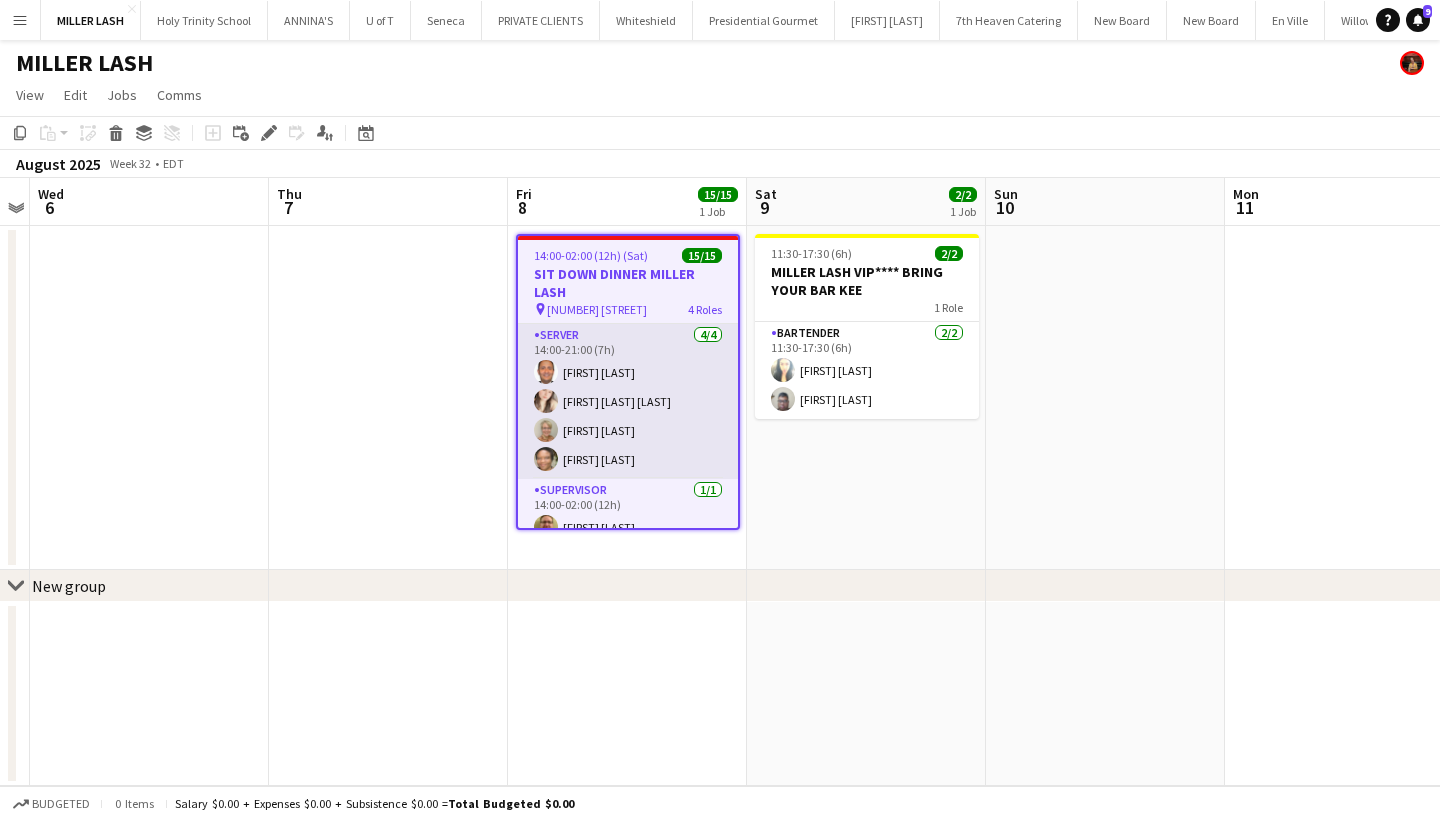 click on "SERVER   4/4   14:00-21:00 (7h)
Carlos Rodriguez Dayanis Garcia Aguiar Christine Rieck Petagay Dixon" at bounding box center [628, 401] 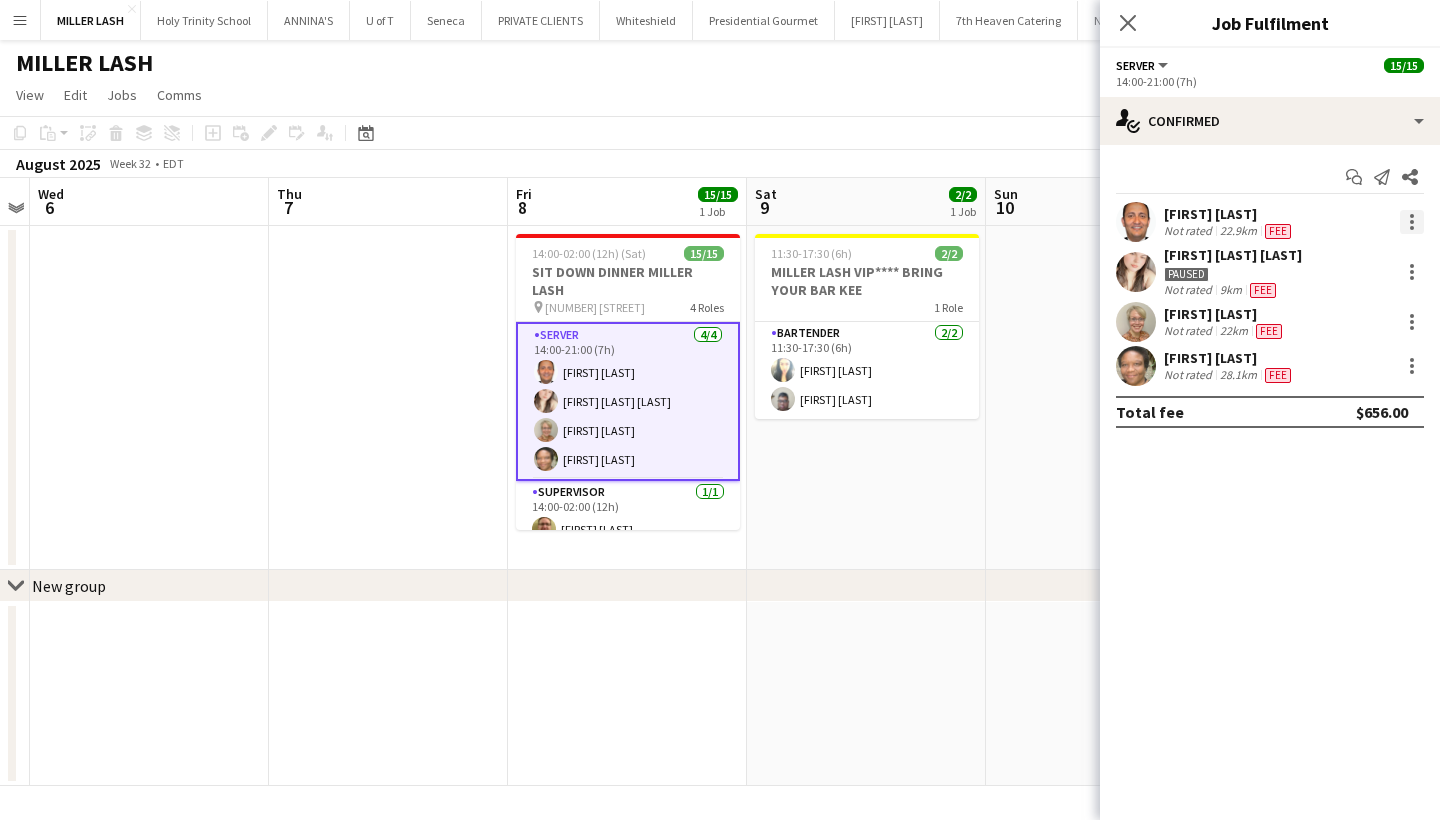 click at bounding box center (1412, 222) 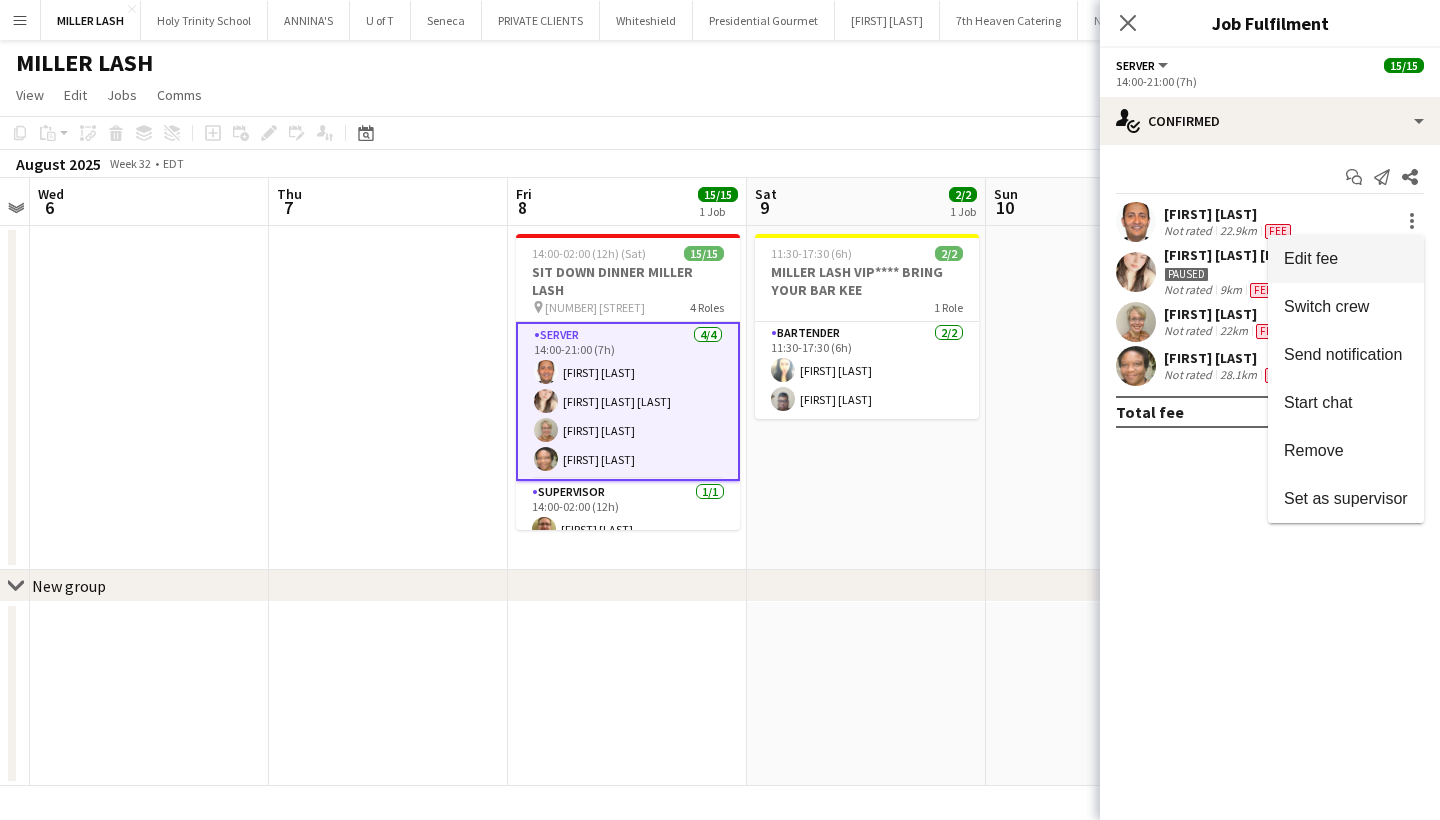 click on "Edit fee" at bounding box center (1346, 259) 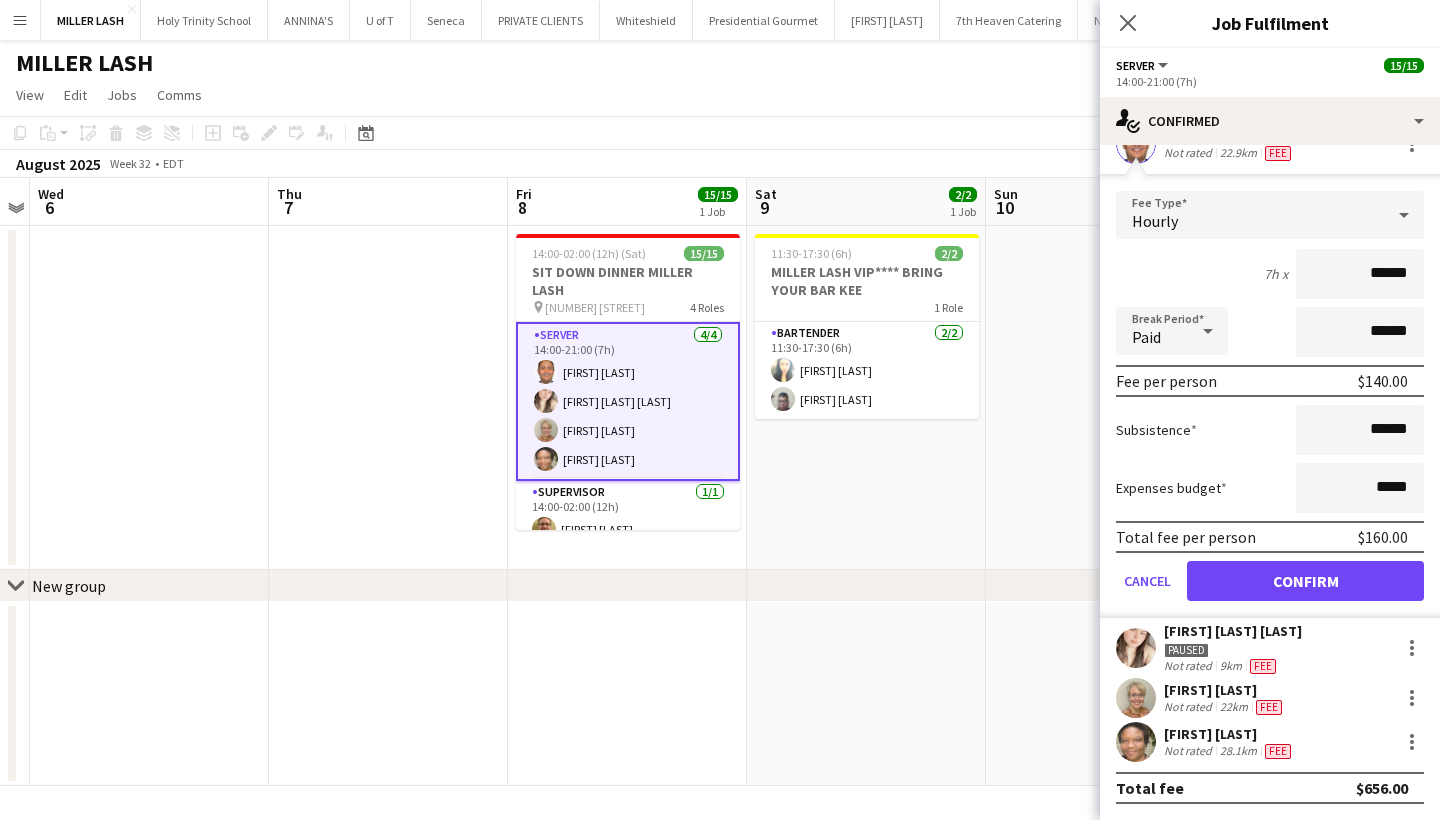 scroll, scrollTop: 78, scrollLeft: 0, axis: vertical 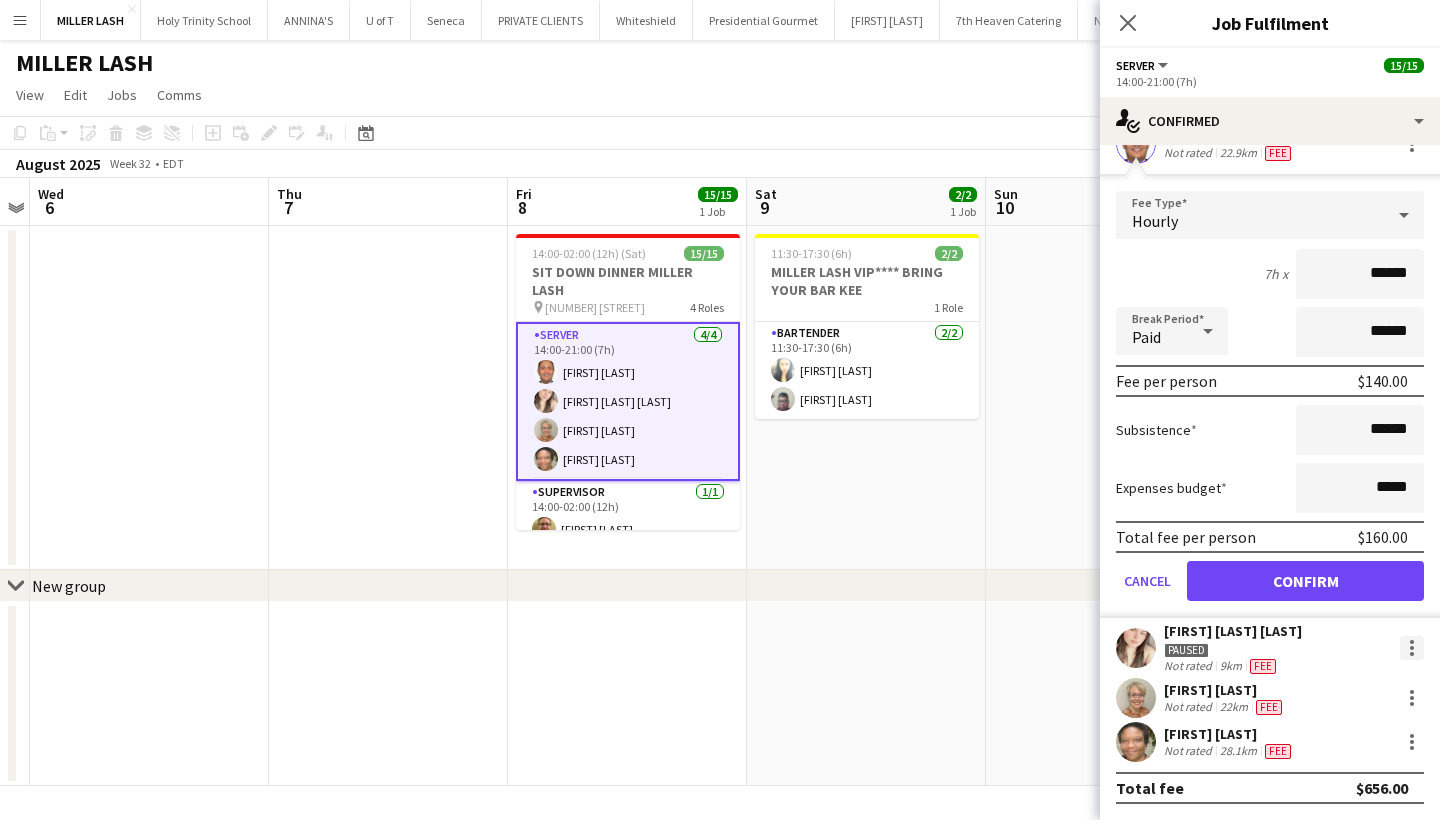 click at bounding box center (1412, 648) 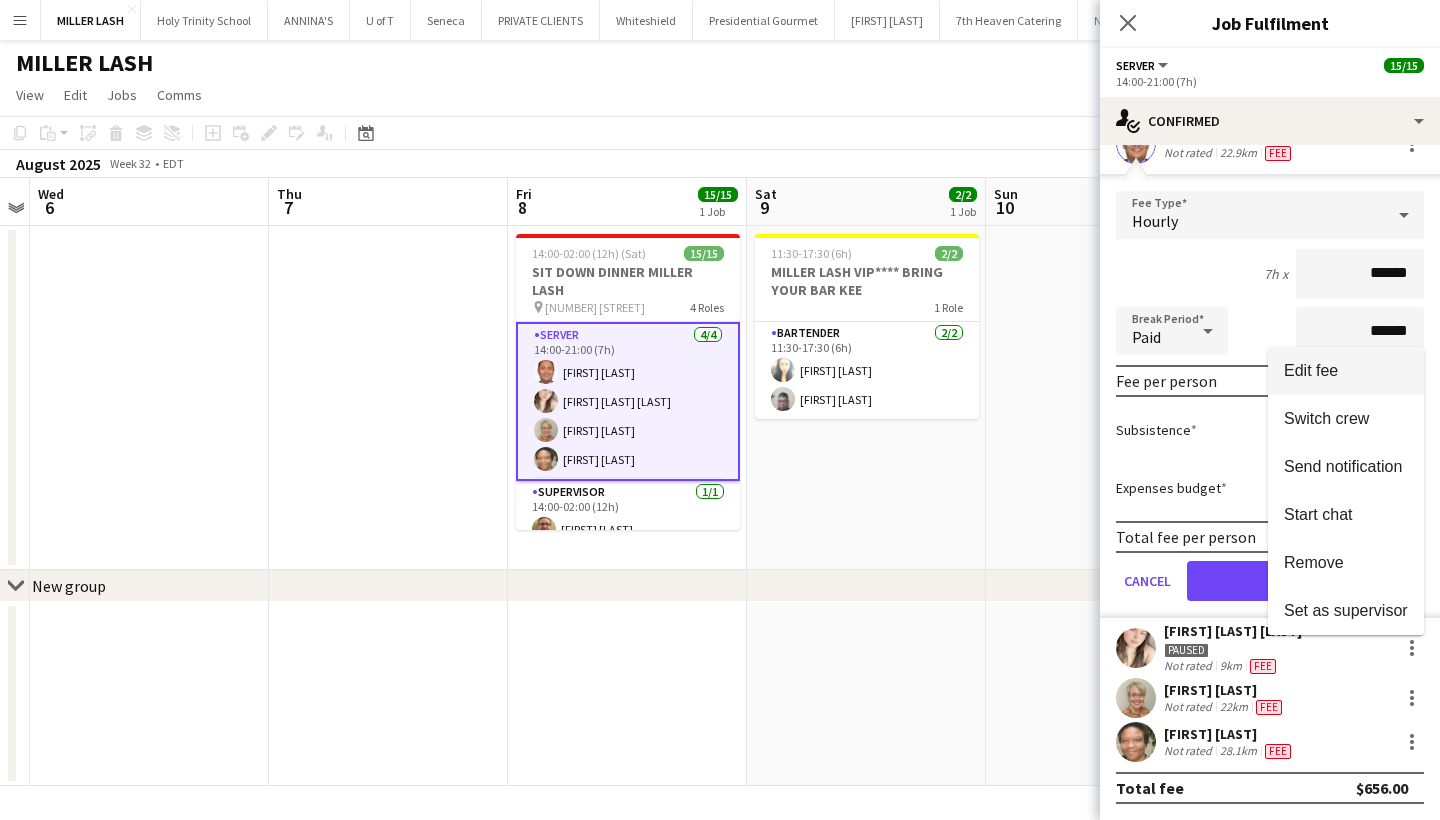 click on "Edit fee" at bounding box center (1311, 370) 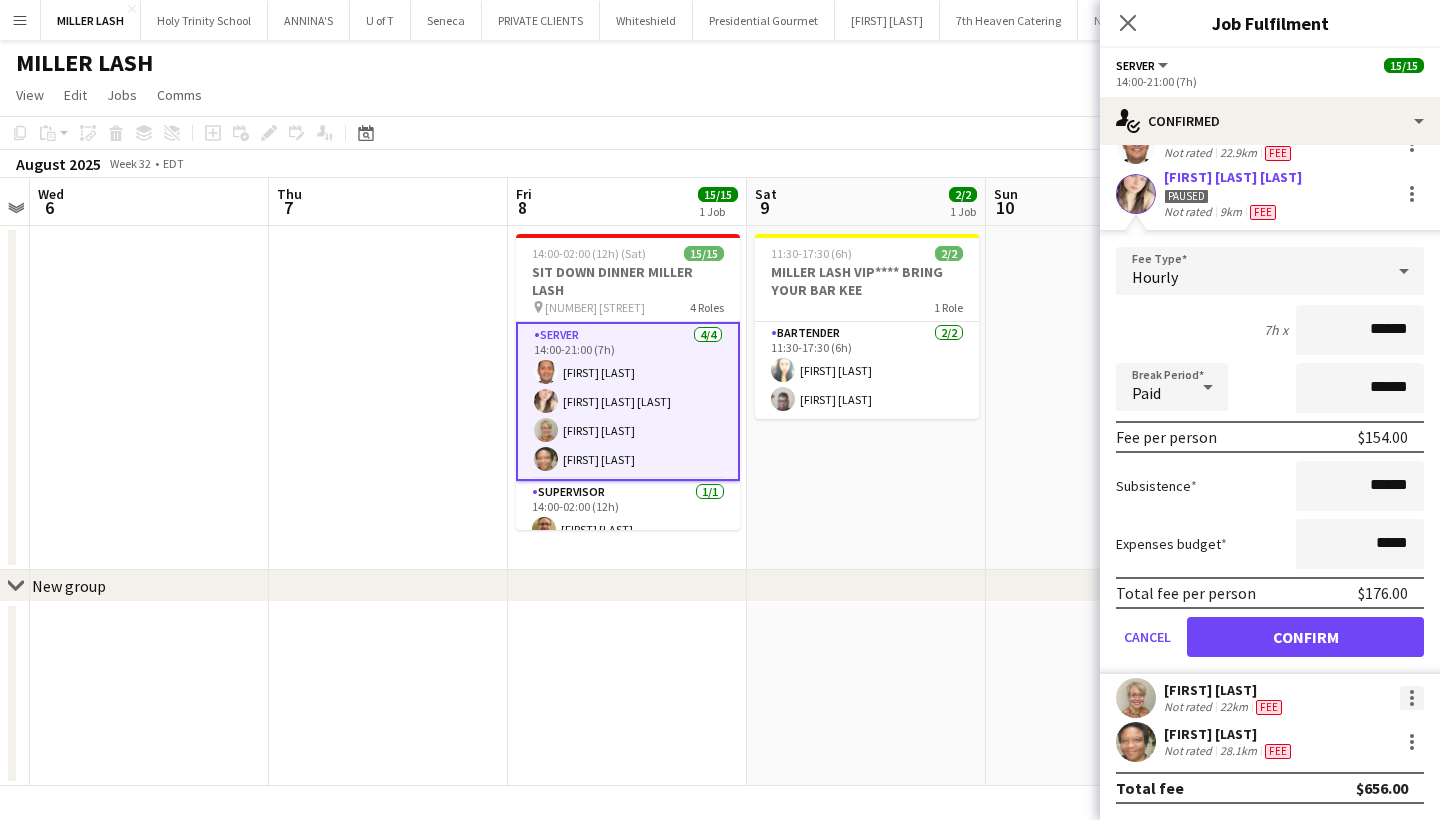 click at bounding box center [1412, 698] 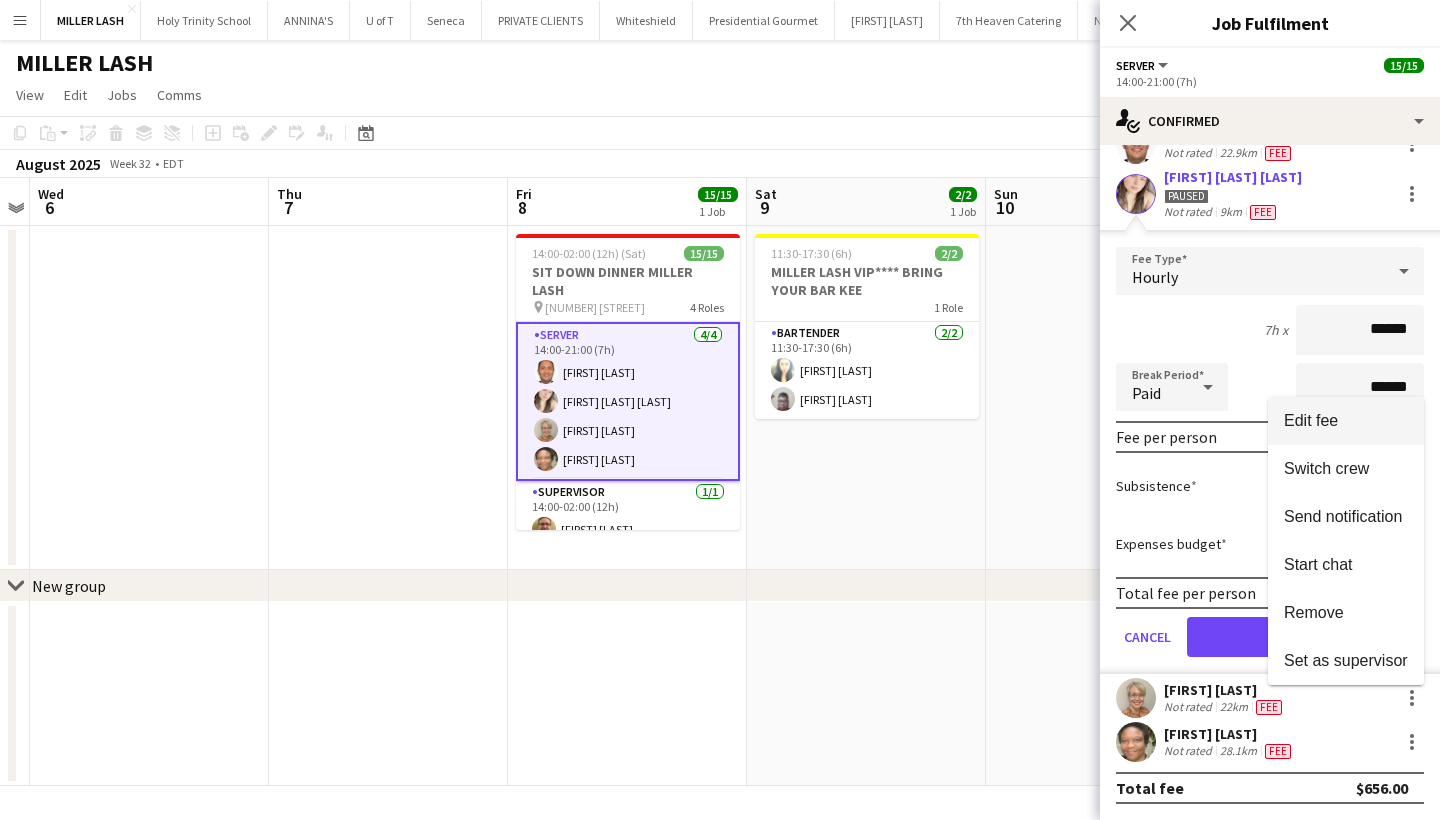 click on "Edit fee" at bounding box center [1311, 420] 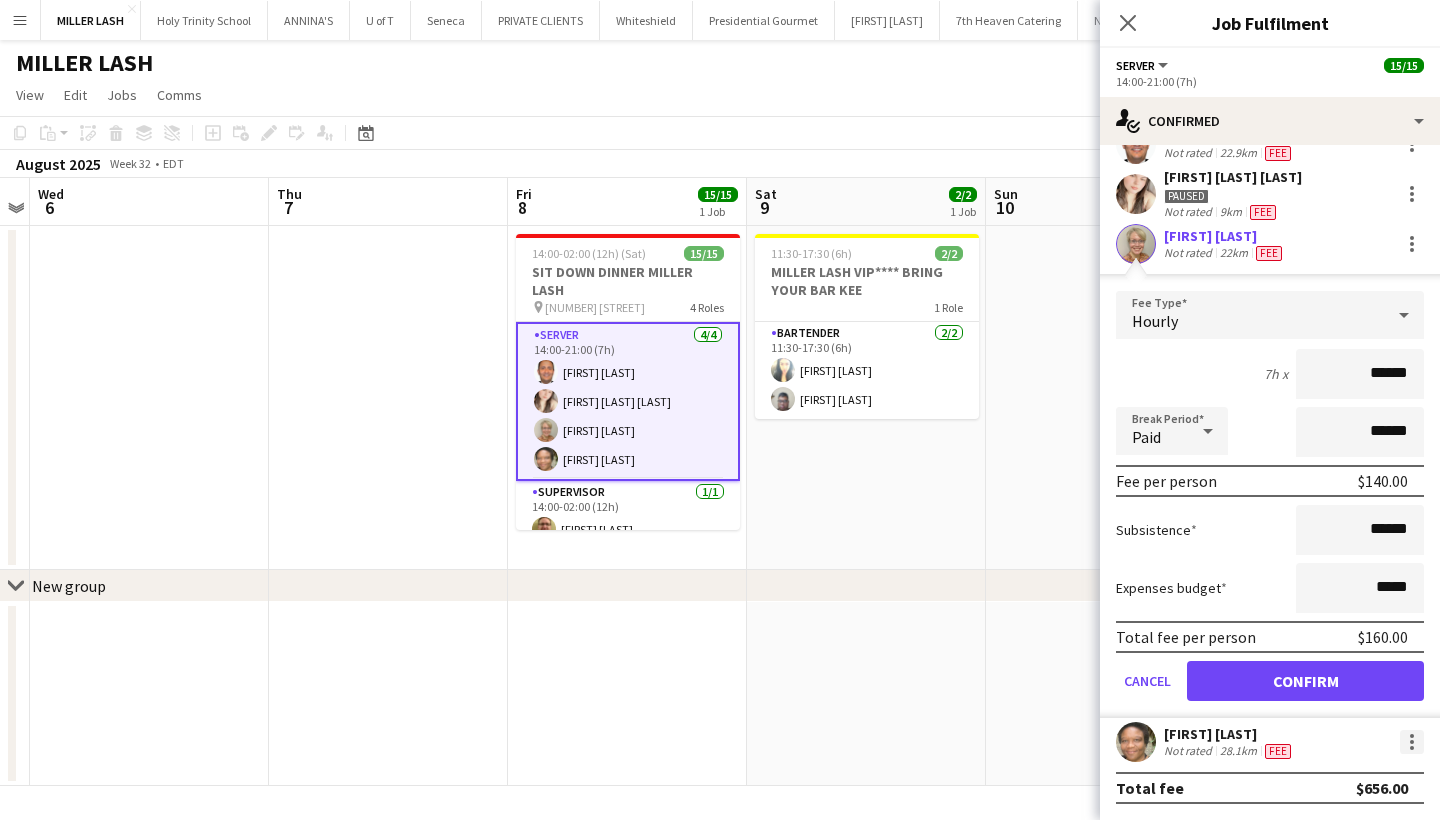 click at bounding box center [1412, 742] 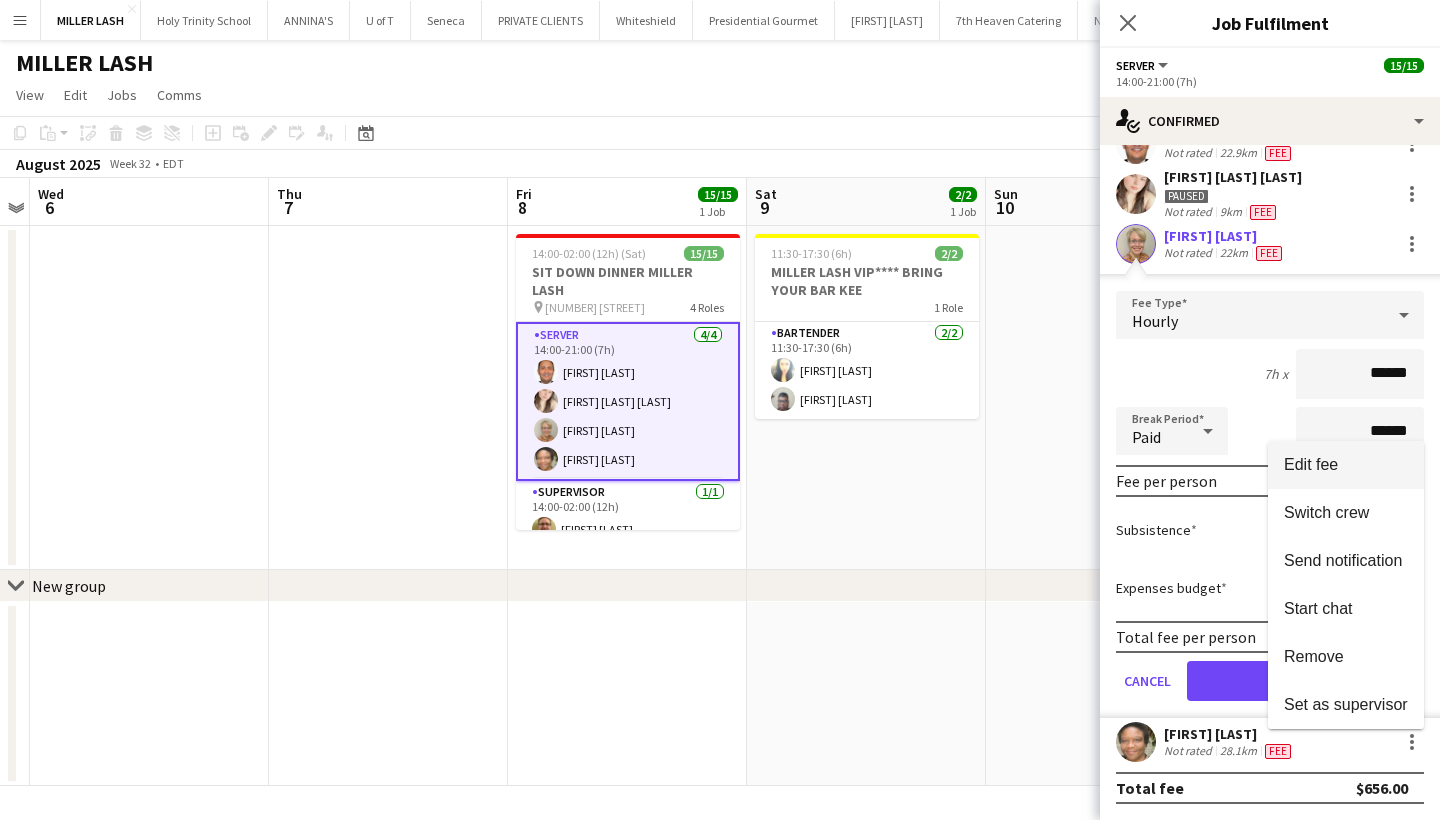 click on "Edit fee" at bounding box center [1346, 465] 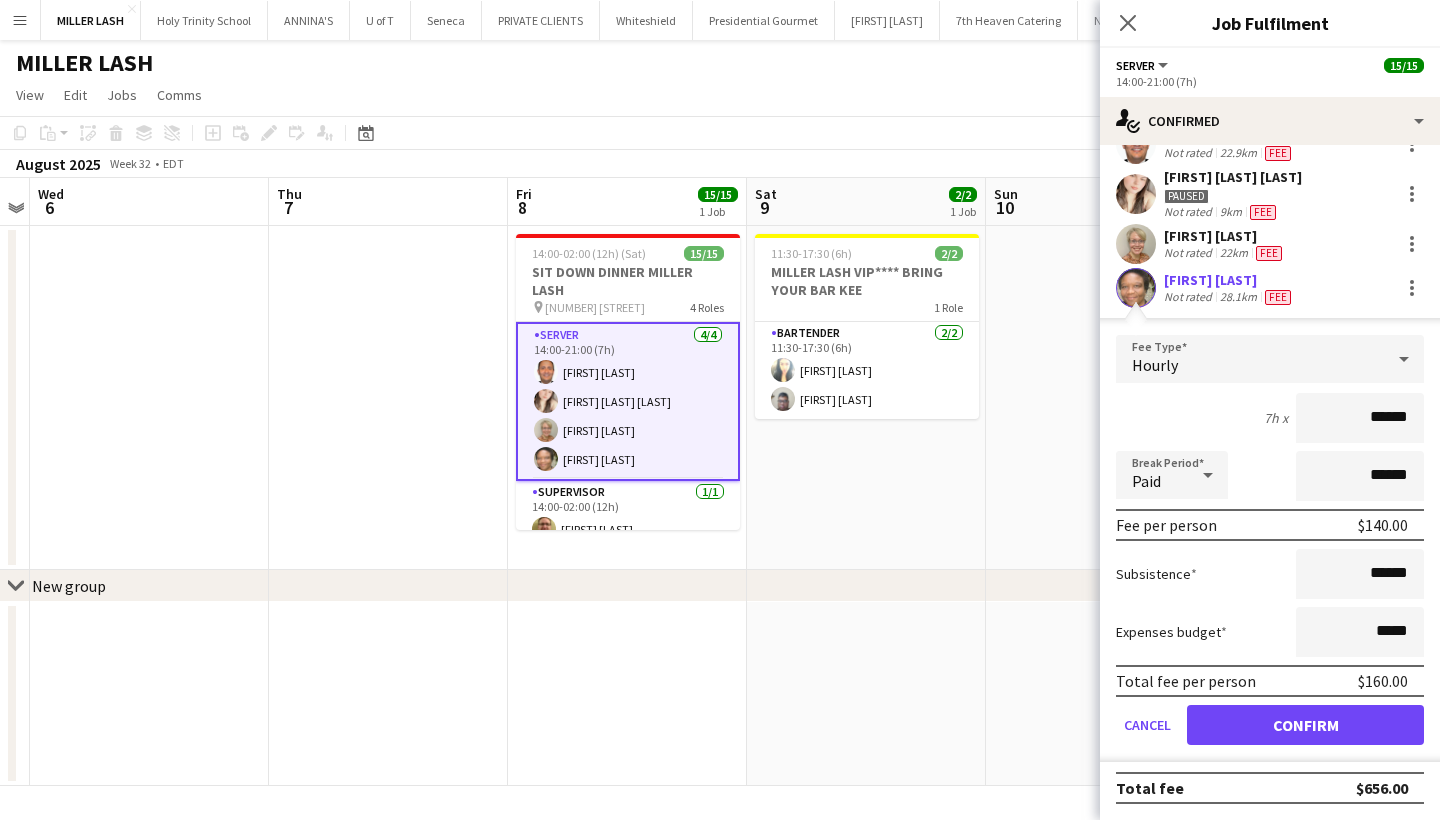 scroll, scrollTop: 0, scrollLeft: 0, axis: both 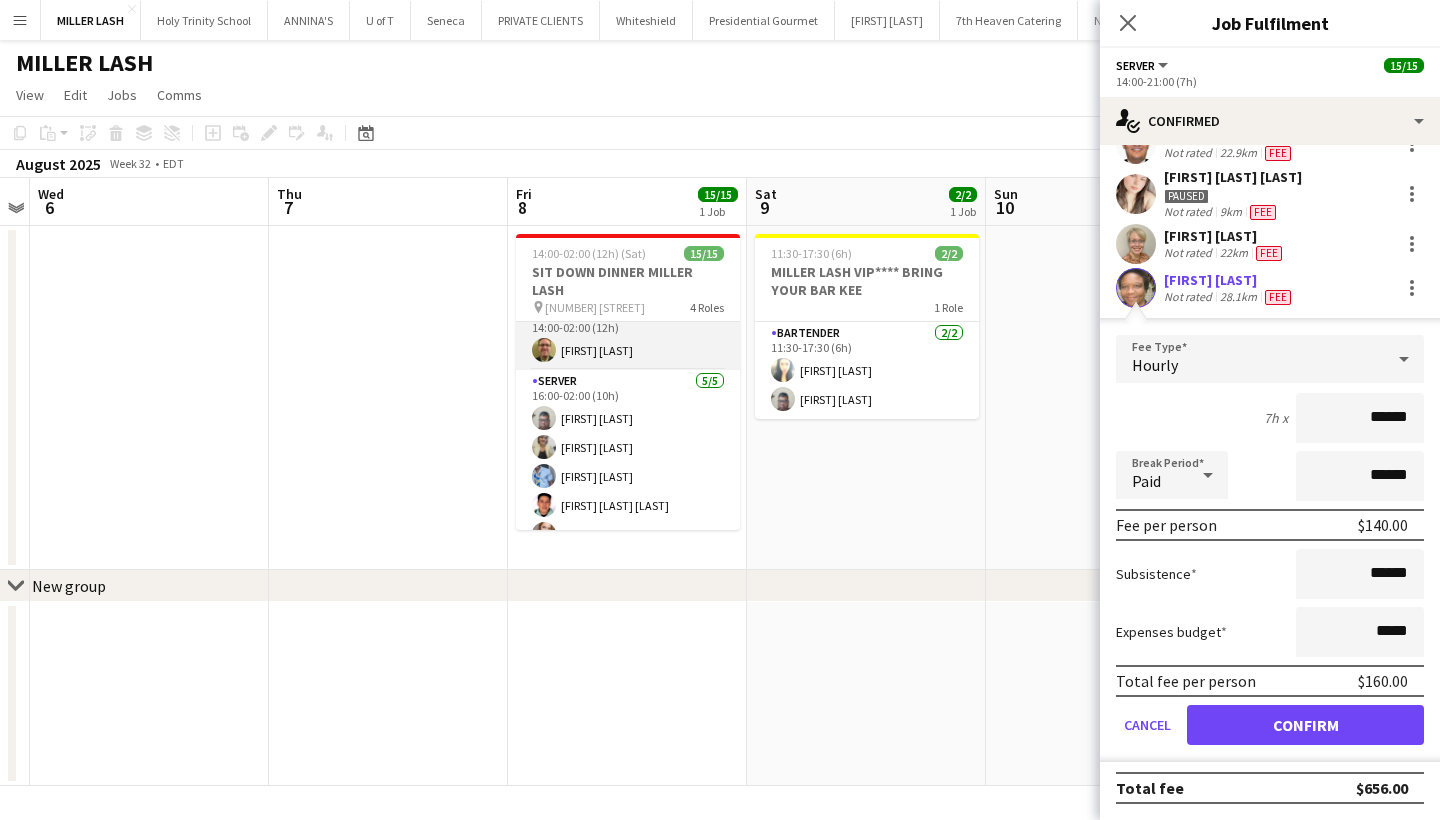 click on "SUPERVISOR   1/1   14:00-02:00 (12h)
Ryan Rieck" at bounding box center (628, 336) 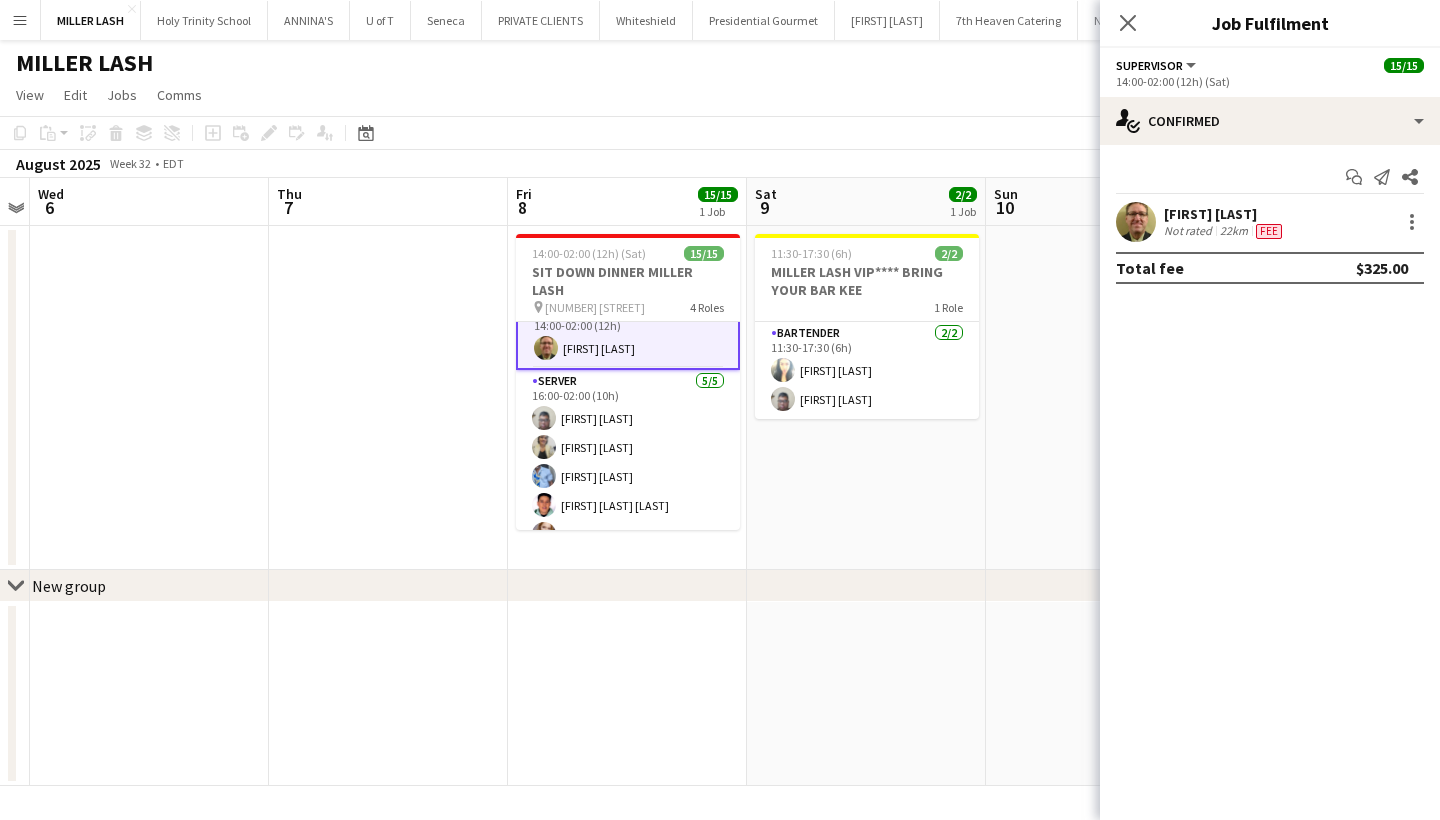 scroll, scrollTop: 0, scrollLeft: 0, axis: both 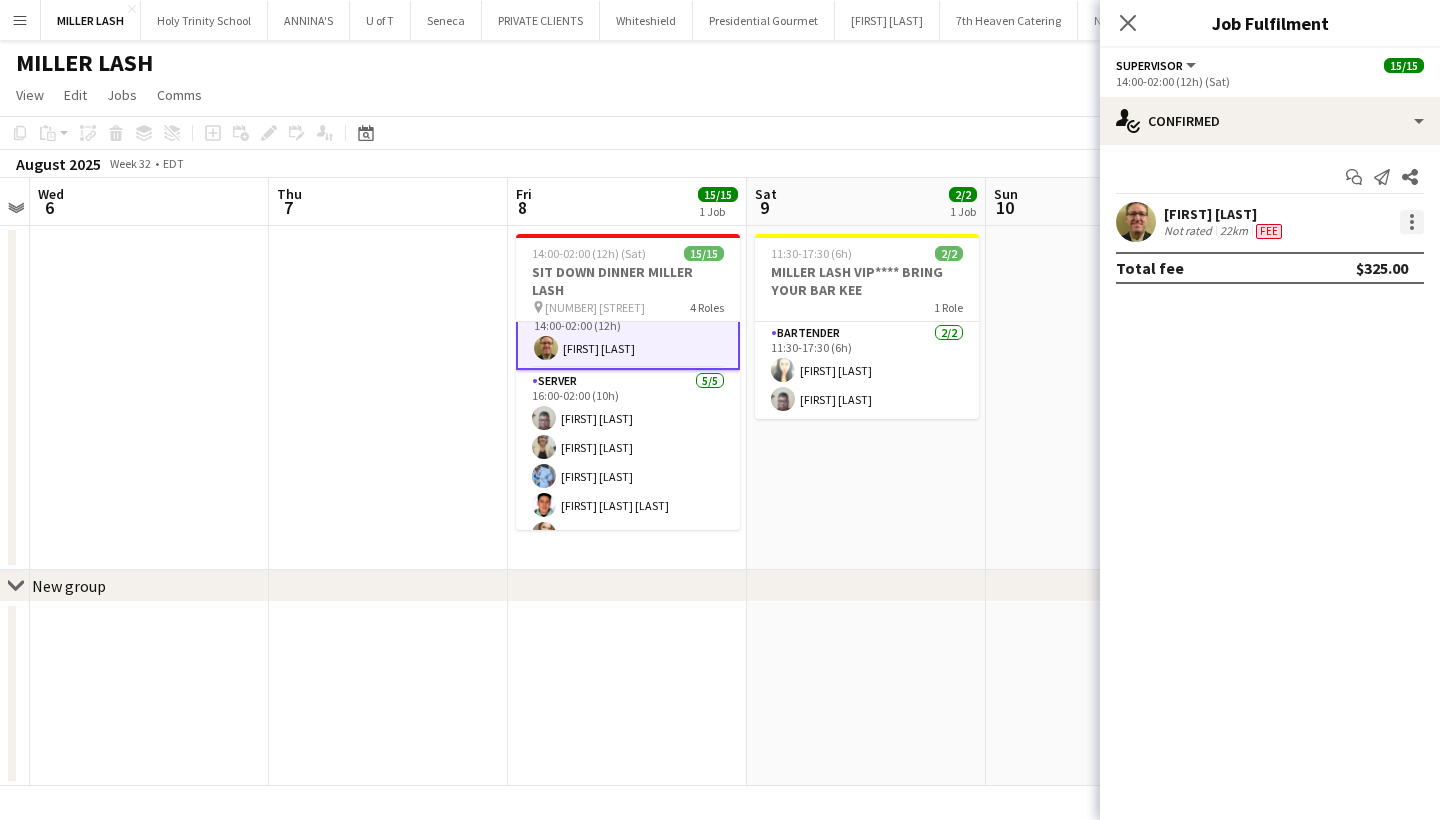 click at bounding box center [1412, 222] 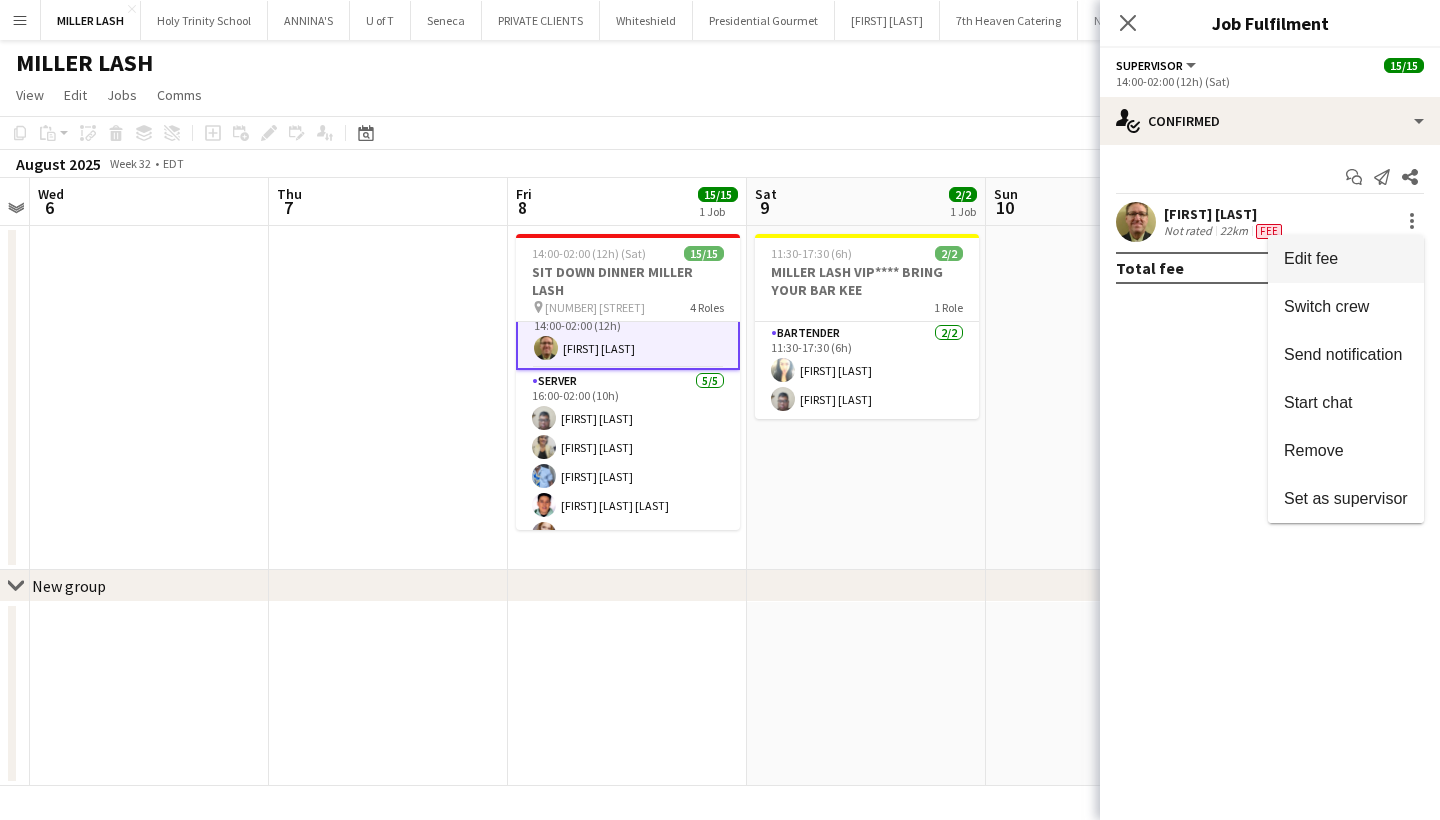 click on "Edit fee" at bounding box center [1346, 259] 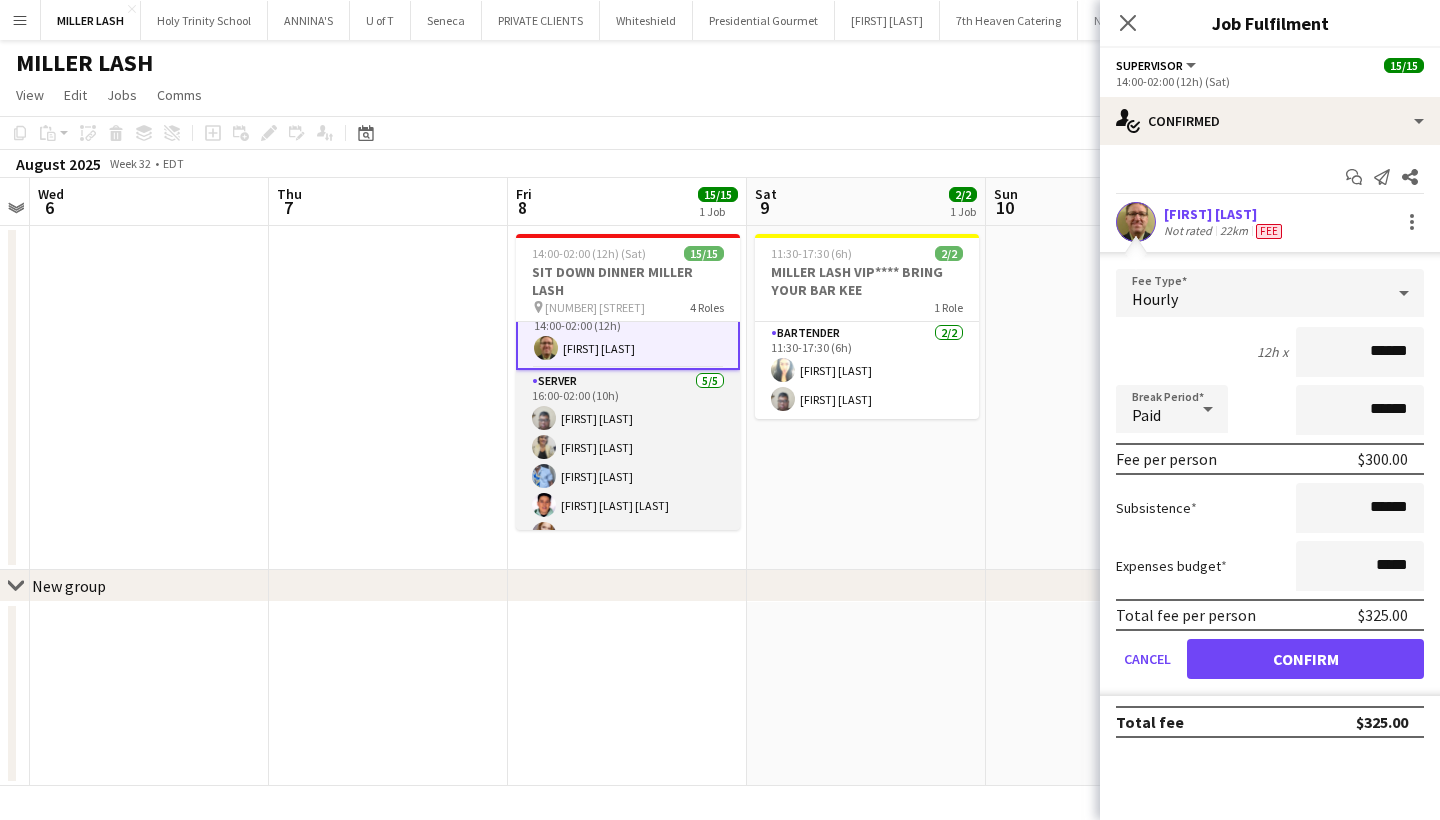 click on "SERVER   5/5   16:00-02:00 (10h)
Rupert Rodrigues Maira Garcia KELECHI ACHONU Rodolfo Sebastián López Alina Caza" at bounding box center (628, 462) 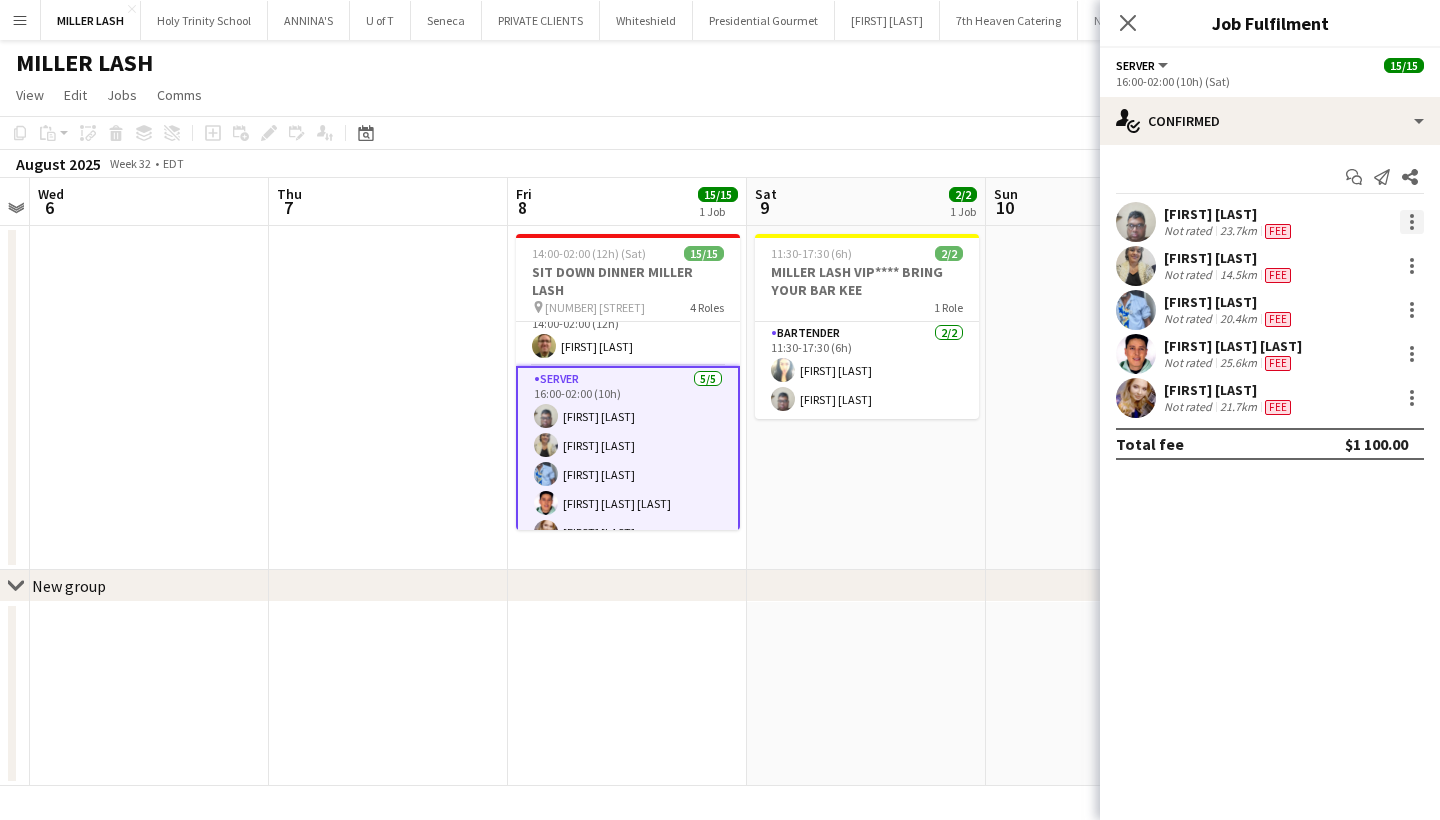click at bounding box center [1412, 222] 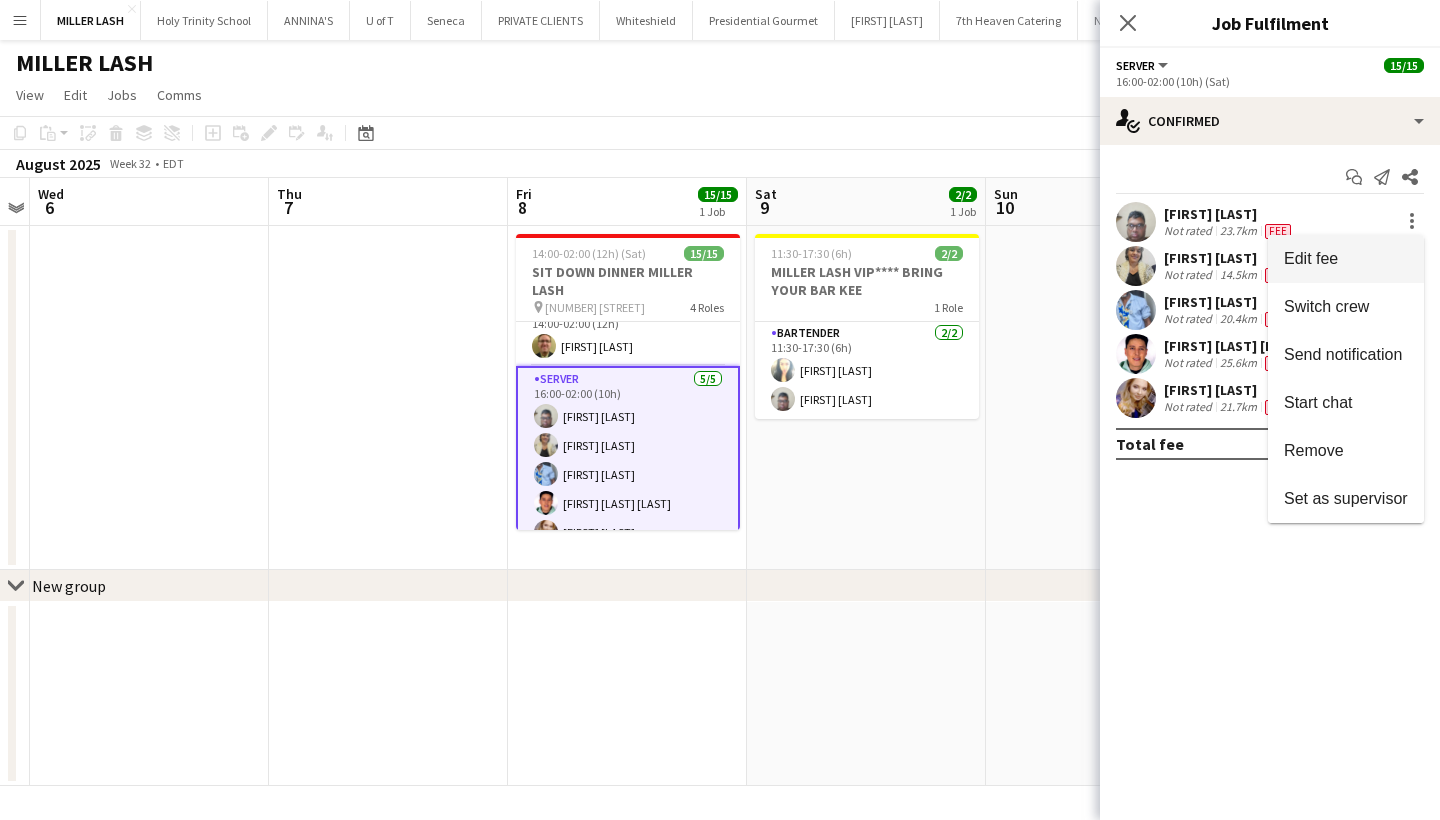 click on "Edit fee" at bounding box center [1346, 259] 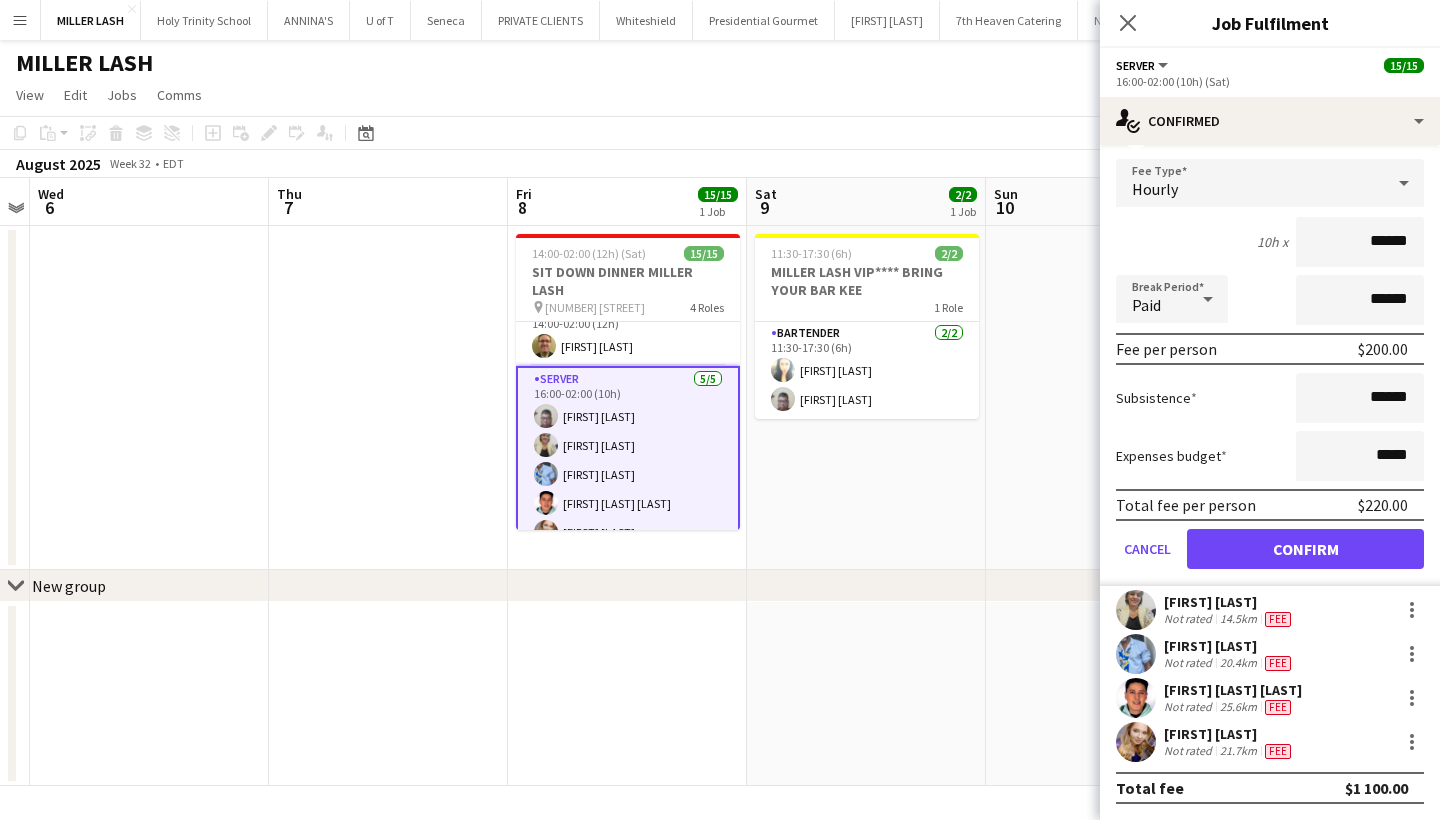 scroll, scrollTop: 110, scrollLeft: 0, axis: vertical 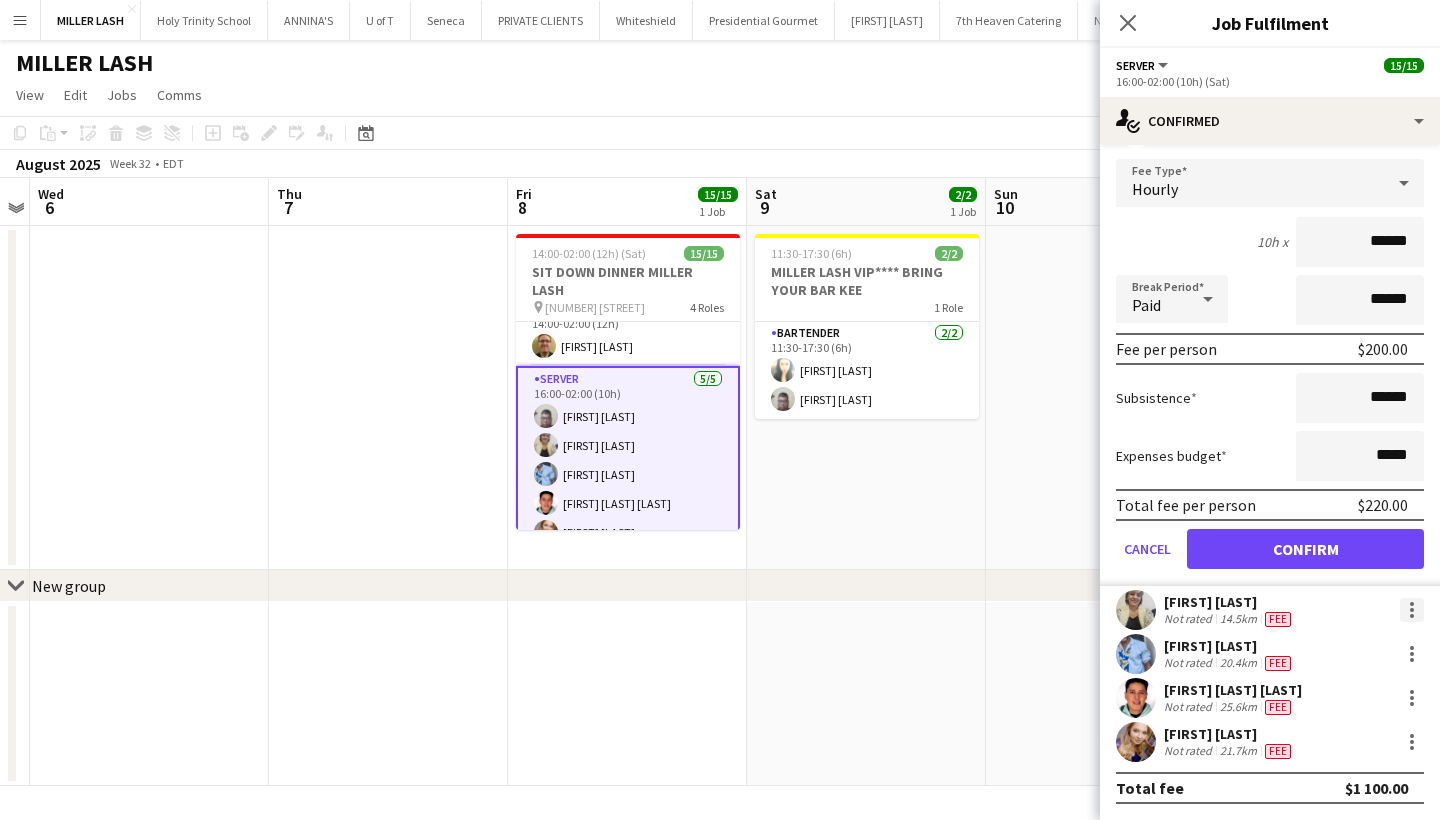 click at bounding box center (1412, 610) 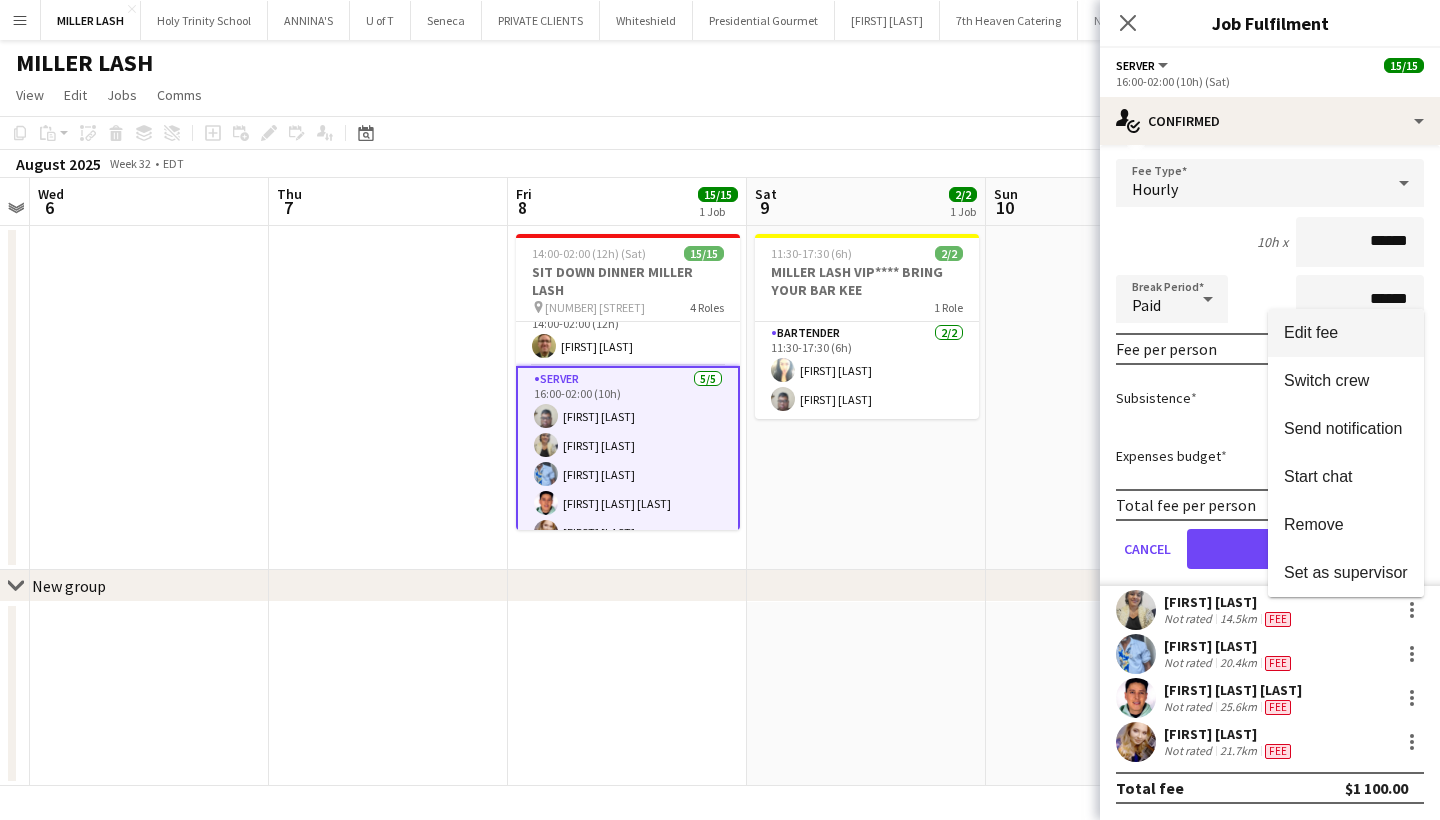 click on "Edit fee" at bounding box center (1346, 333) 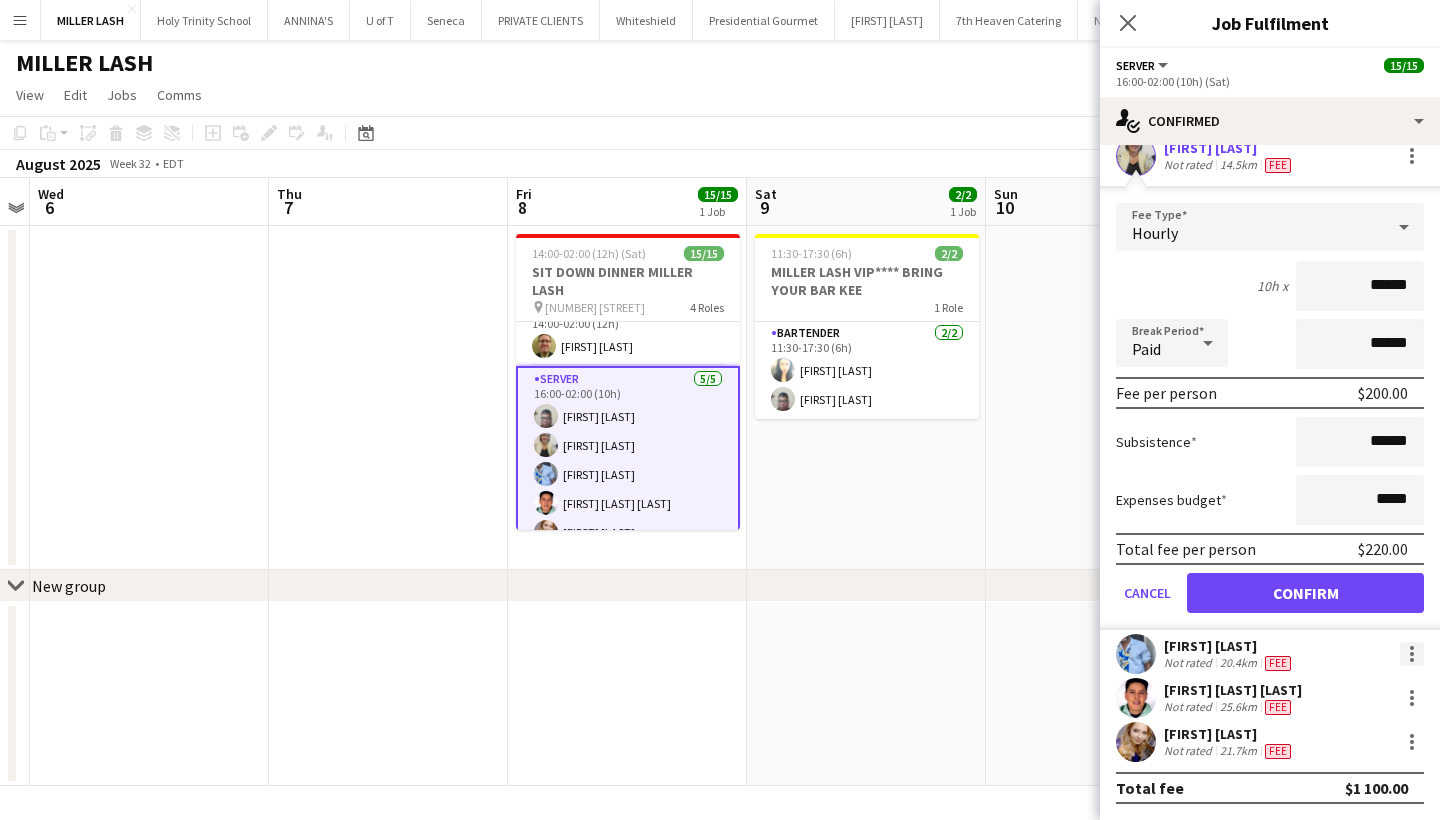 click at bounding box center [1412, 654] 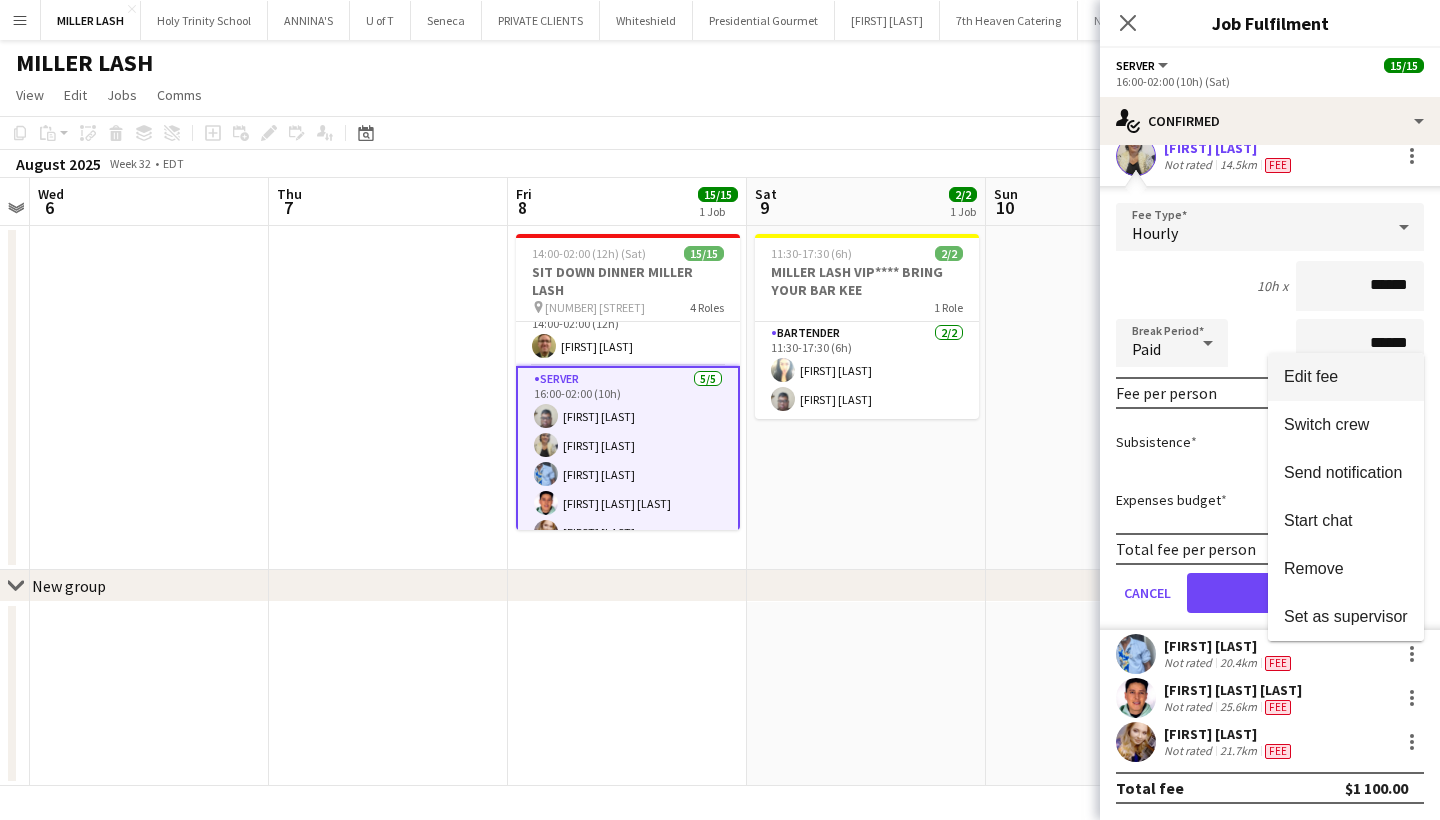 click on "Edit fee" at bounding box center [1311, 376] 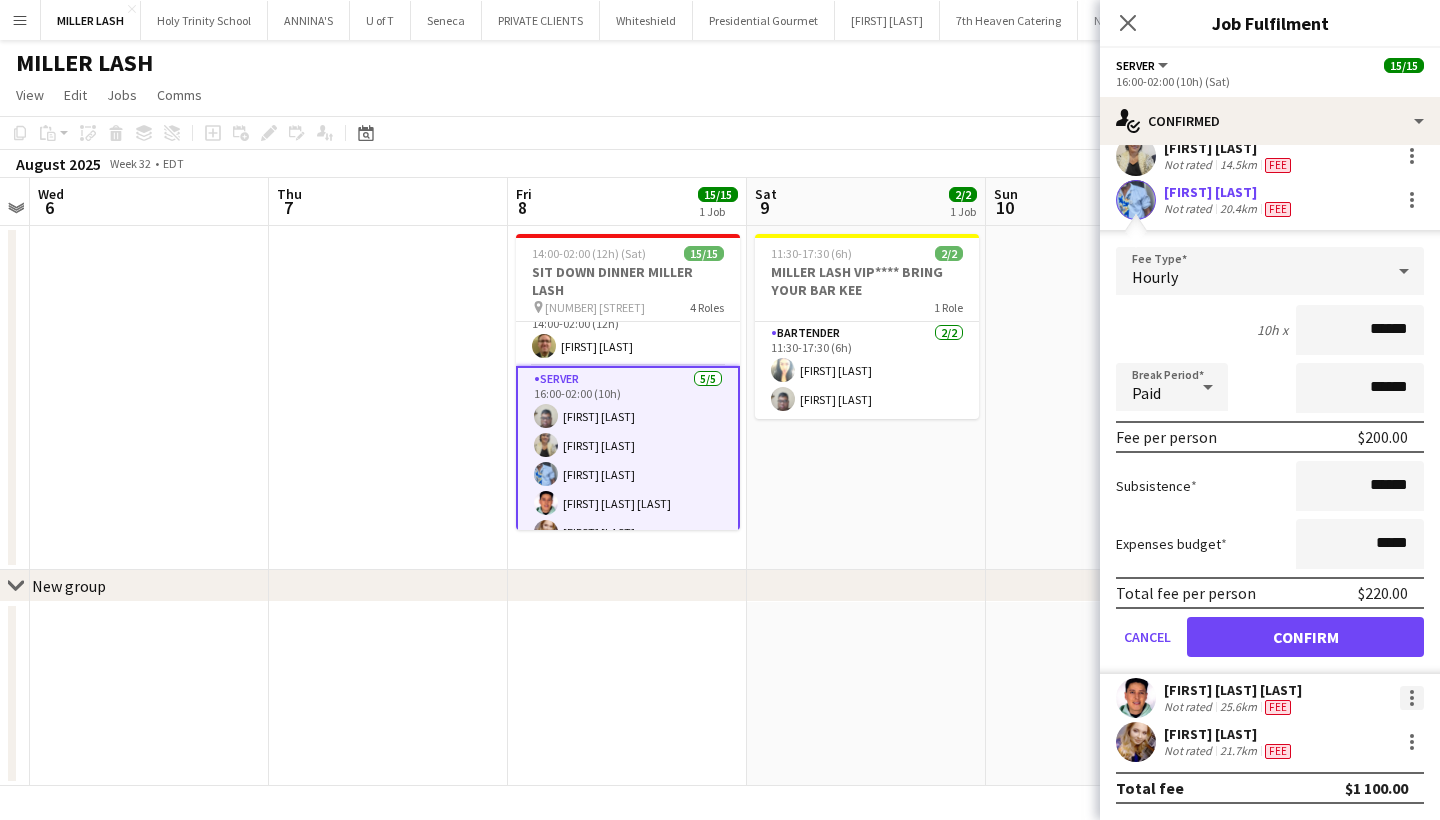 click at bounding box center [1412, 698] 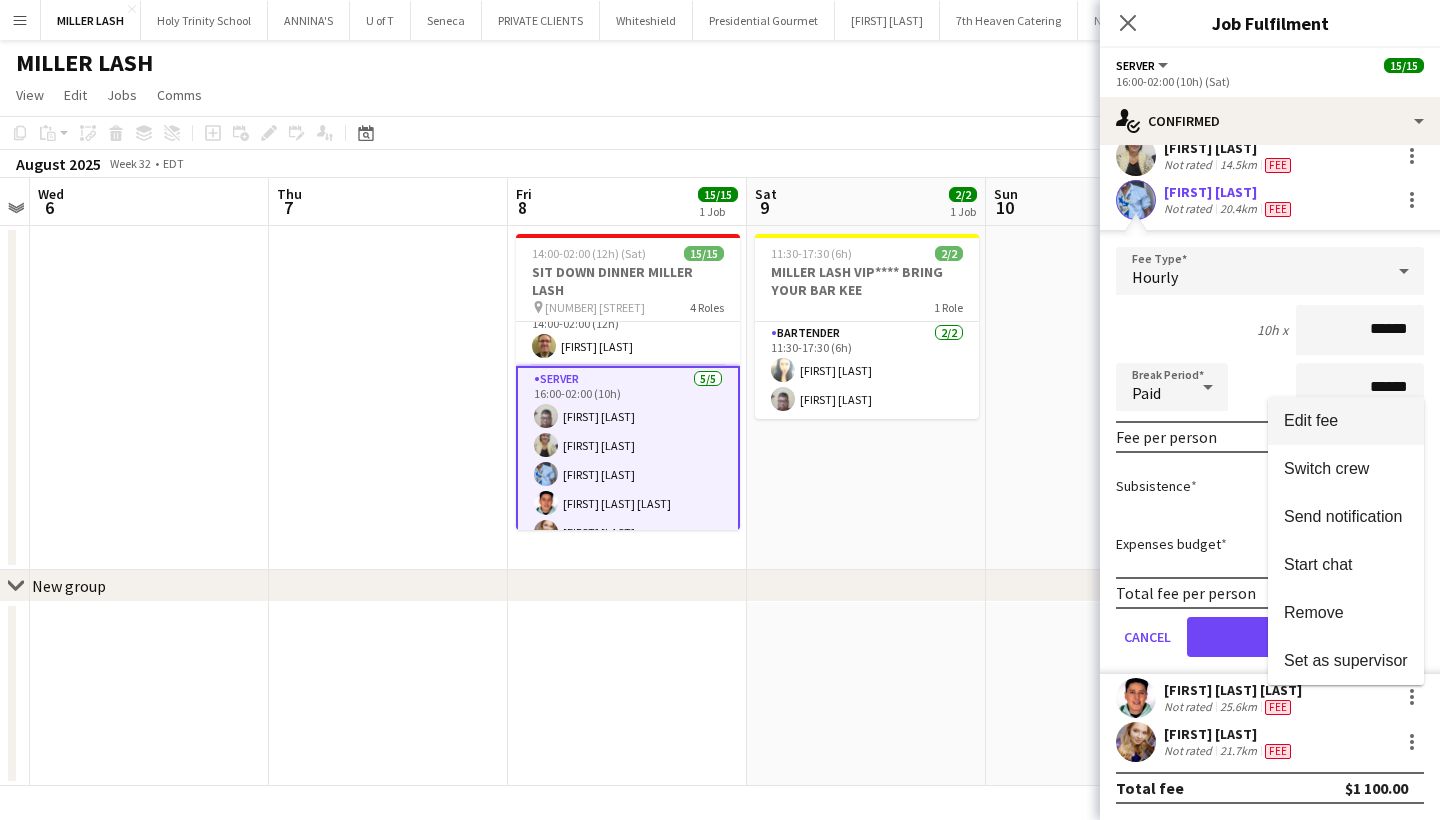 click on "Edit fee" at bounding box center [1346, 421] 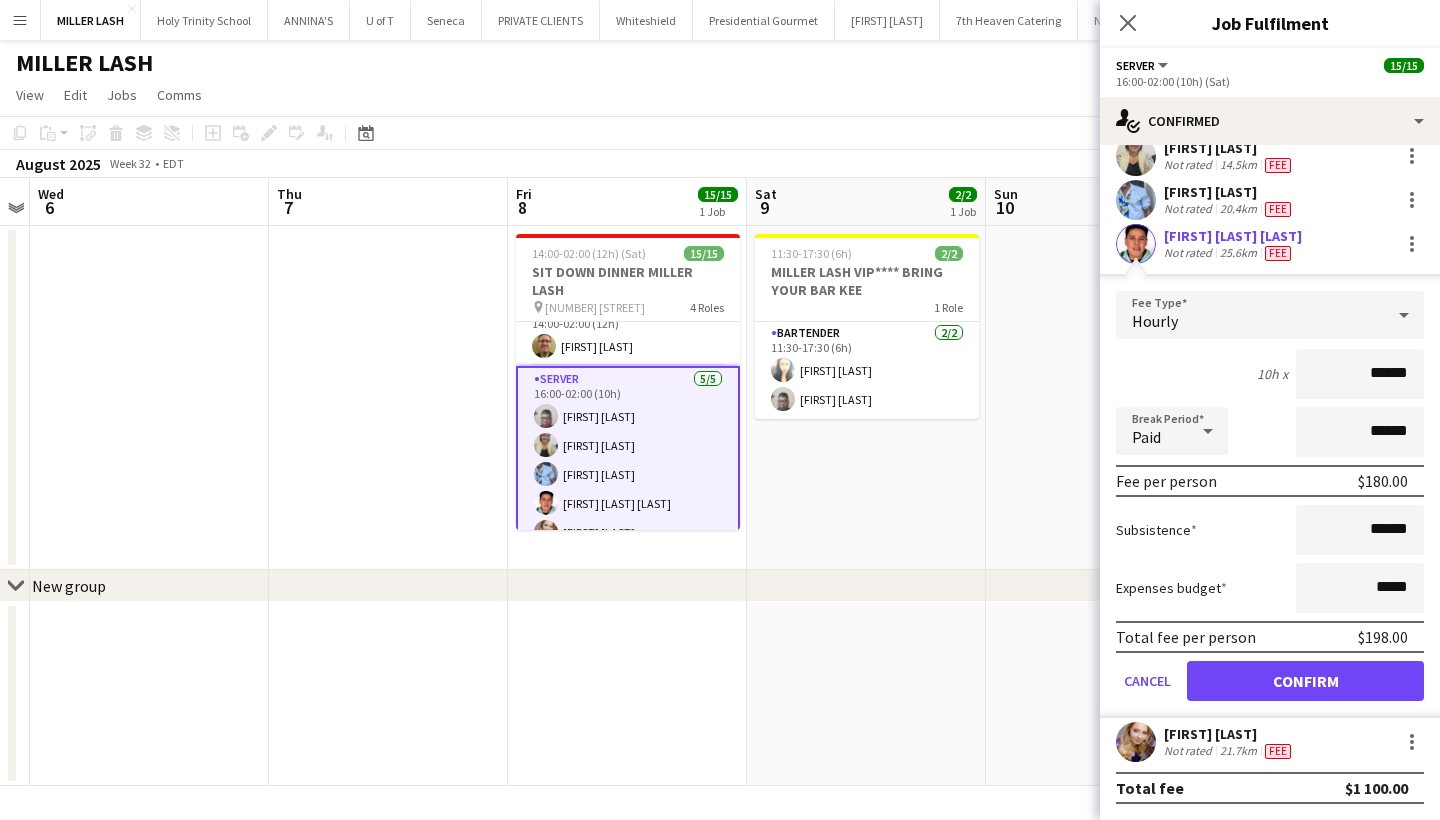scroll, scrollTop: 110, scrollLeft: 0, axis: vertical 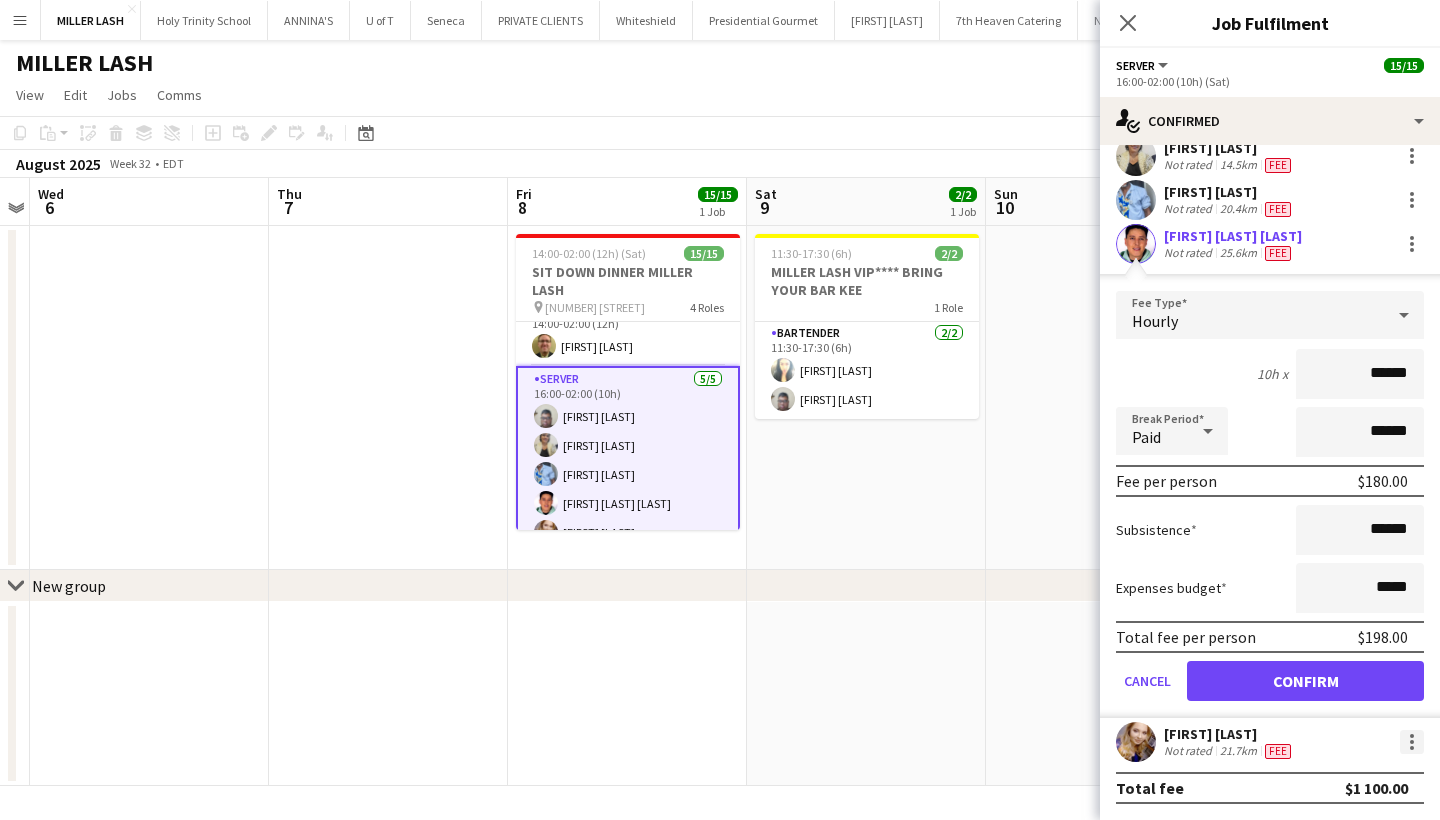 click at bounding box center [1412, 742] 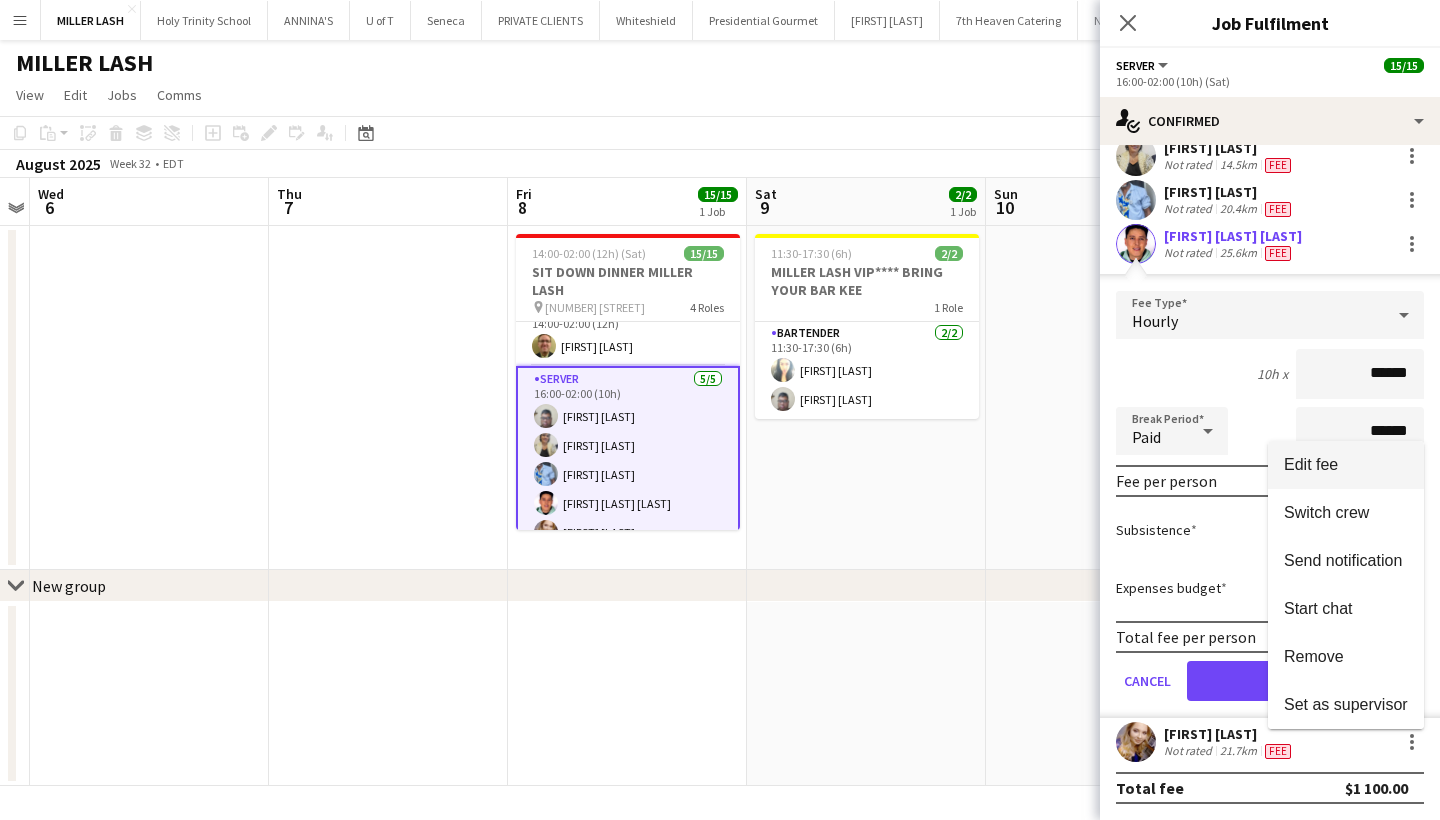 click on "Edit fee" at bounding box center (1346, 465) 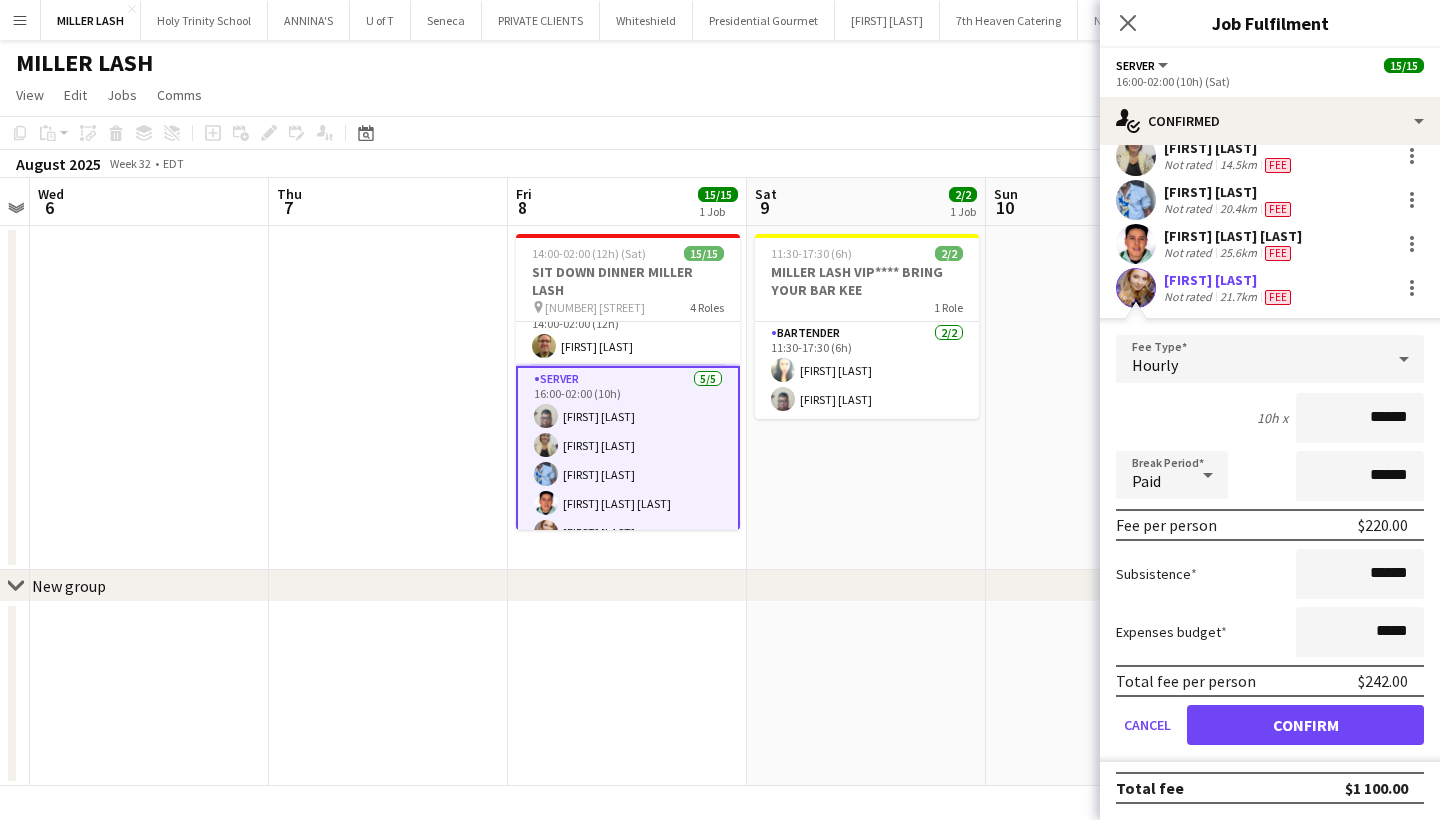 scroll, scrollTop: 110, scrollLeft: 0, axis: vertical 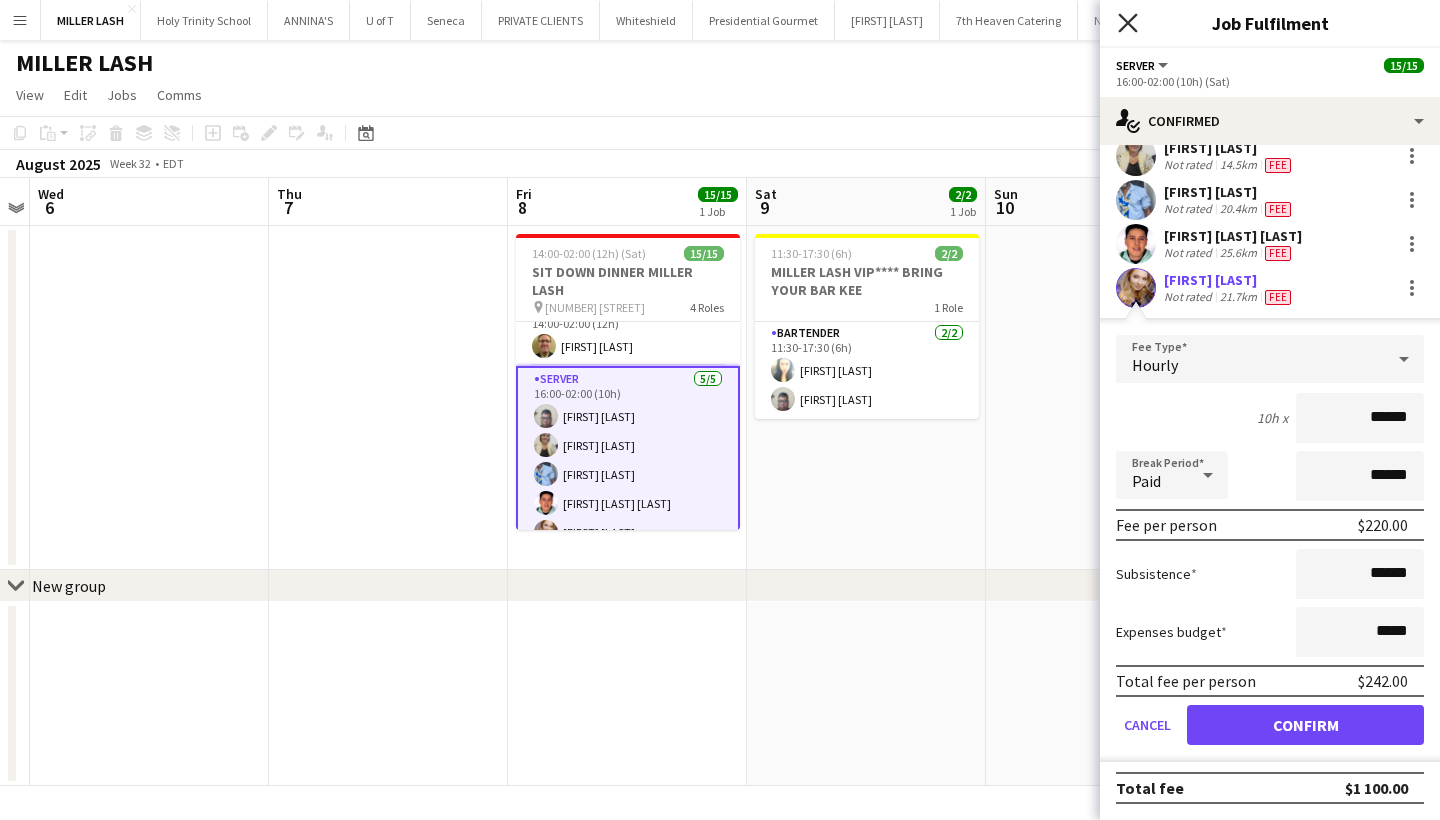 click 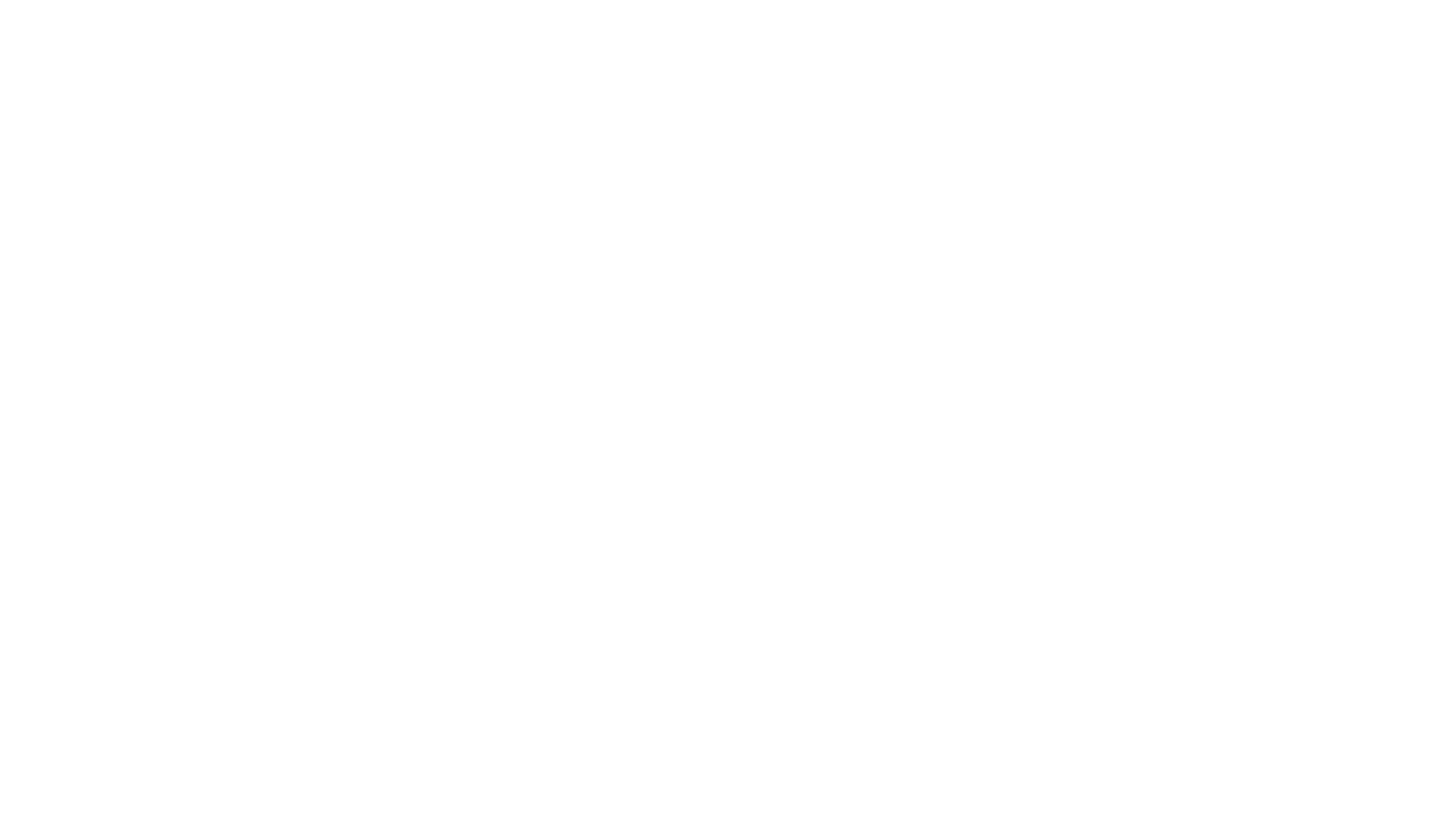 scroll, scrollTop: 0, scrollLeft: 0, axis: both 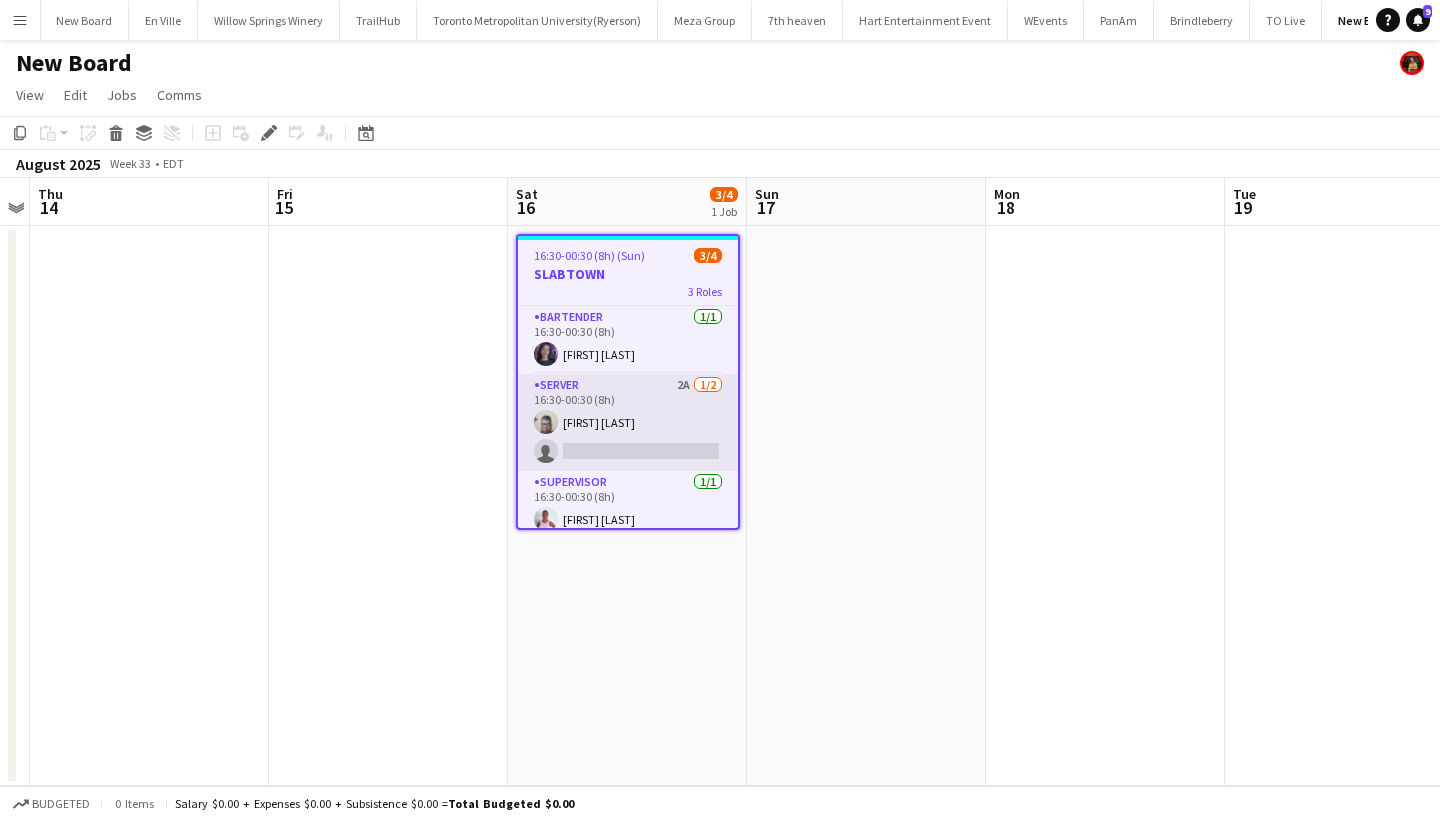 click on "[ROLE] [NUMBER][LETTER] [NUMBER]/[NUMBER] [TIME]-[TIME] ([NUMBER]h)
[FIRST] [LAST]
single-neutral-actions" at bounding box center [628, 422] 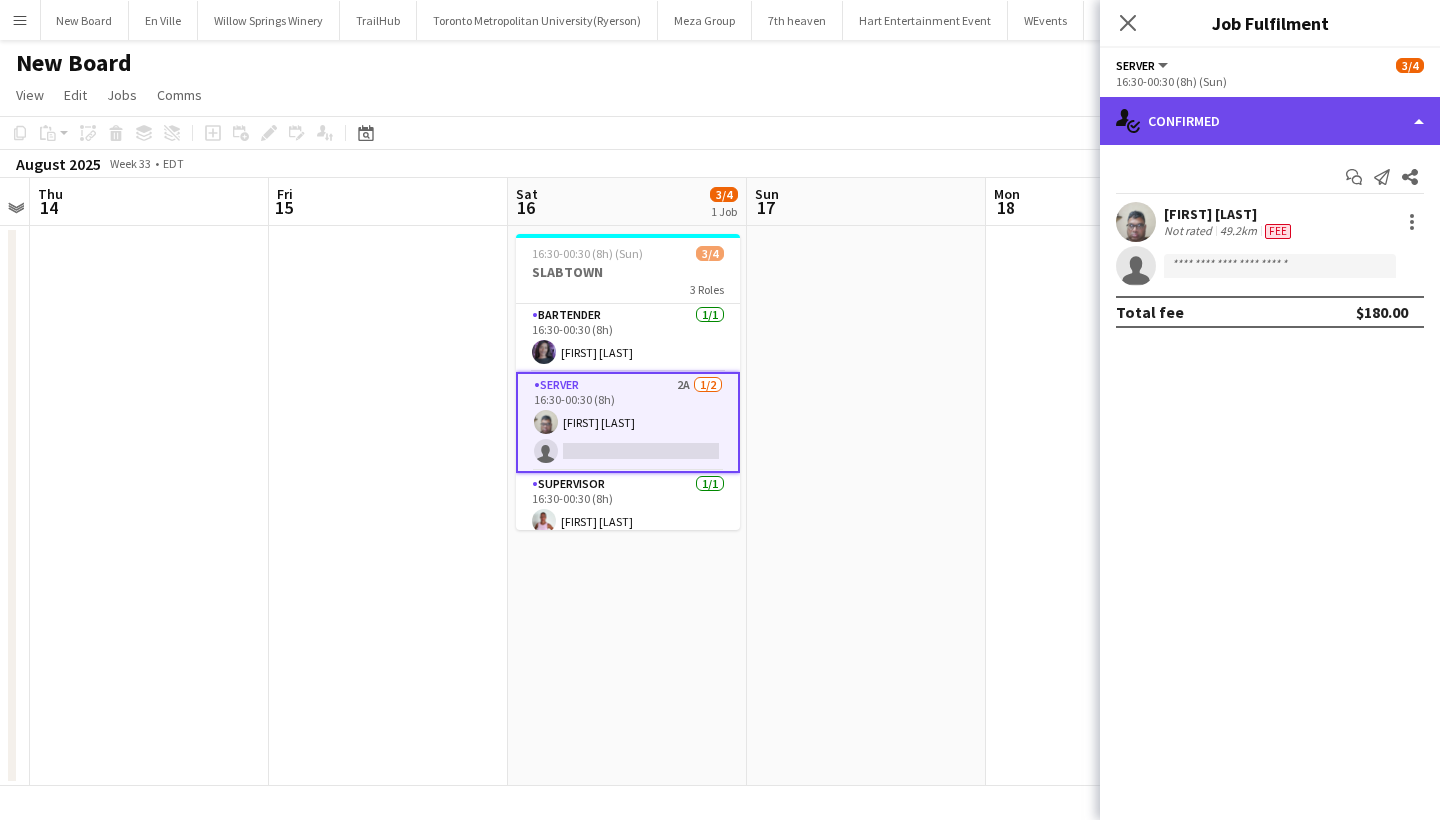 click on "single-neutral-actions-check-2
Confirmed" 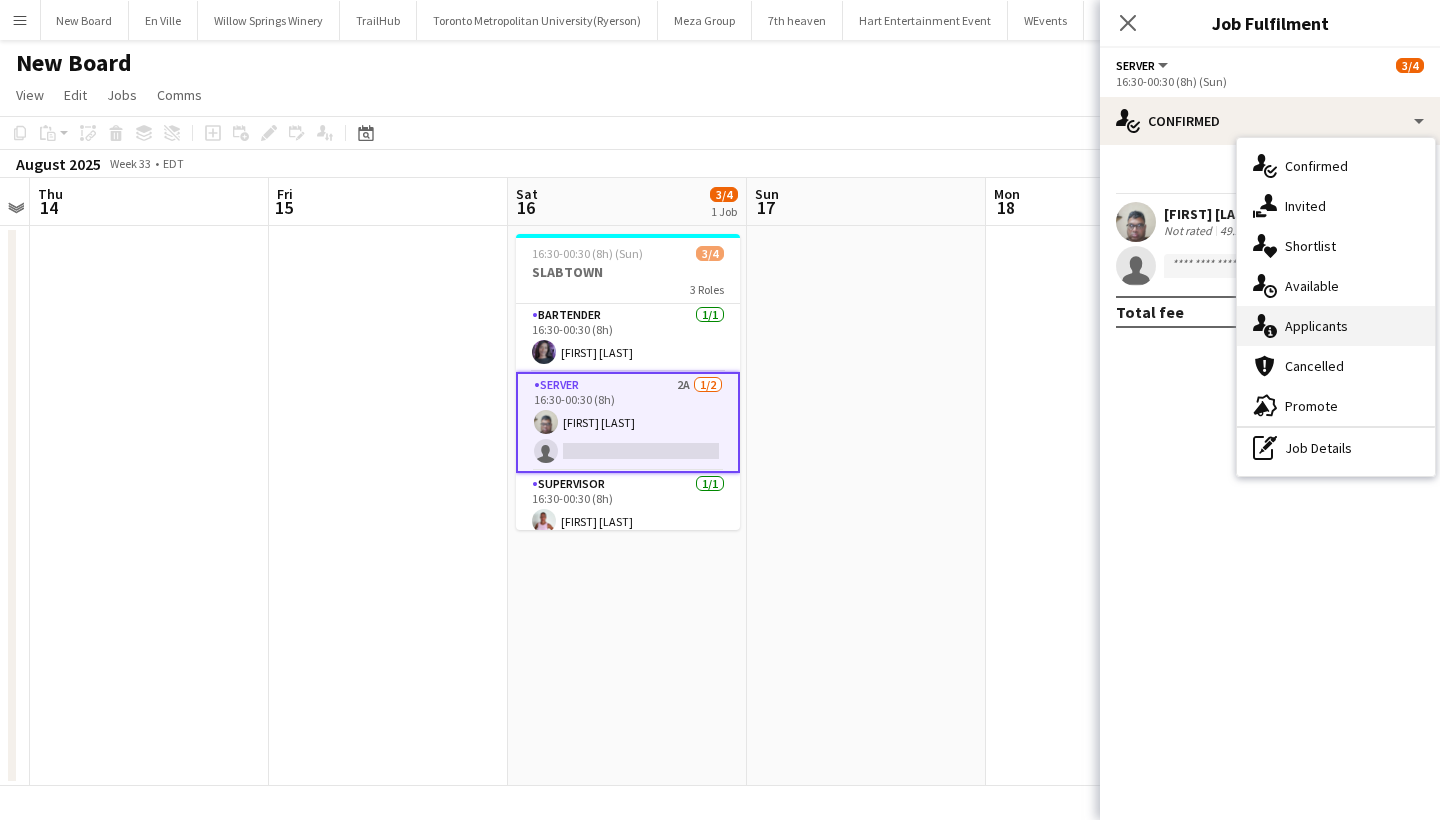click on "single-neutral-actions-information
Applicants" at bounding box center [1336, 326] 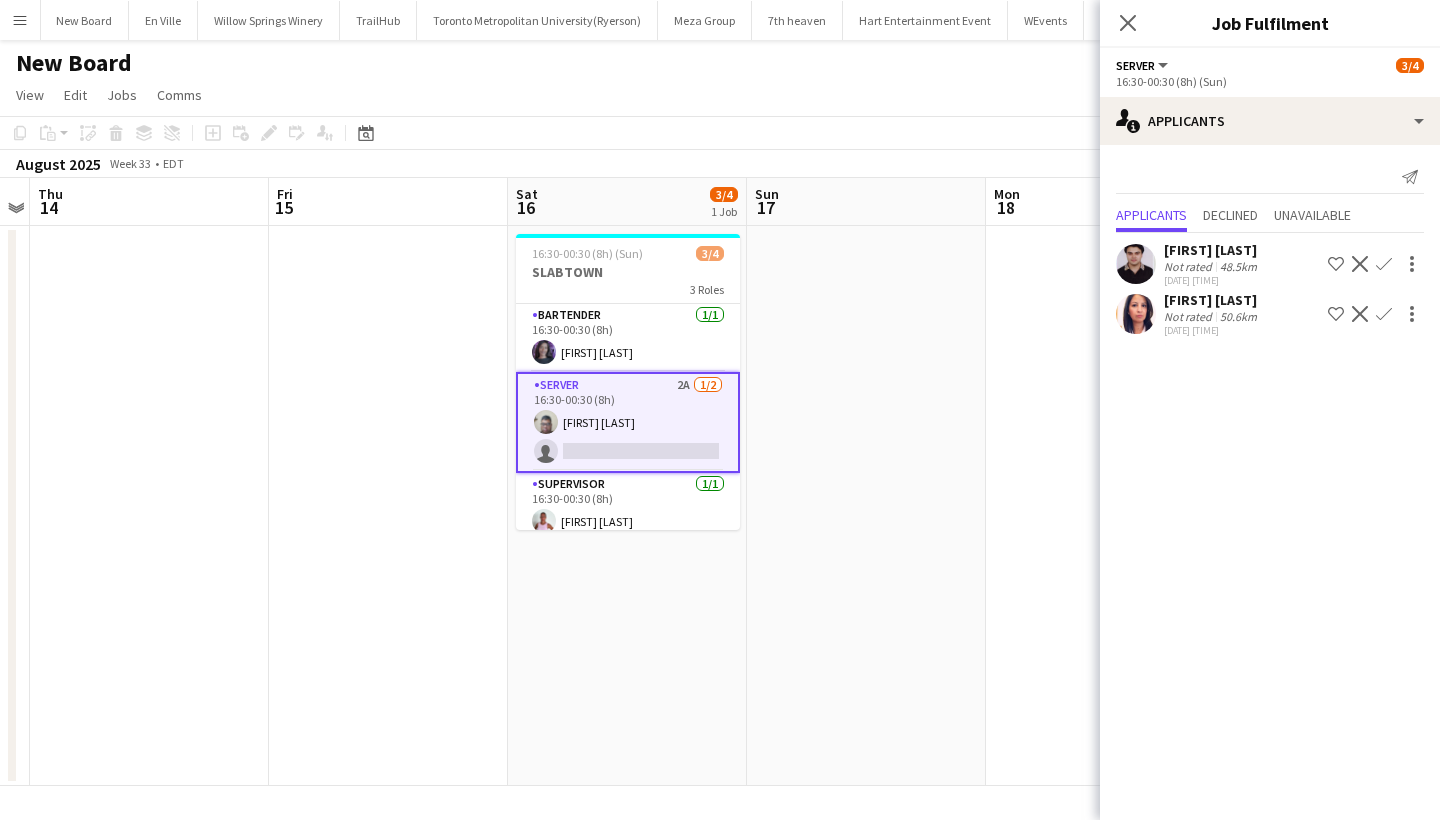 click on "Confirm" 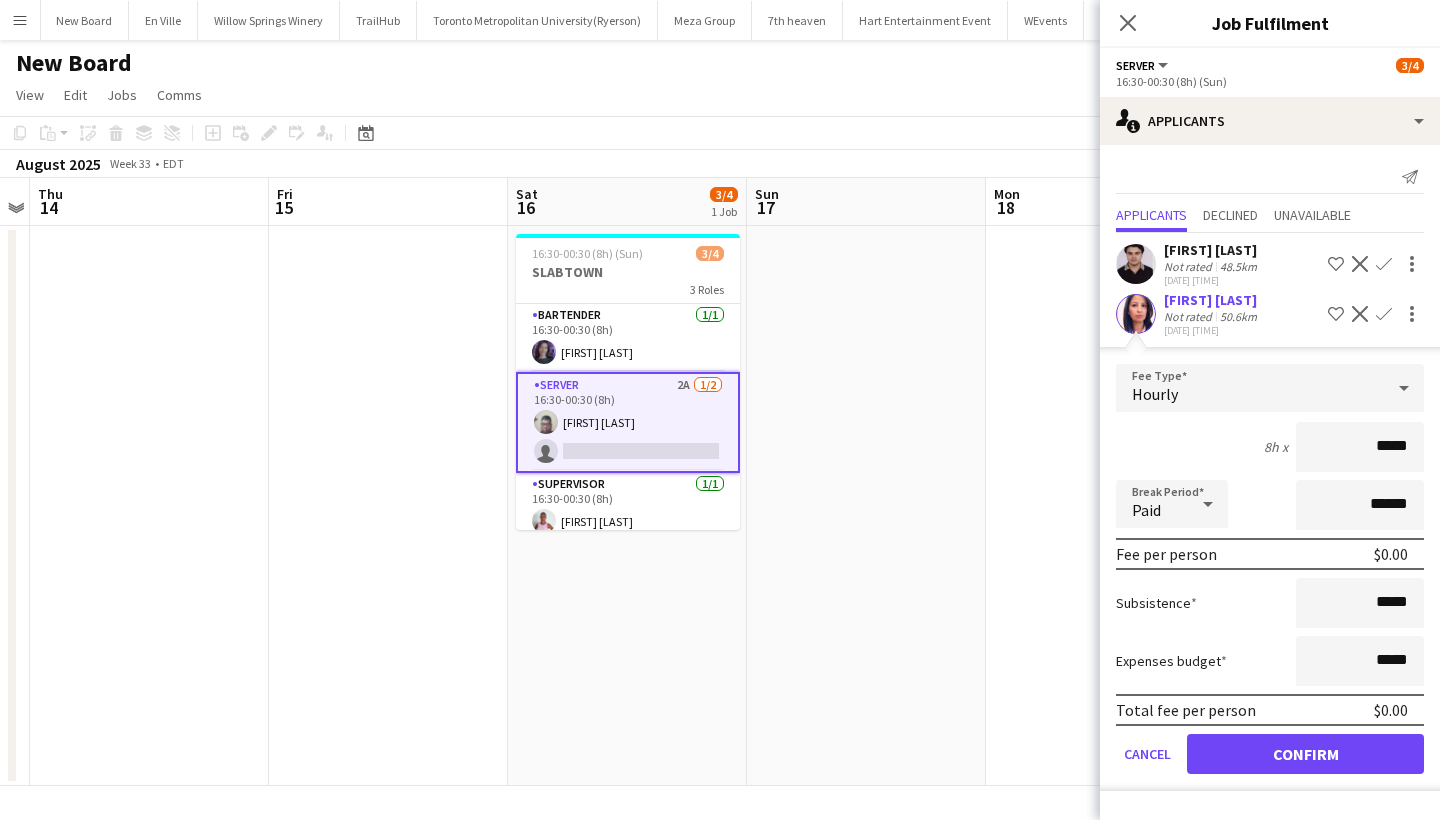 click on "*****" at bounding box center (1360, 447) 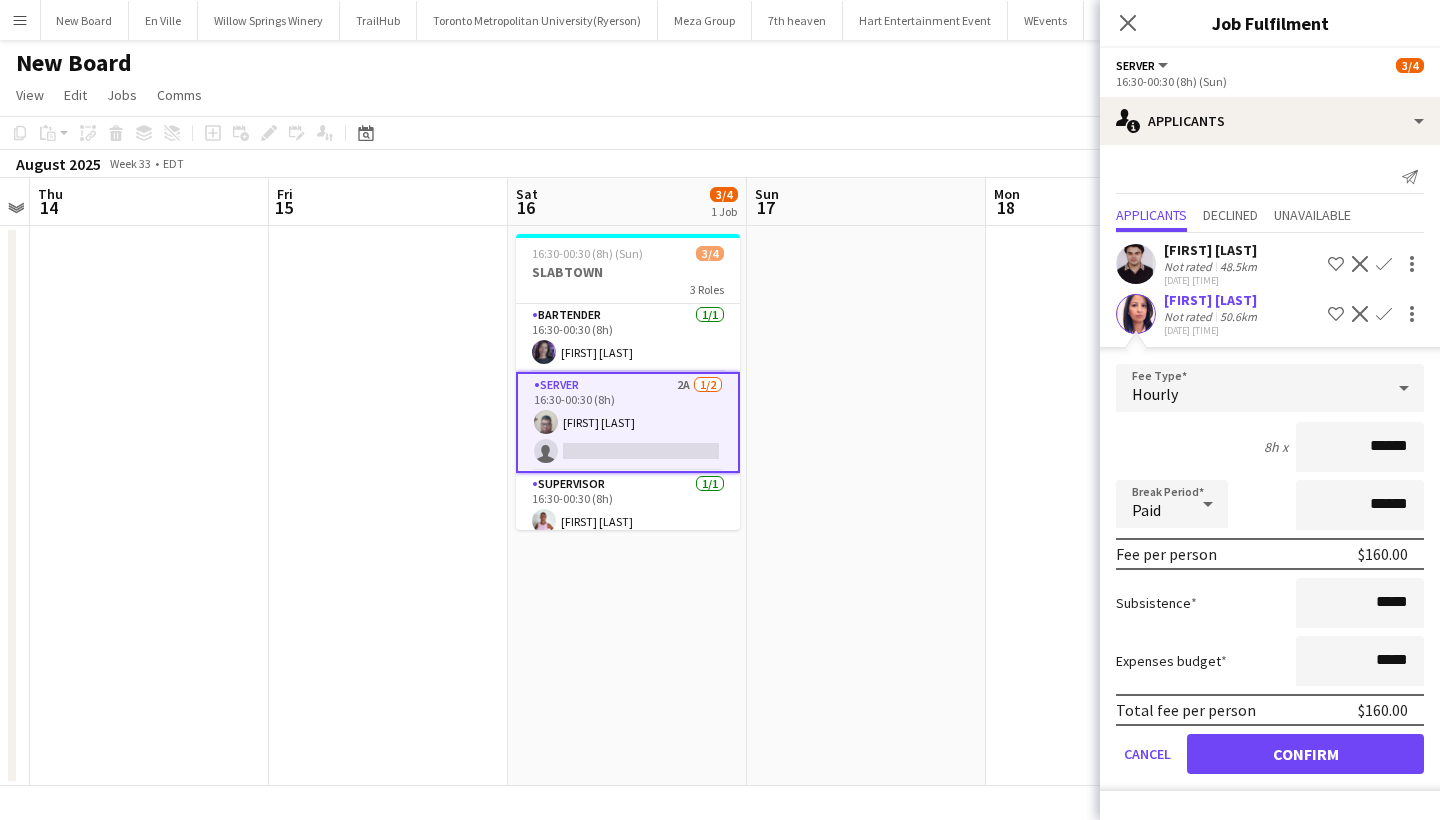 type on "******" 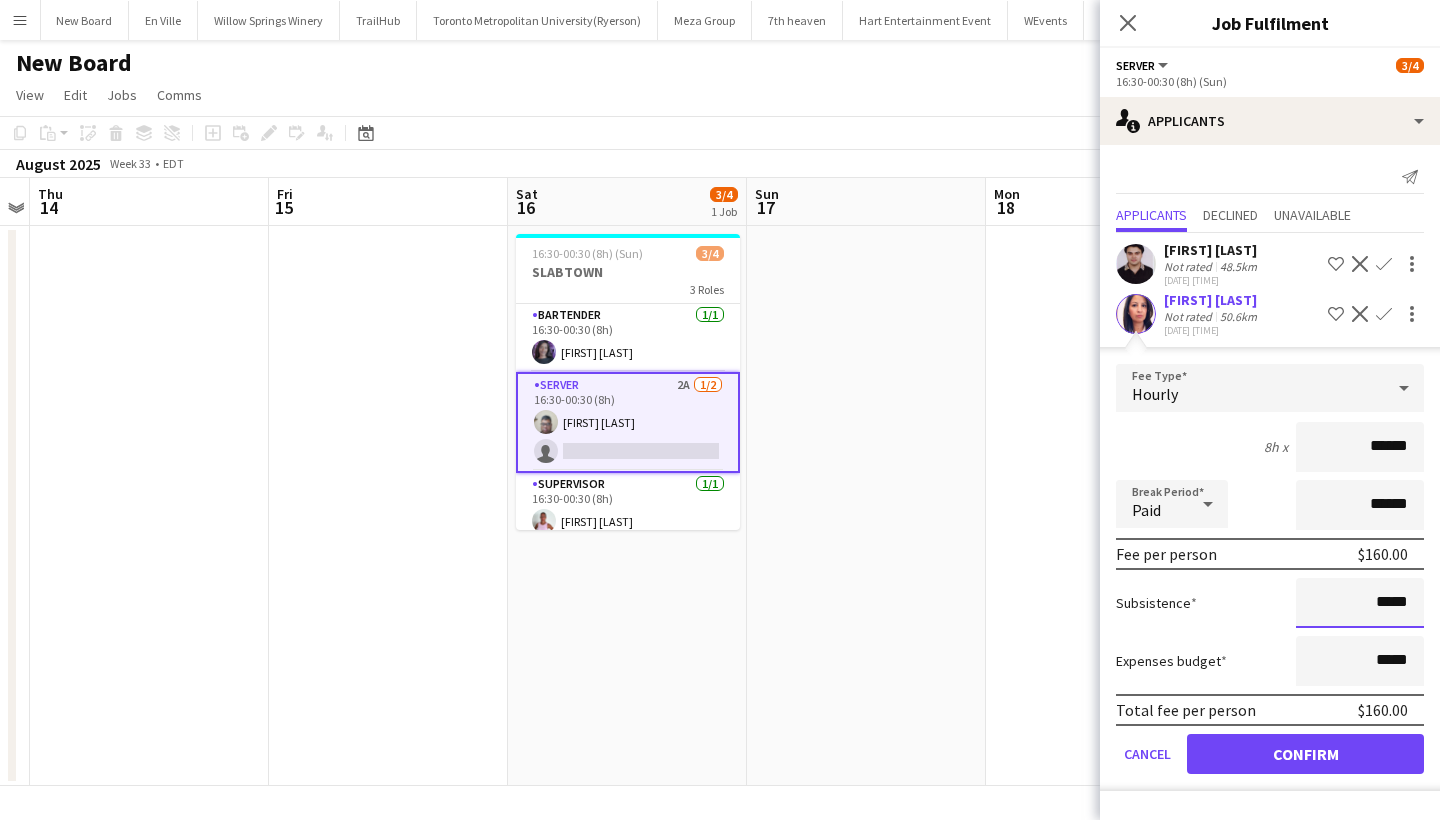 click on "*****" at bounding box center (1360, 603) 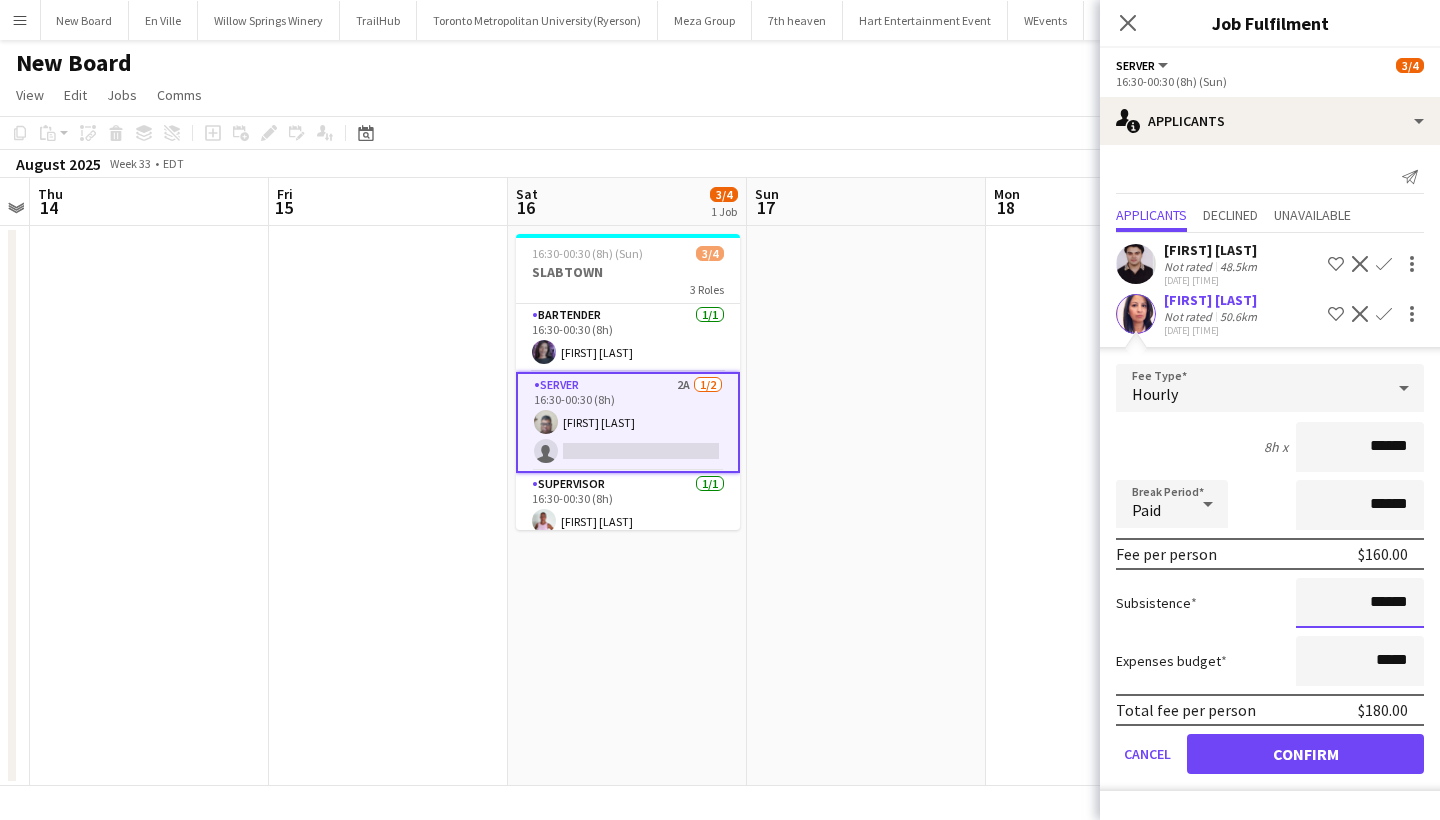 type on "******" 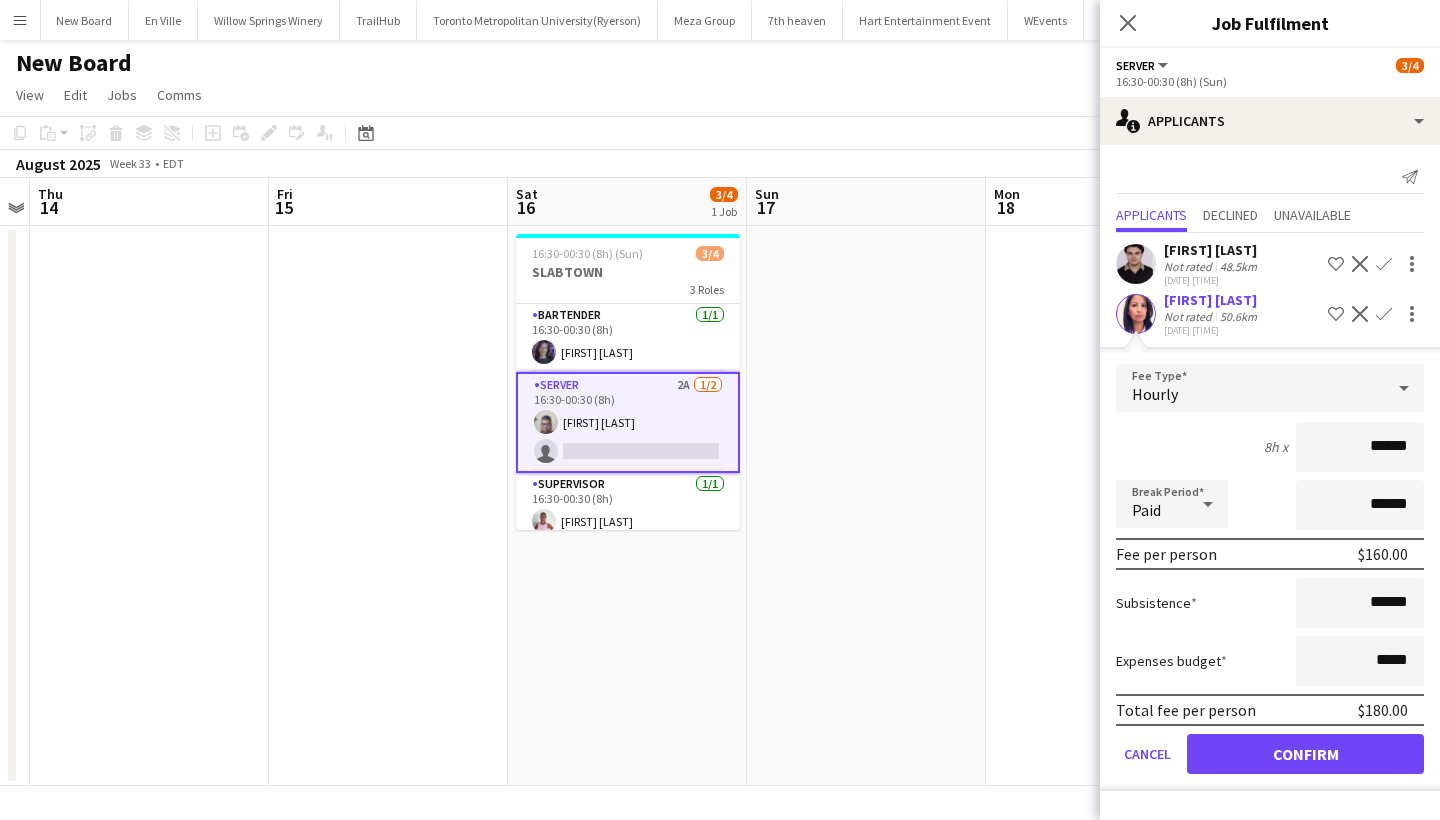 click on "Confirm" 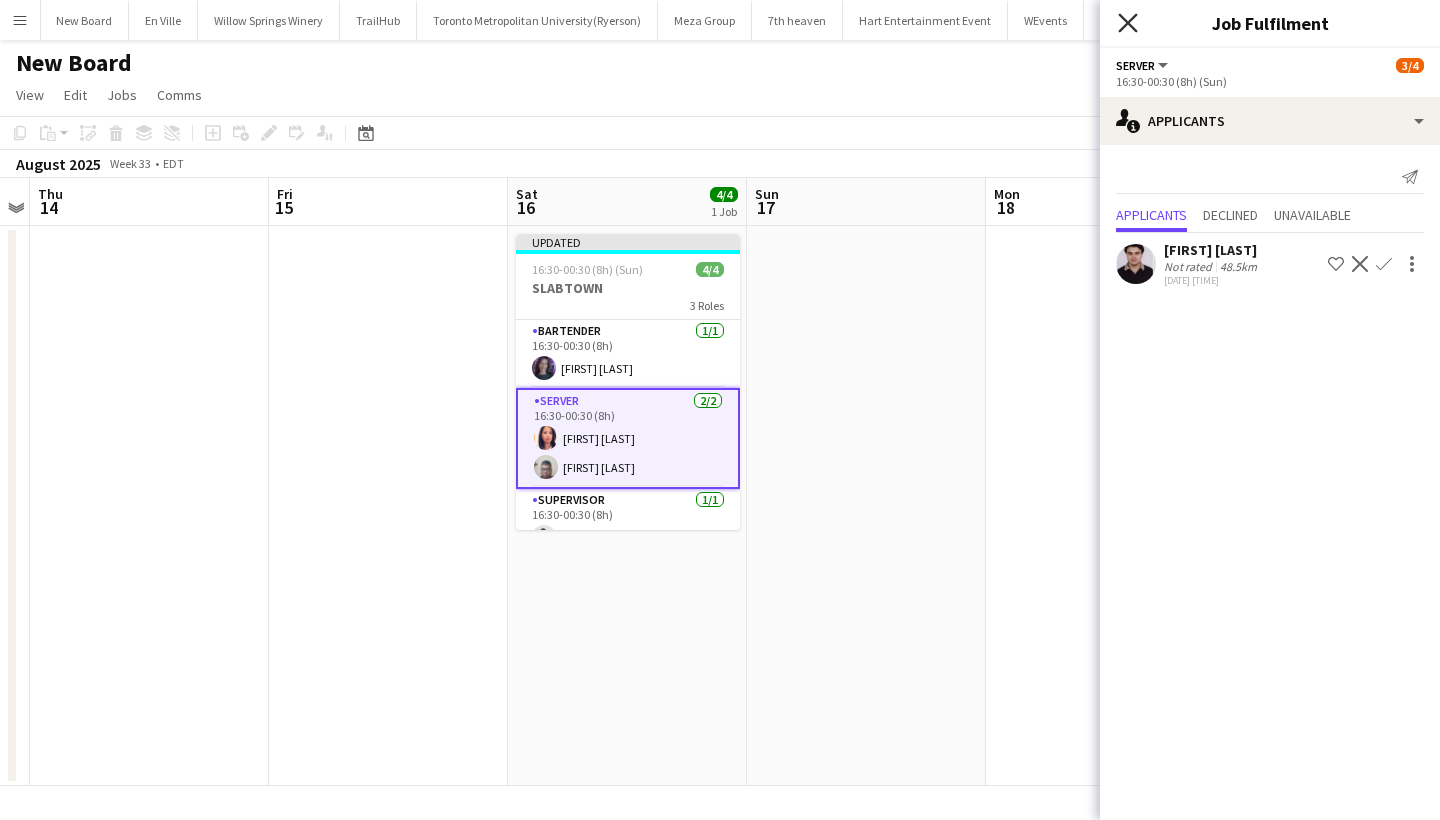 click on "Close pop-in" 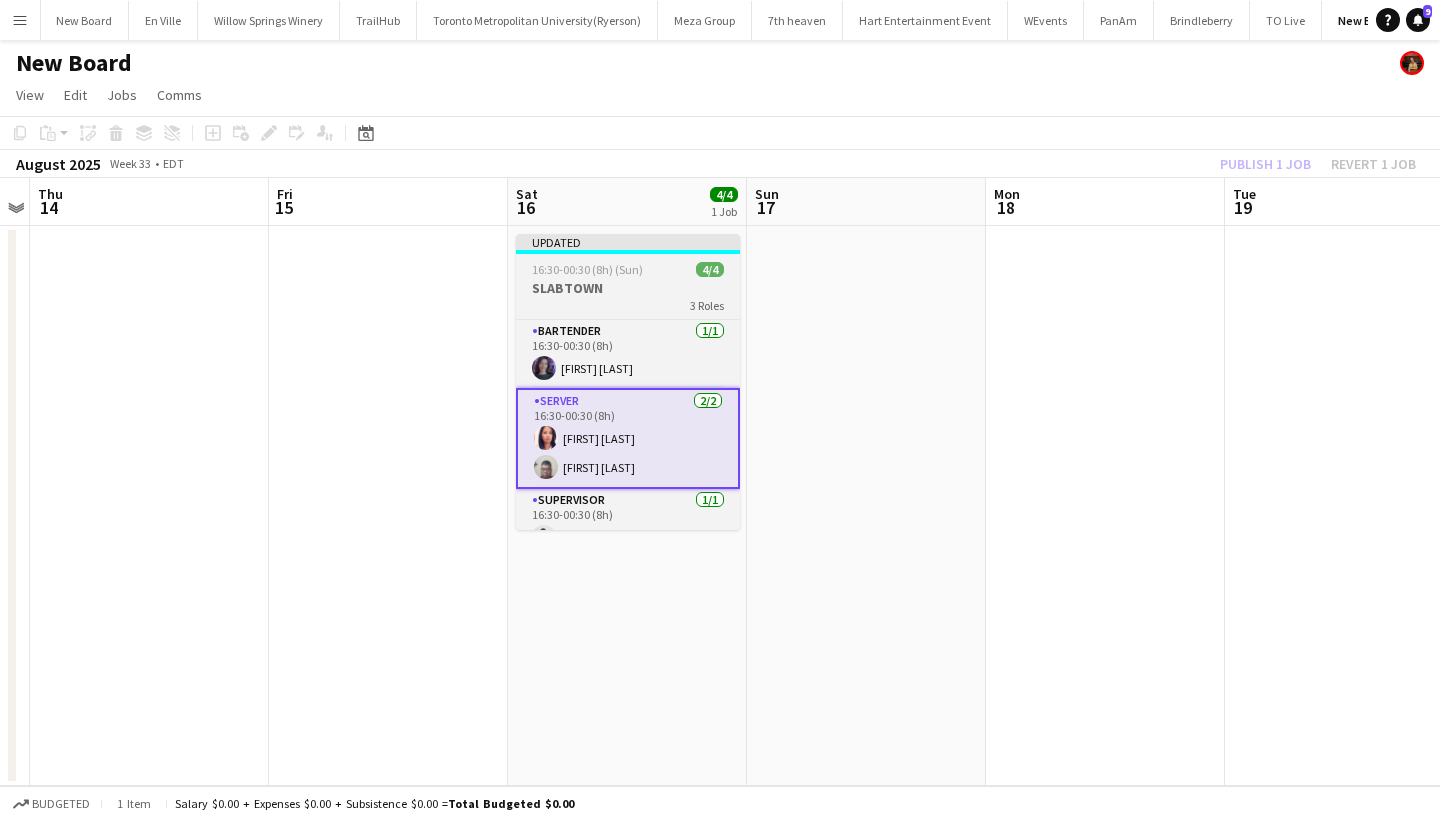 click on "Updated   16:30-00:30 (8h) (Sun)   4/4   SLABTOWN   3 Roles   BARTENDER   1/1   16:30-00:30 (8h)
zemeta ketema  SERVER   2/2   16:30-00:30 (8h)
Wendy Almazan Alva Rupert Rodrigues  SUPERVISOR   1/1   16:30-00:30 (8h)
Vicky Stimac" at bounding box center (628, 382) 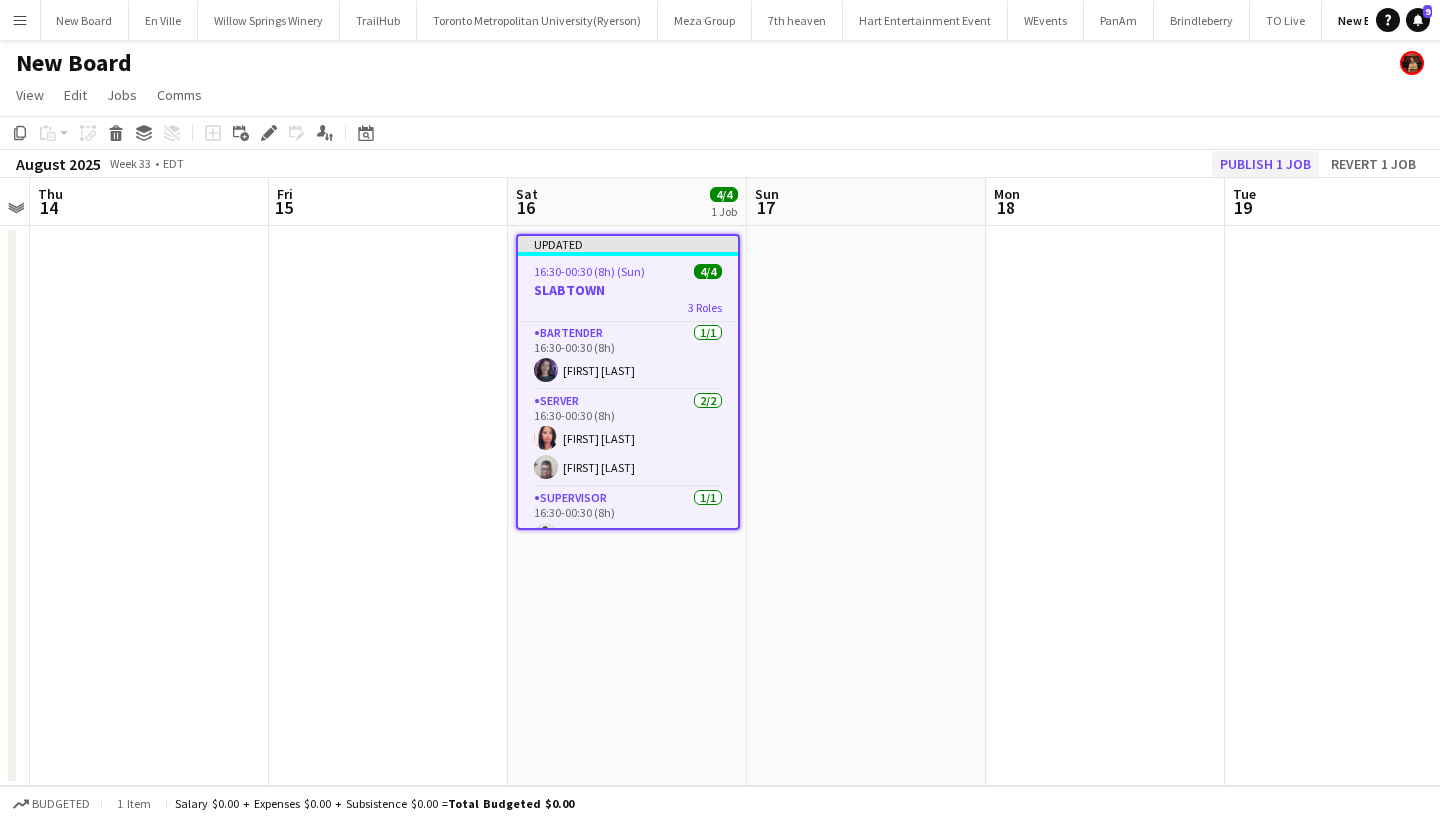 click on "Publish 1 job" 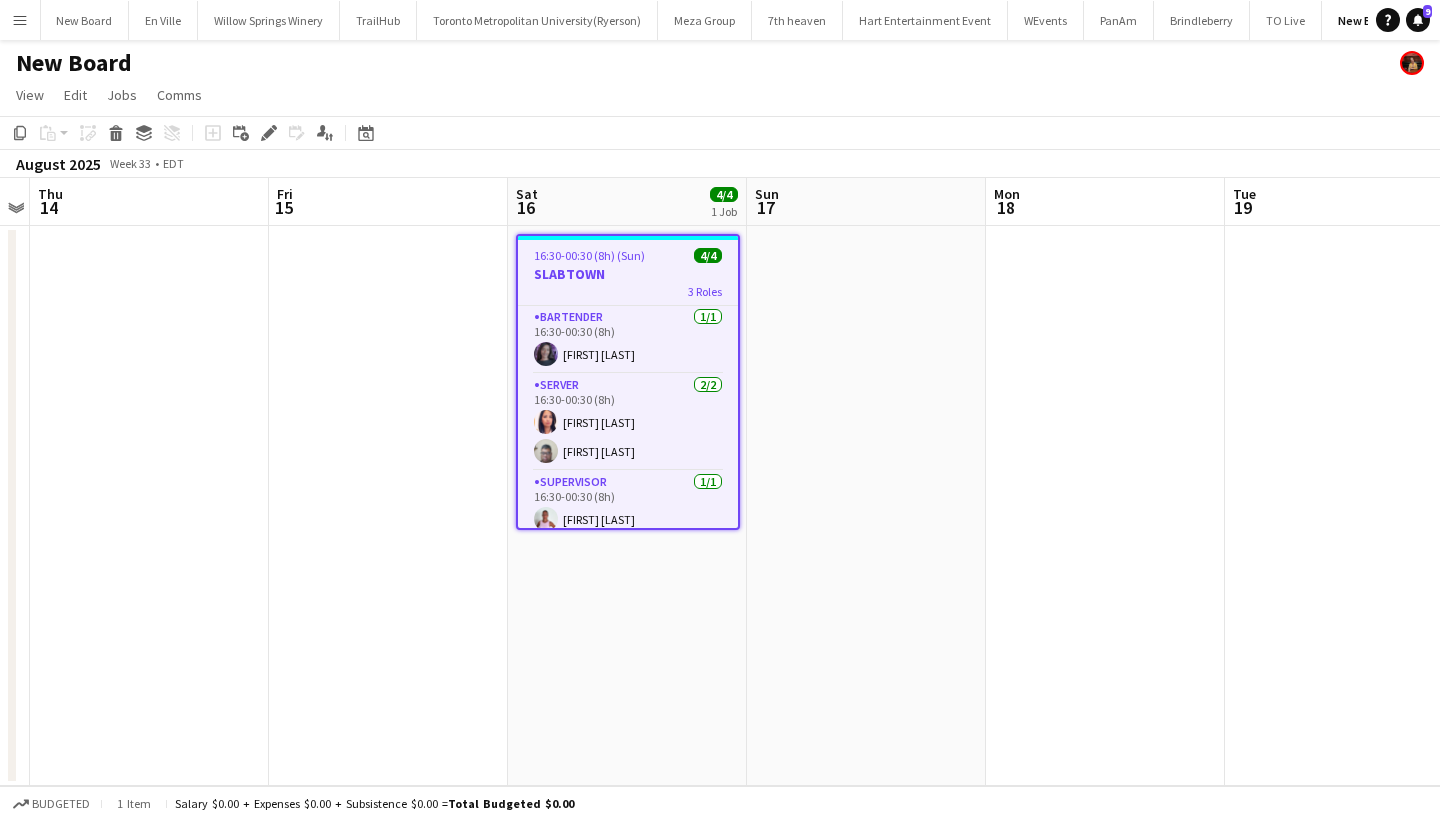 click on "Menu" at bounding box center [20, 20] 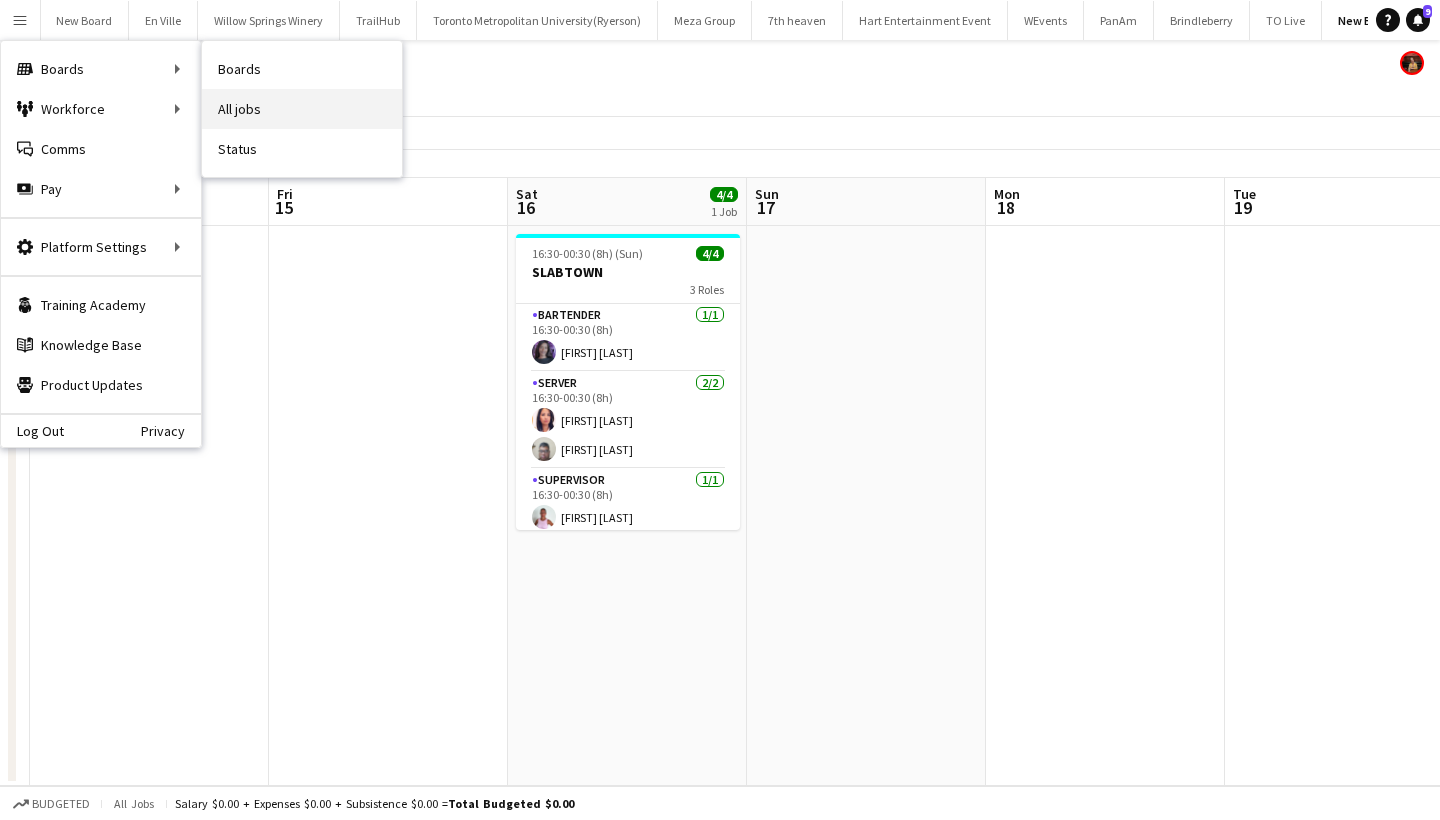 click on "All jobs" at bounding box center (302, 109) 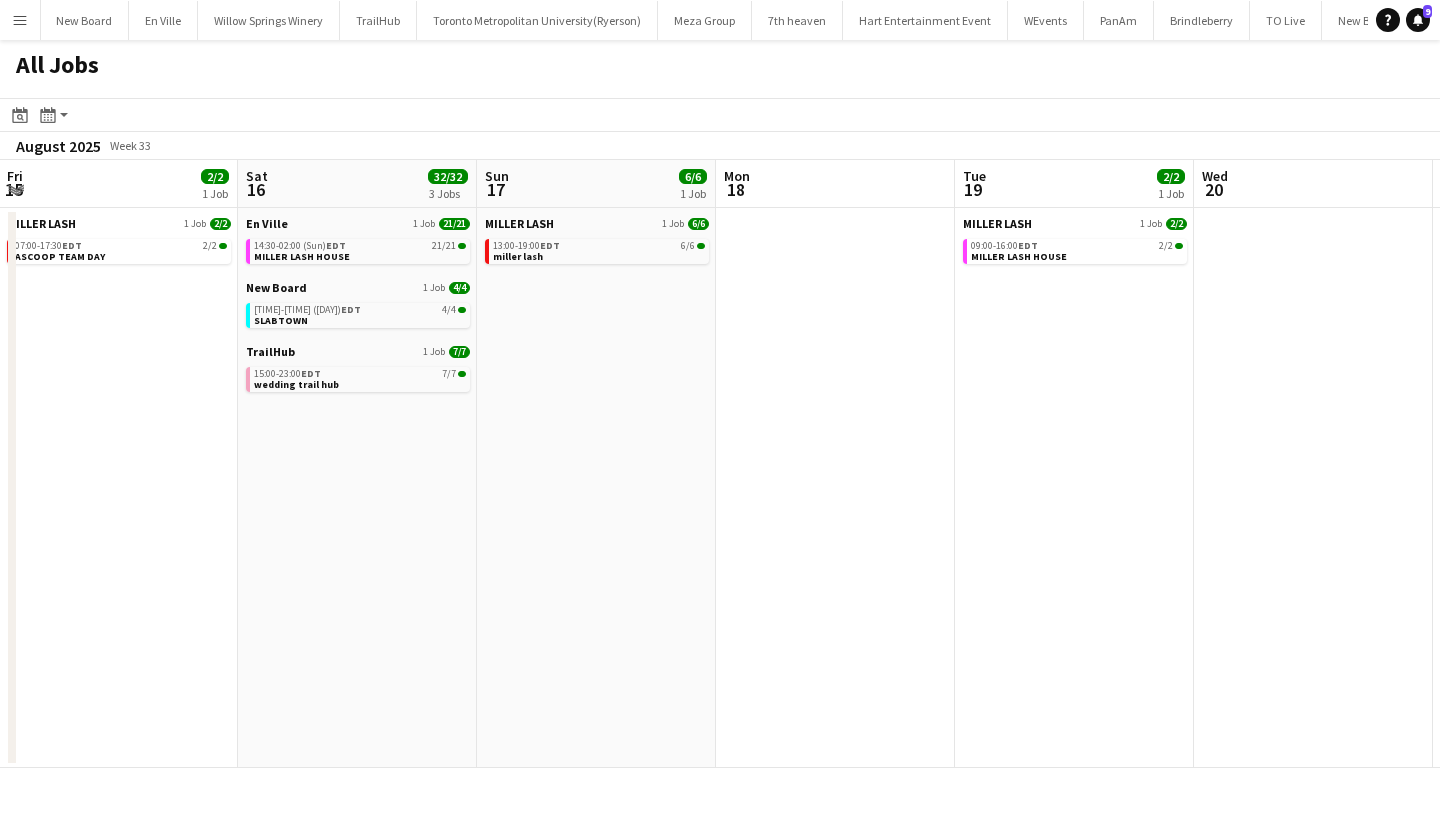 scroll, scrollTop: 0, scrollLeft: 720, axis: horizontal 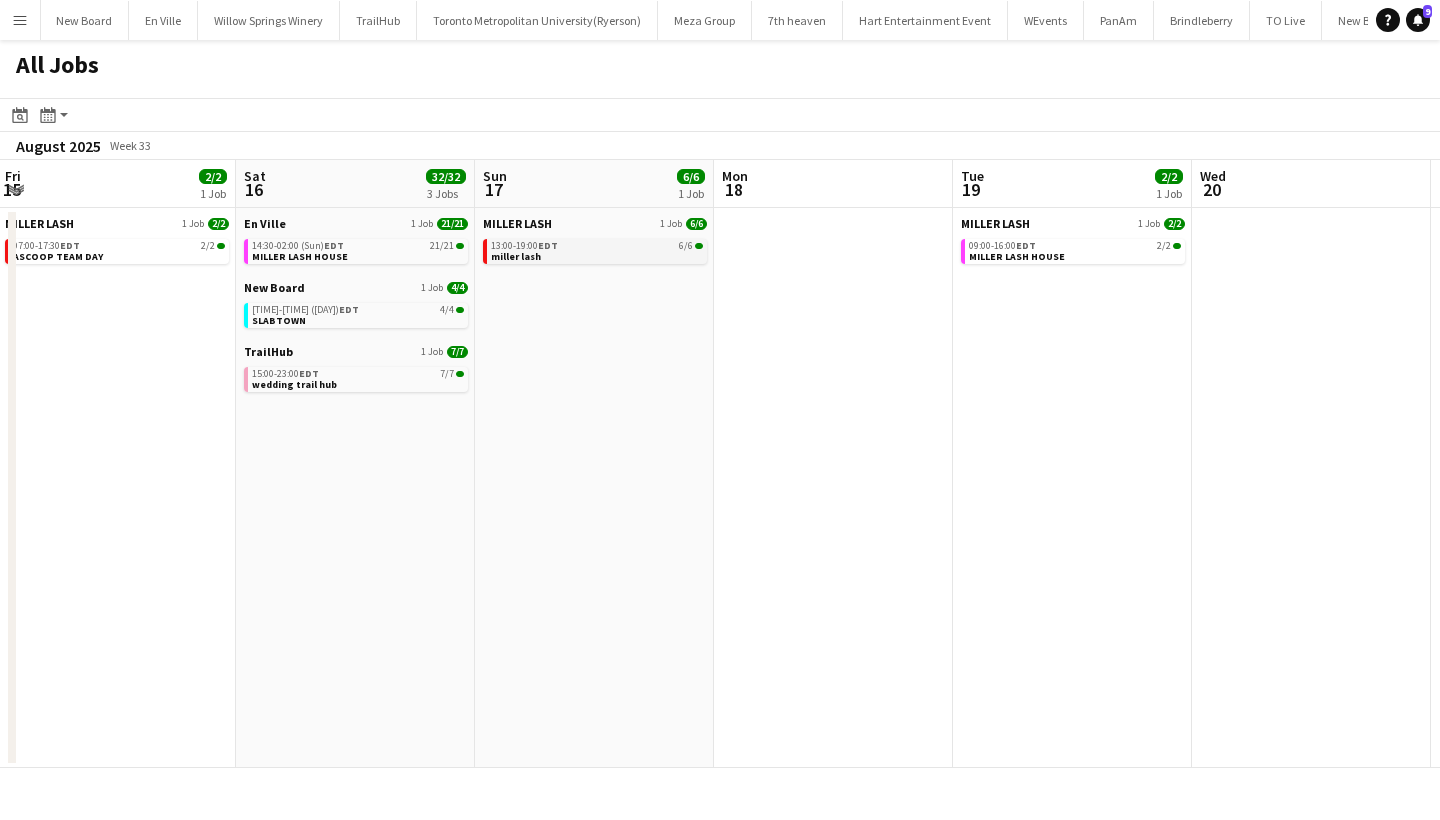 click on "13:00-19:00    EDT   6/6   miller lash" at bounding box center [597, 250] 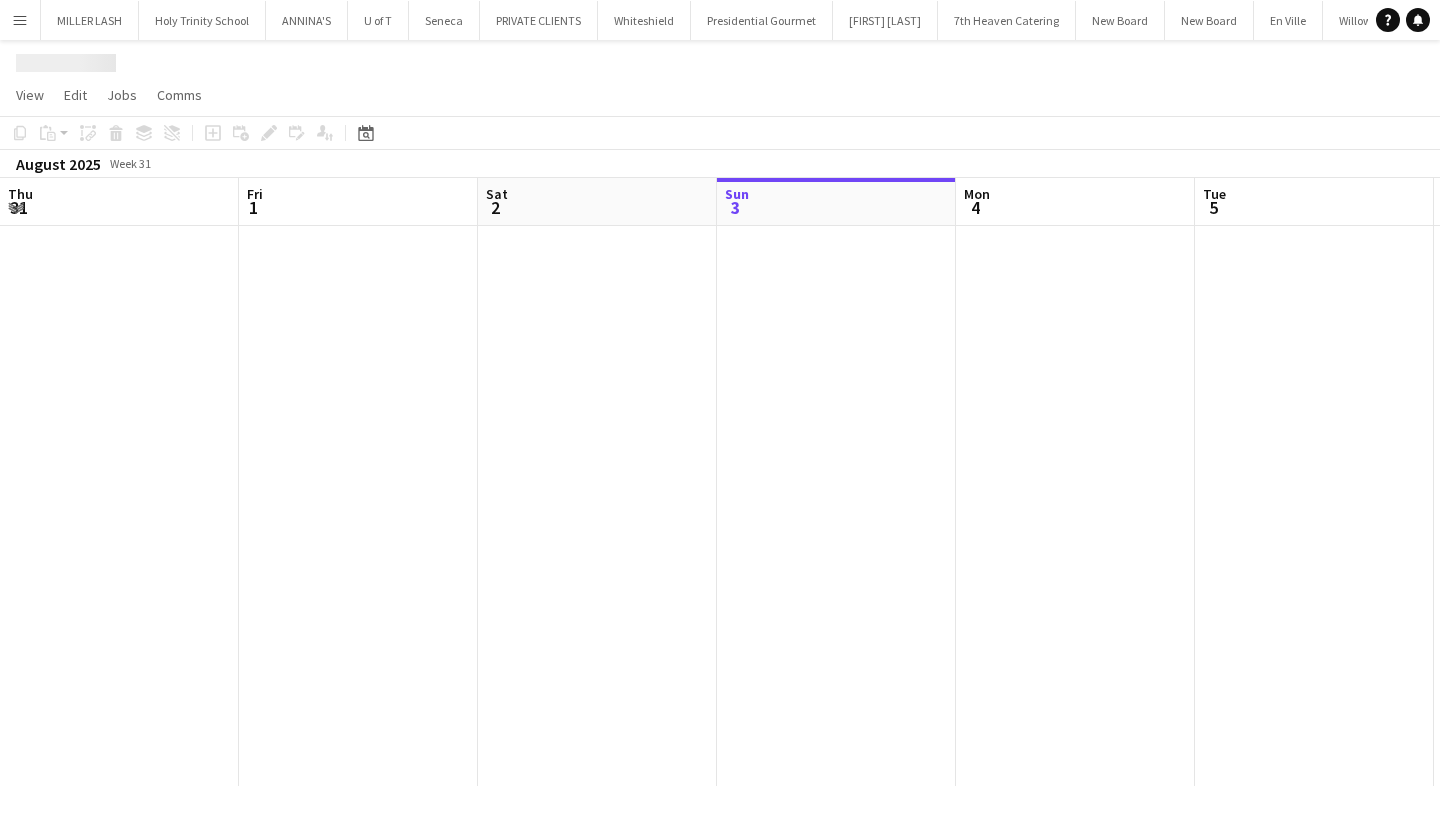 scroll, scrollTop: 0, scrollLeft: 0, axis: both 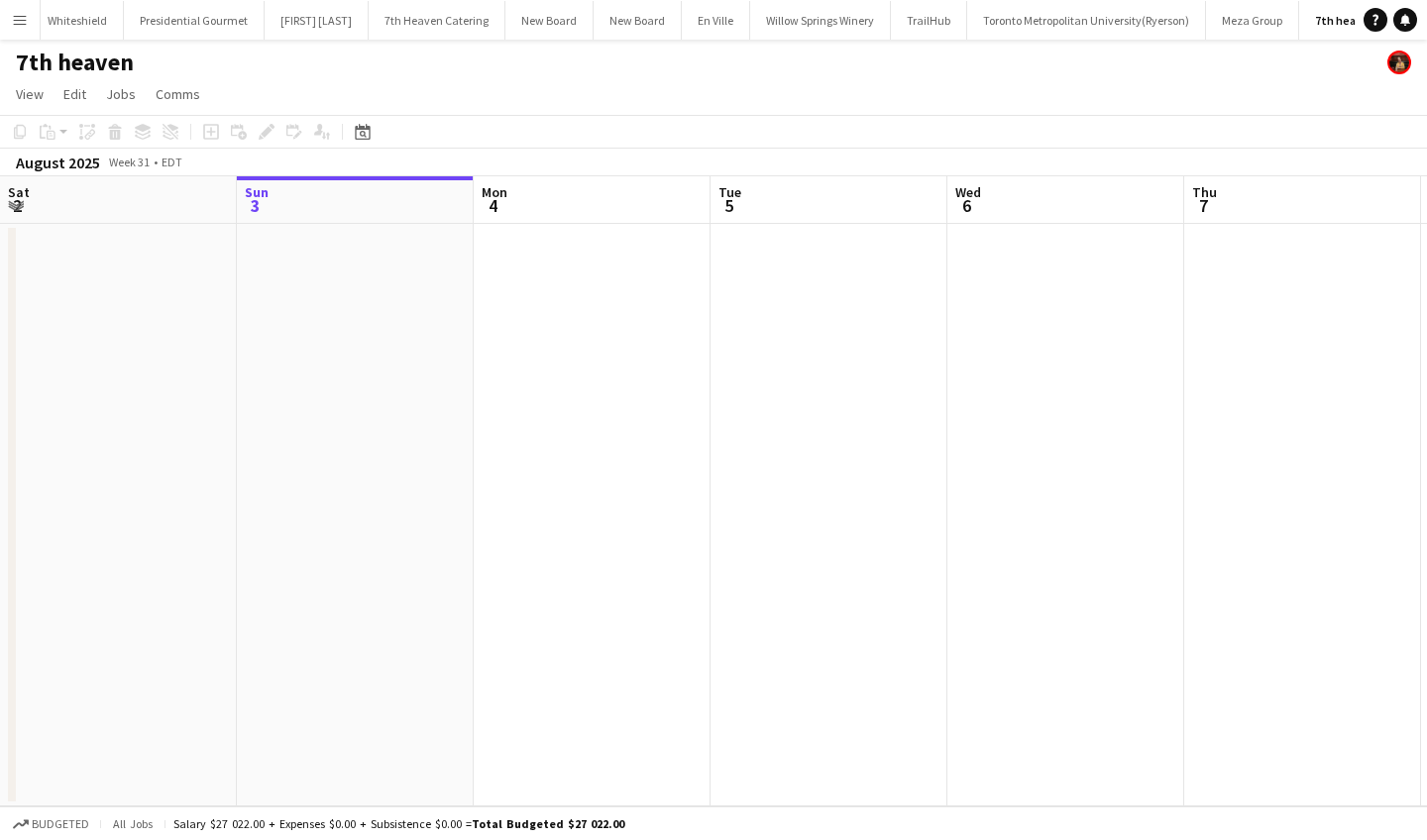 click on "Menu" at bounding box center (20, 20) 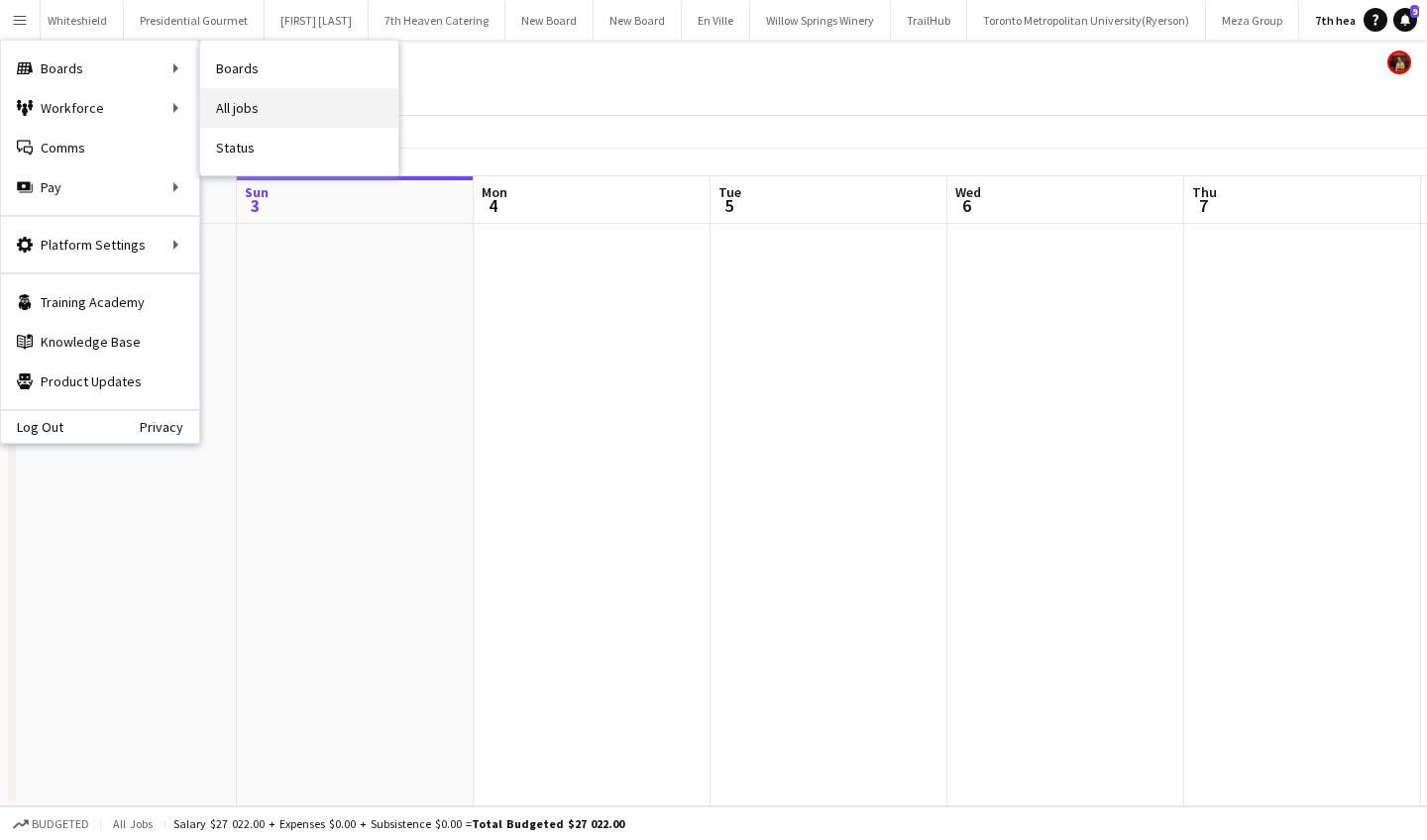 click on "All jobs" at bounding box center [299, 108] 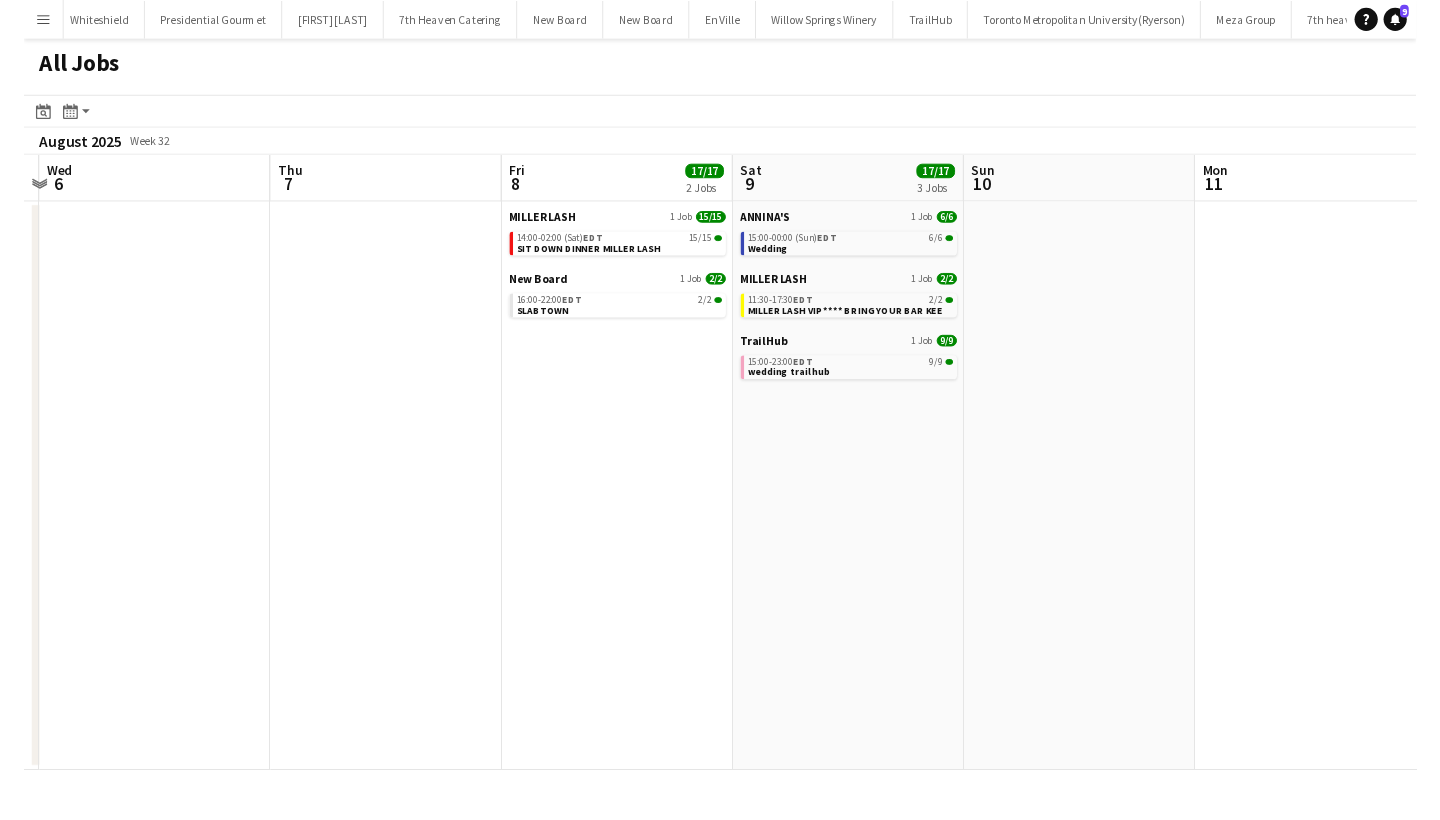 scroll, scrollTop: 0, scrollLeft: 703, axis: horizontal 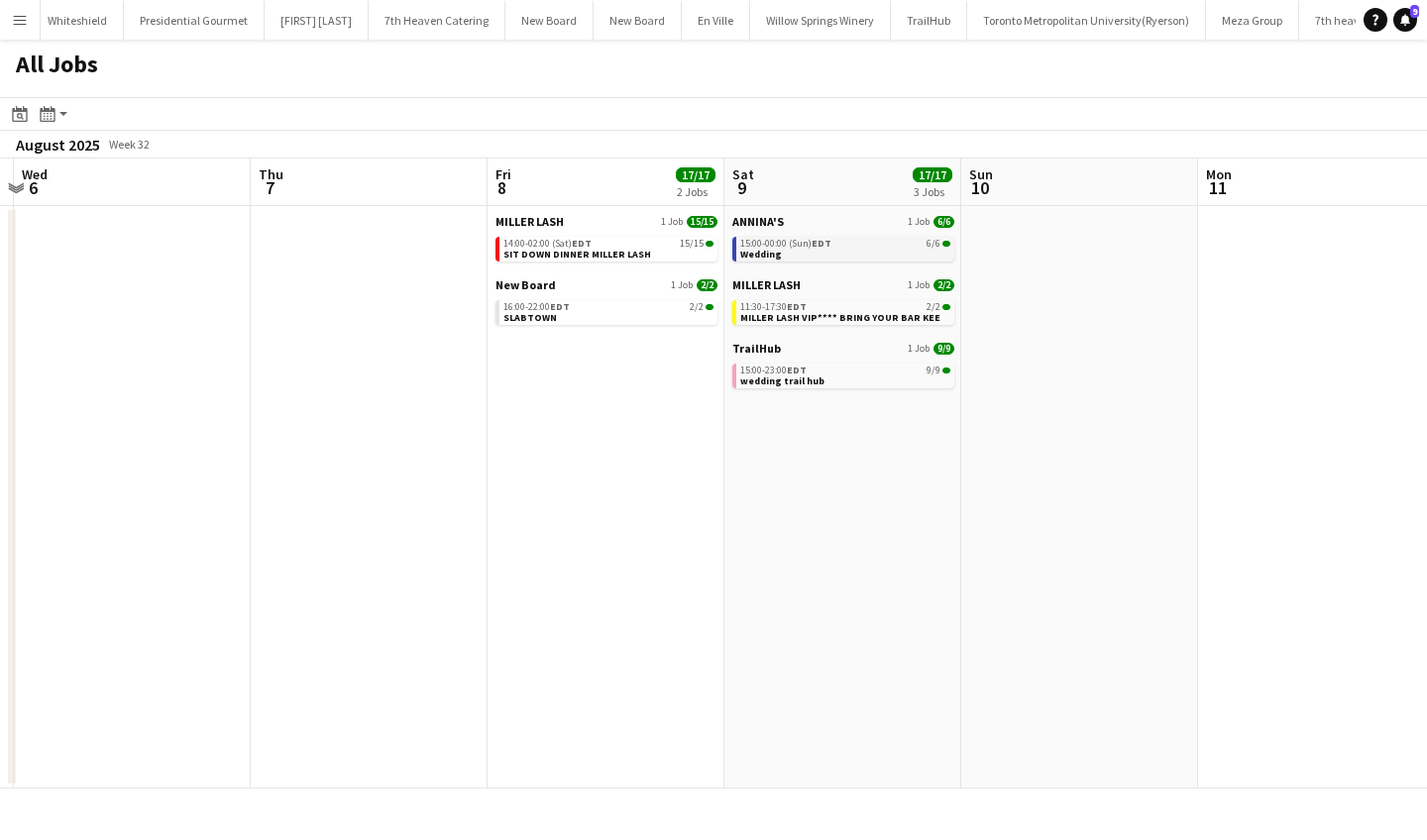 click on "EDT" at bounding box center (822, 243) 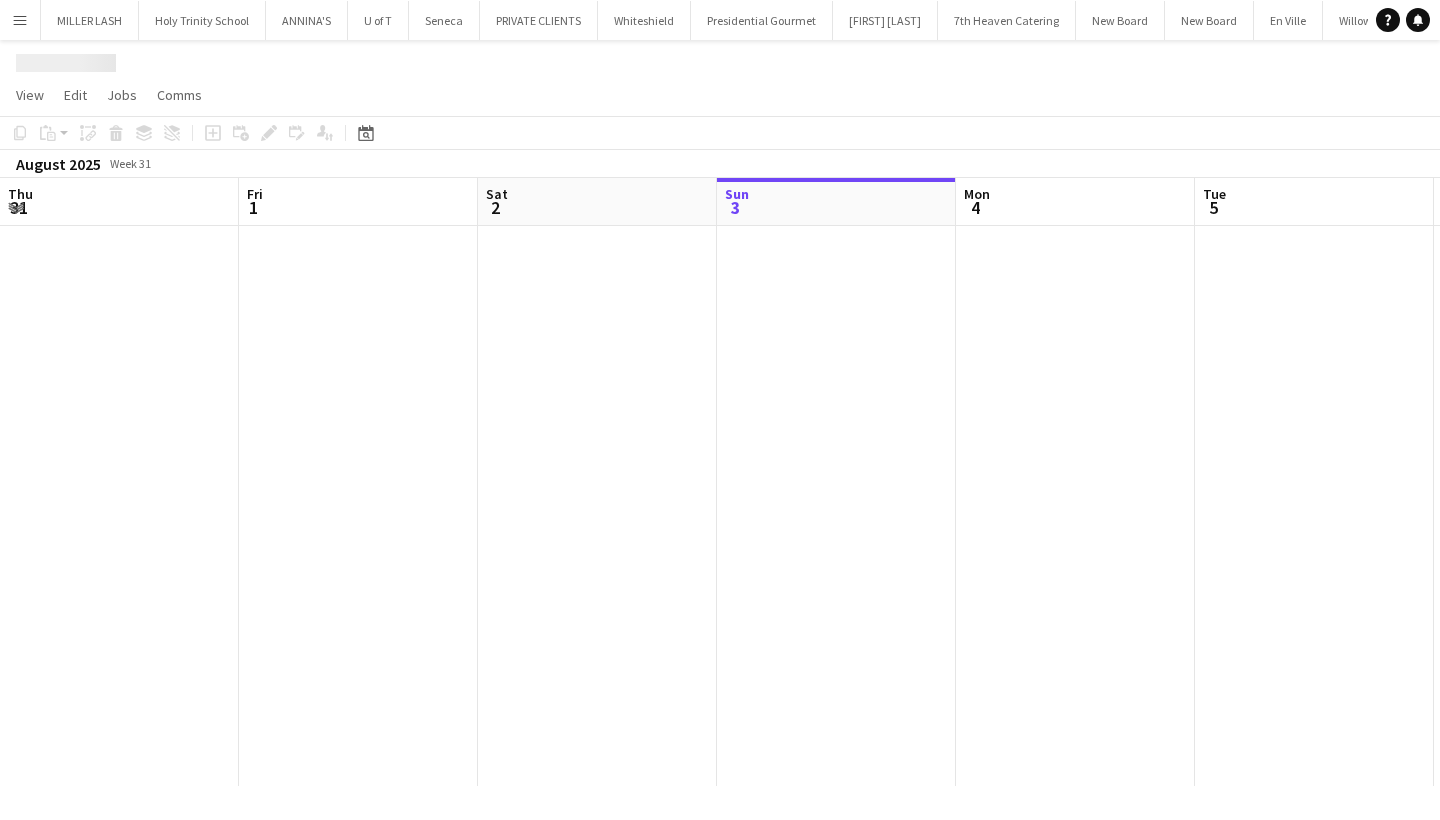 scroll, scrollTop: 0, scrollLeft: 0, axis: both 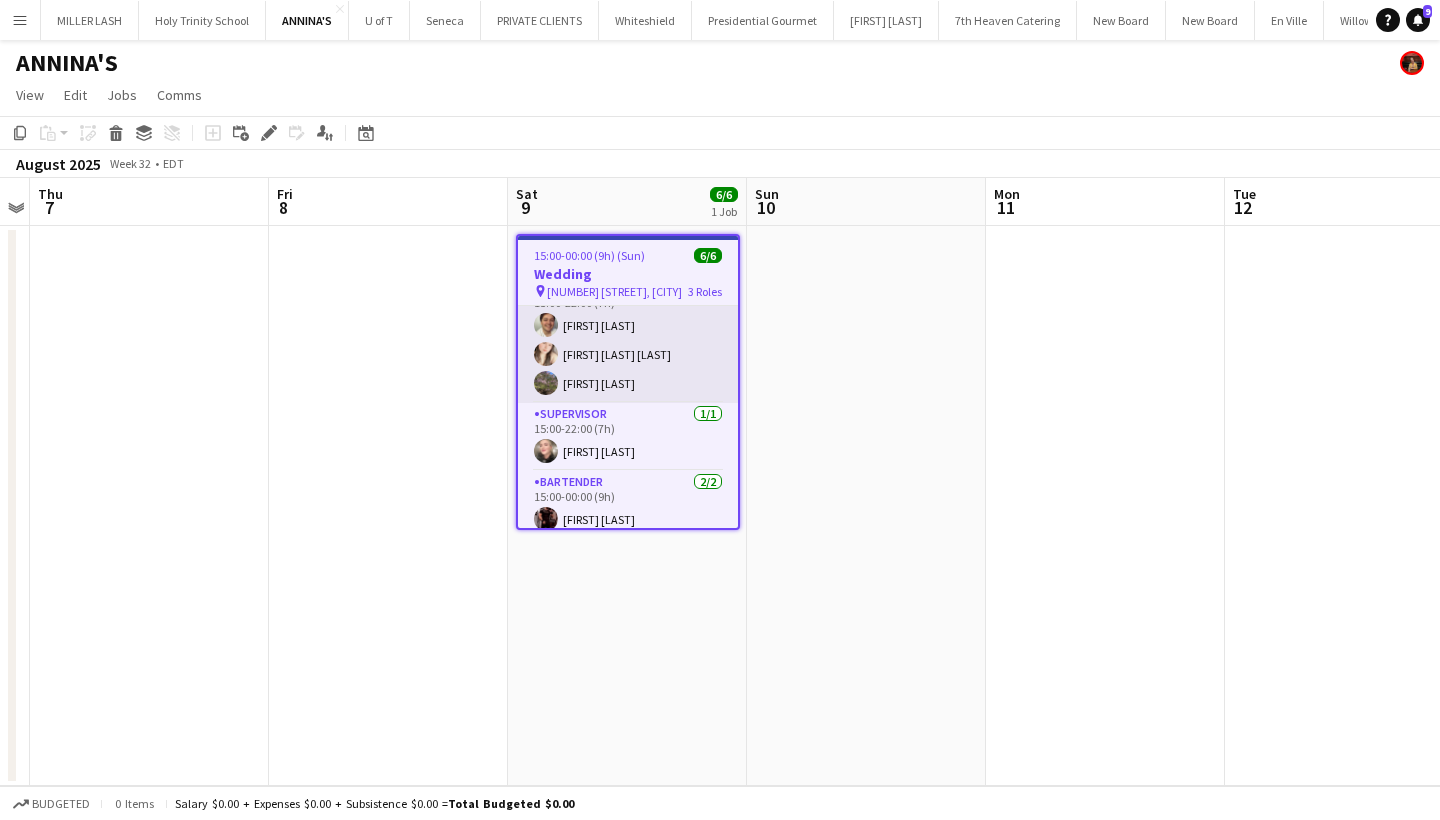 click on "SERVER   3/3   15:00-22:00 (7h)
[FIRST] [LAST] [FIRST] [LAST] [FIRST] [LAST]" at bounding box center (628, 340) 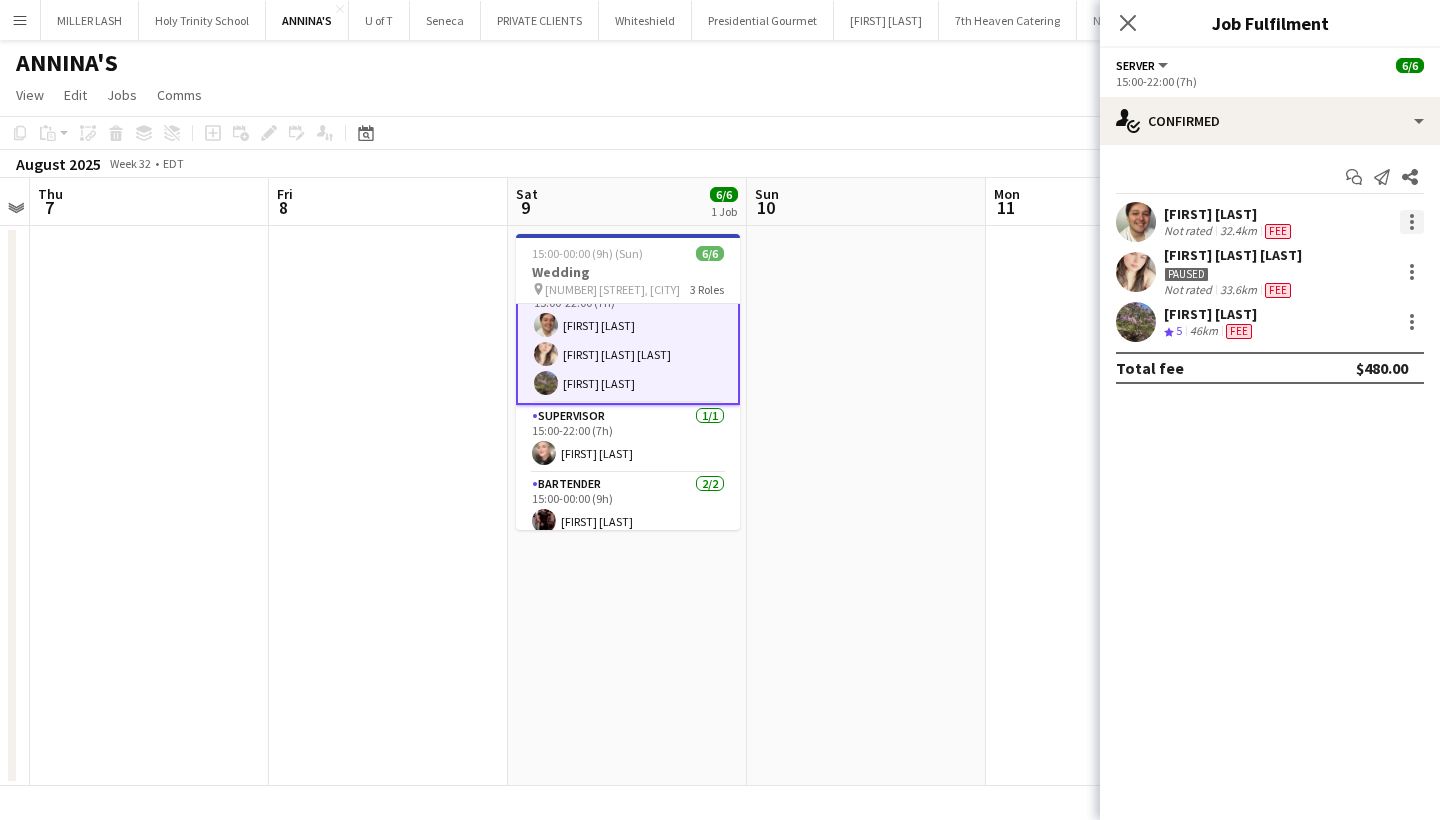 click at bounding box center (1412, 222) 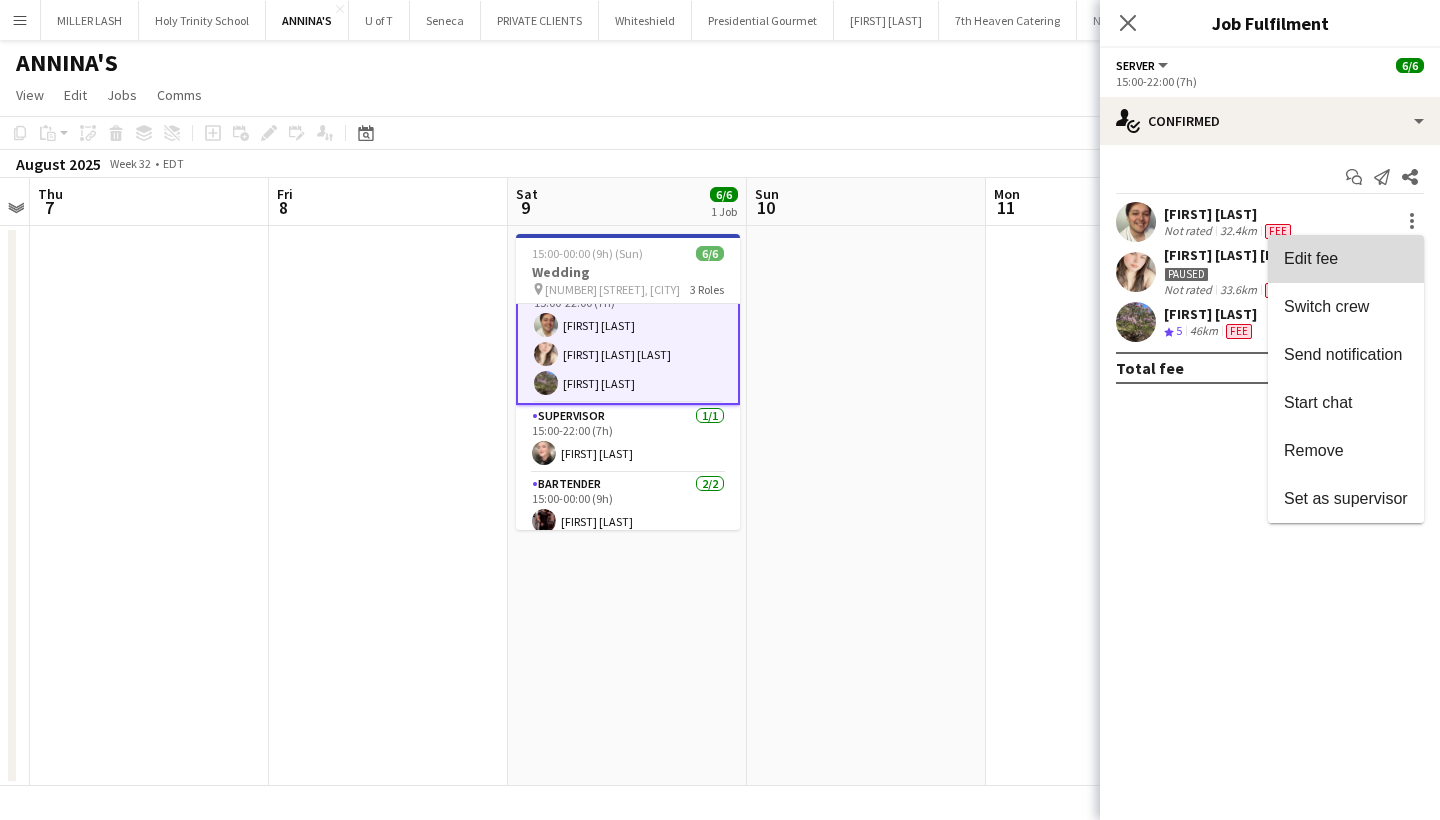 click on "Edit fee" at bounding box center (1346, 259) 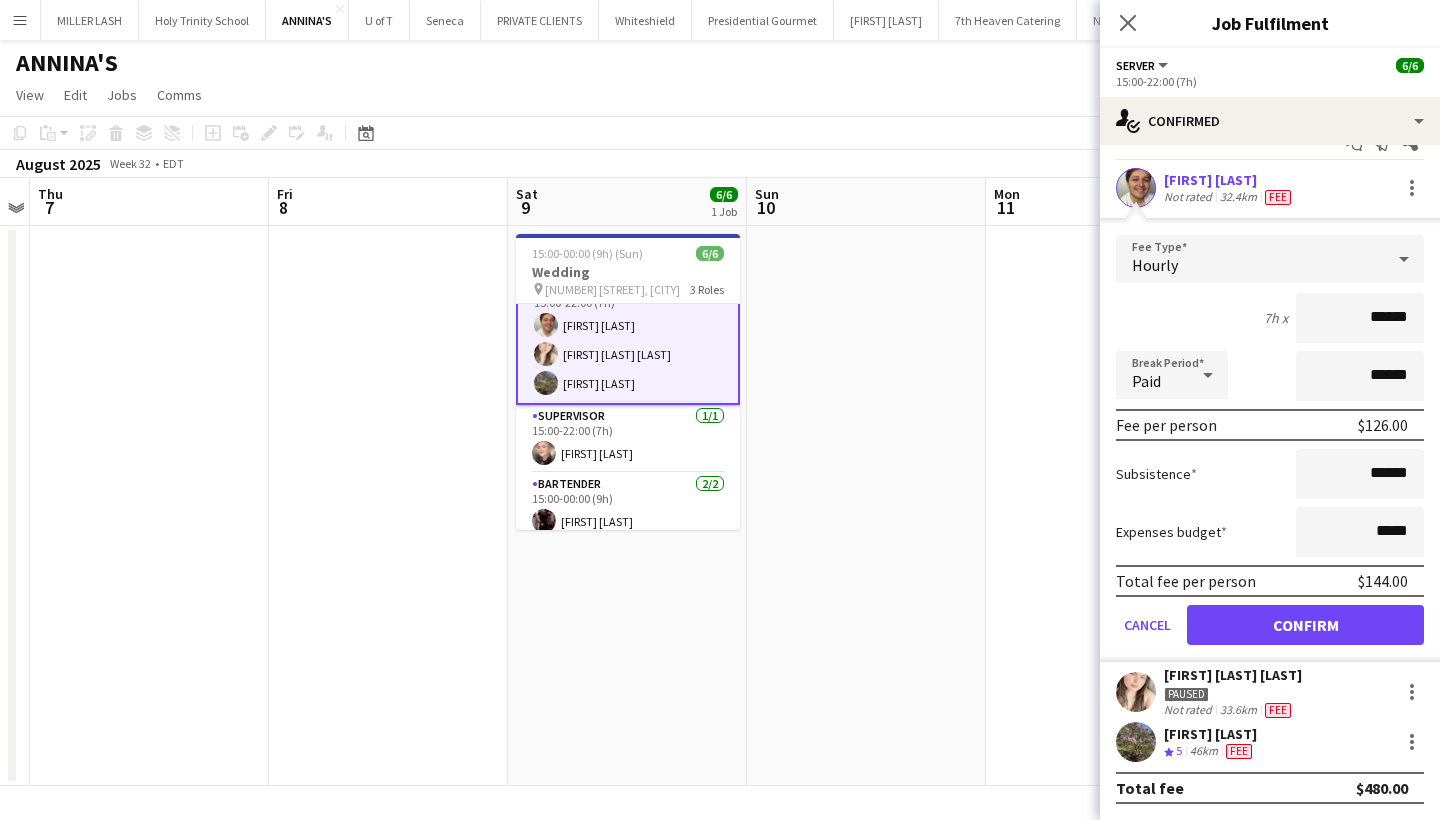 scroll, scrollTop: 34, scrollLeft: 0, axis: vertical 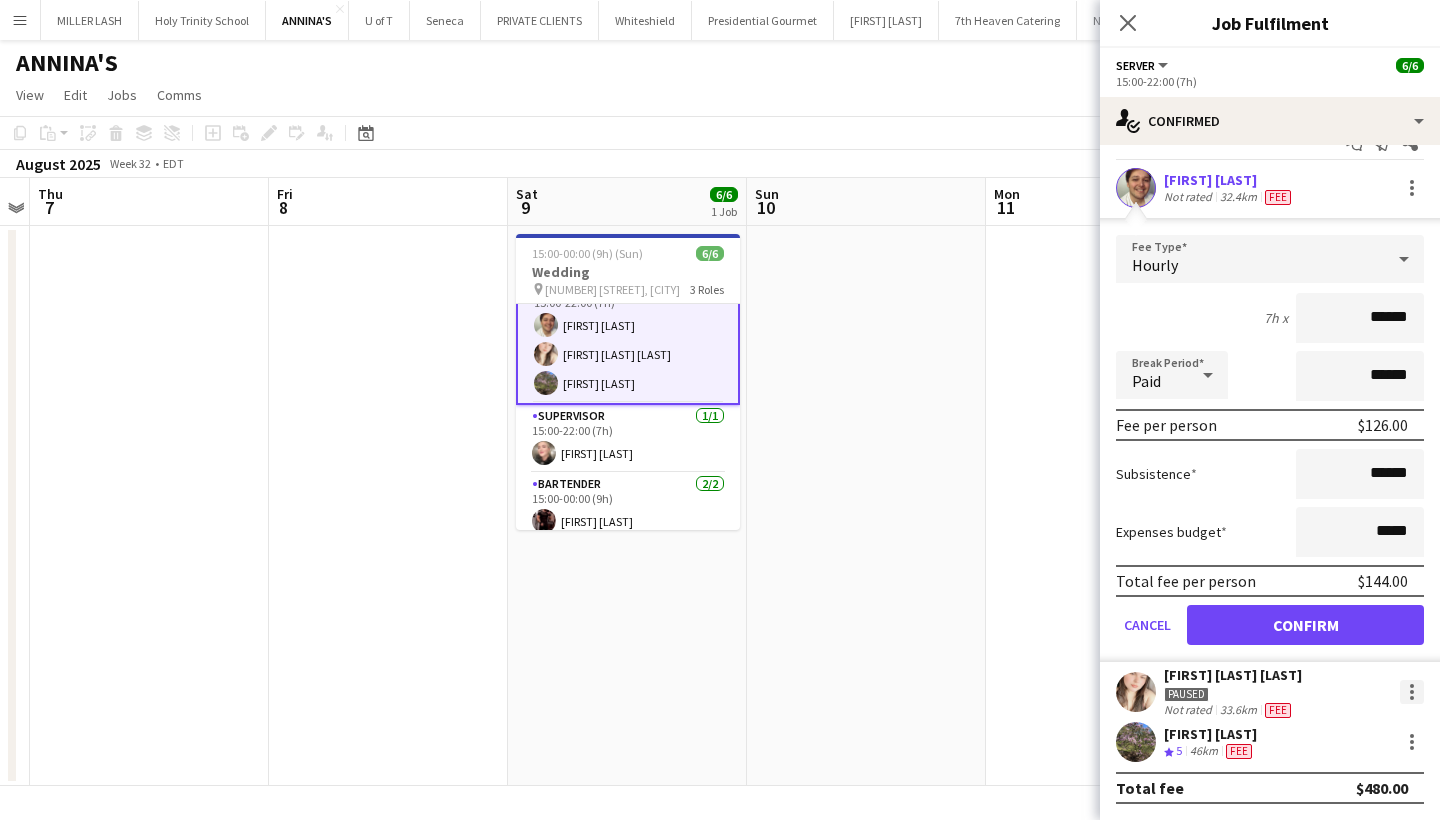 click at bounding box center (1412, 692) 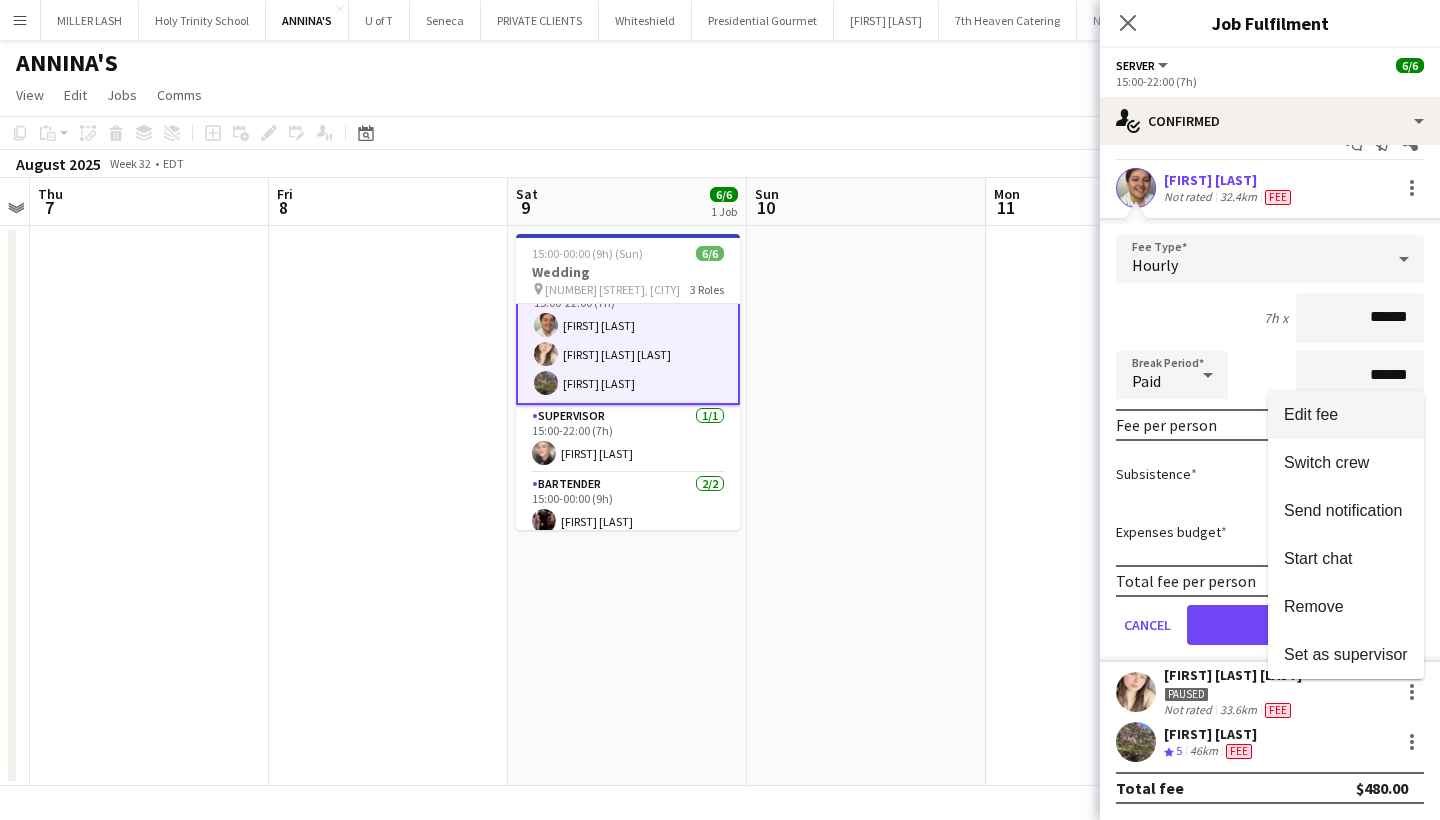 click on "Edit fee" at bounding box center (1346, 415) 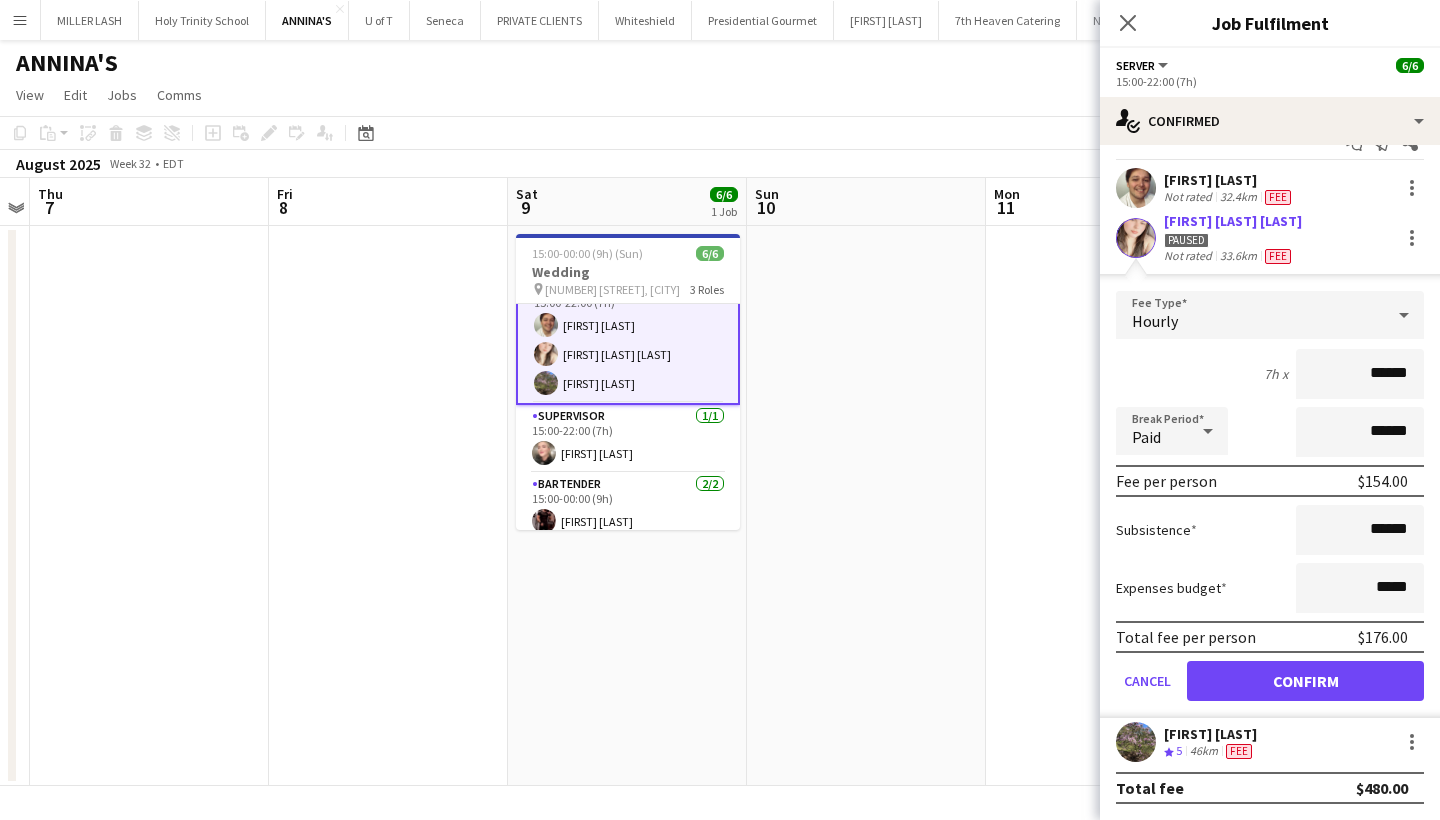 scroll, scrollTop: 34, scrollLeft: 0, axis: vertical 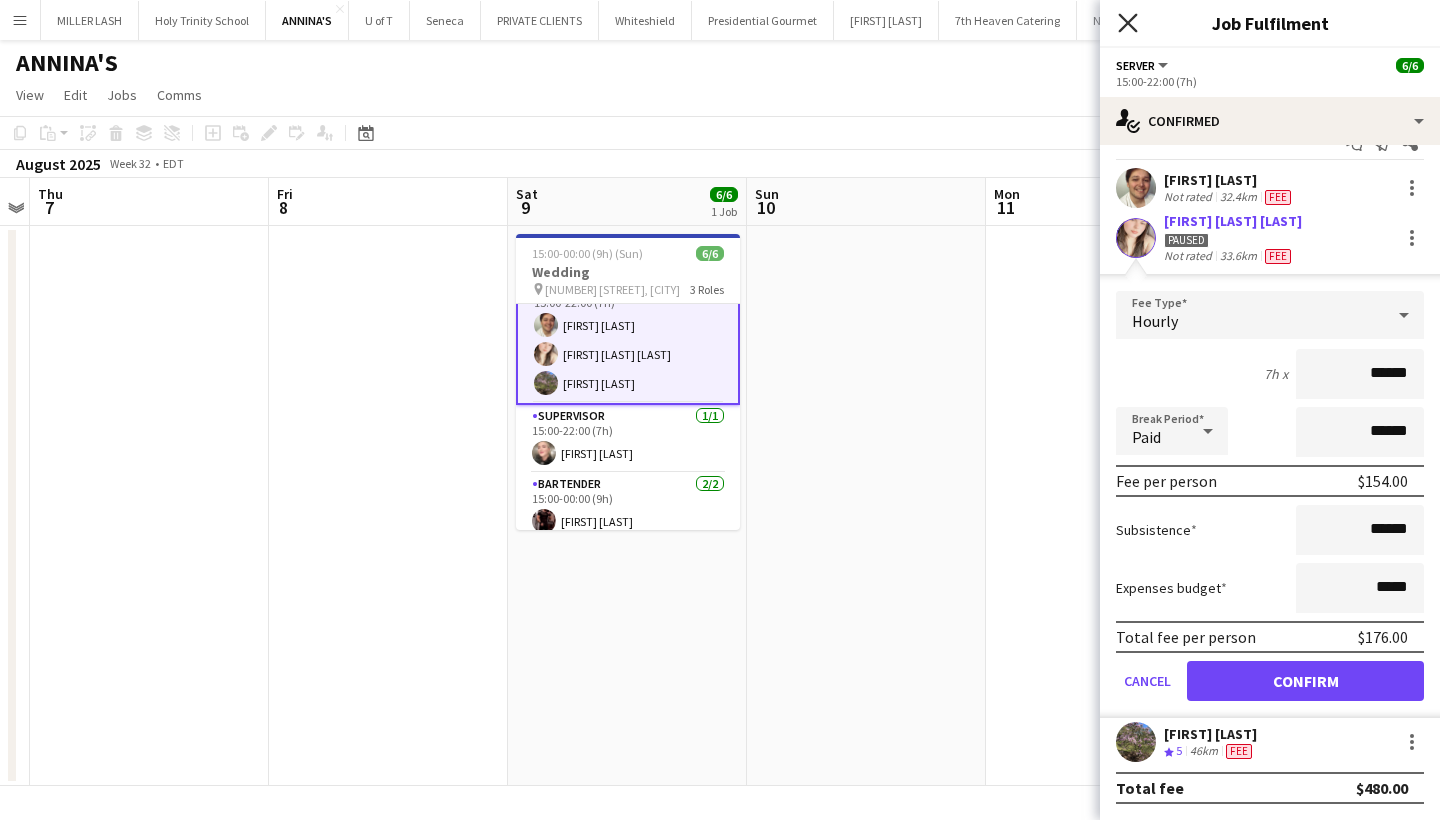 click 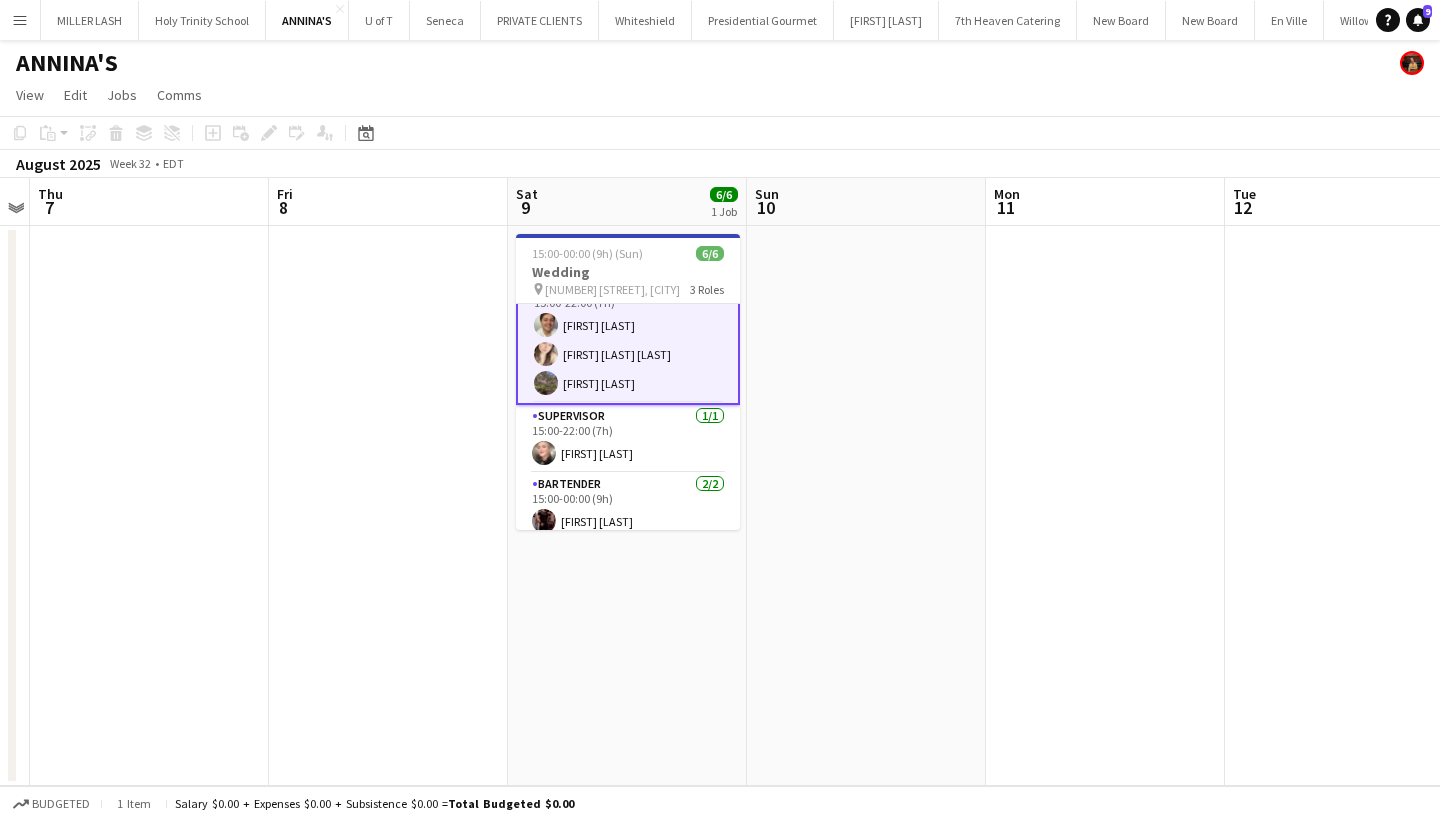 click on "Menu" at bounding box center [20, 20] 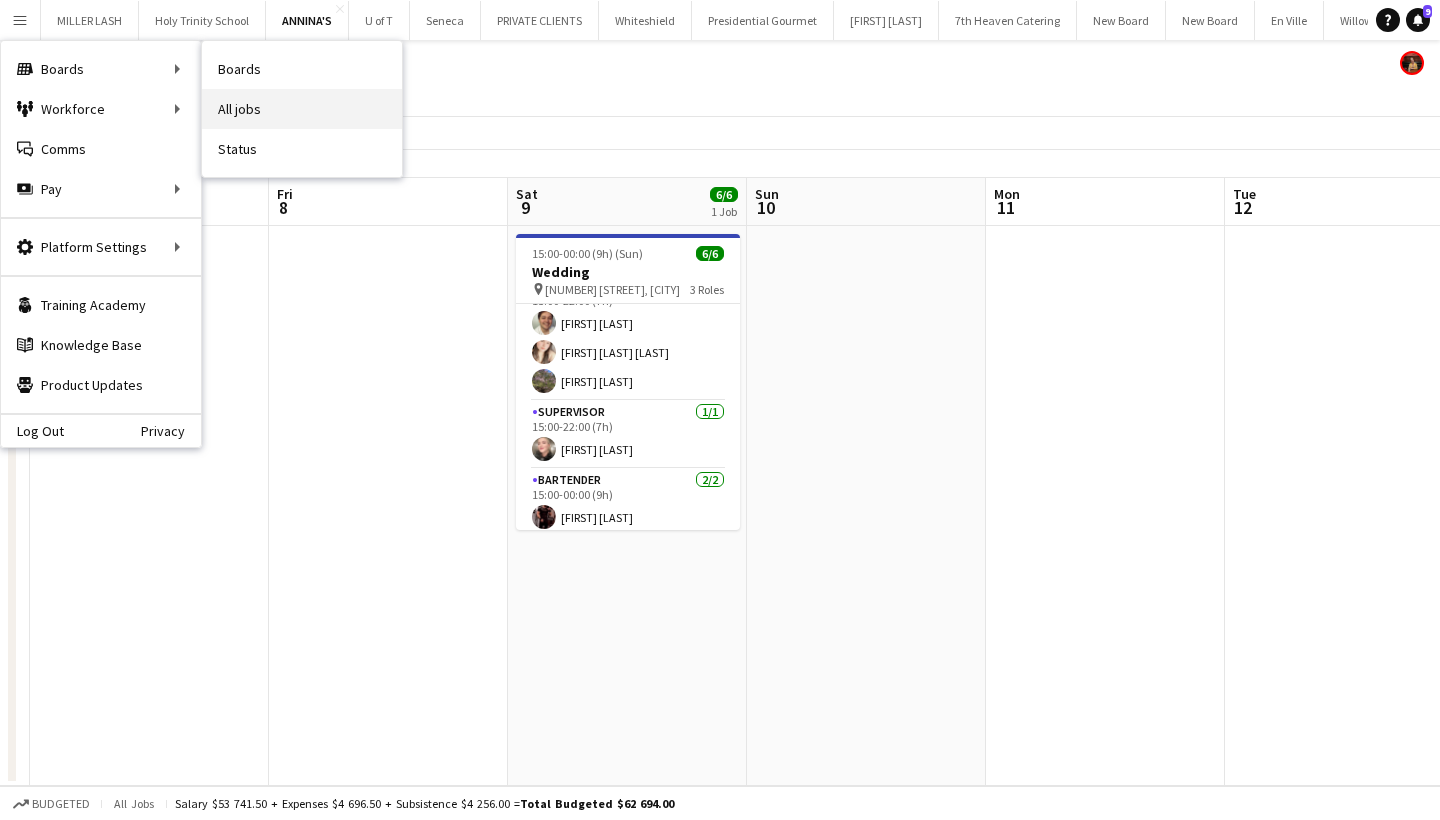 click on "All jobs" at bounding box center [302, 109] 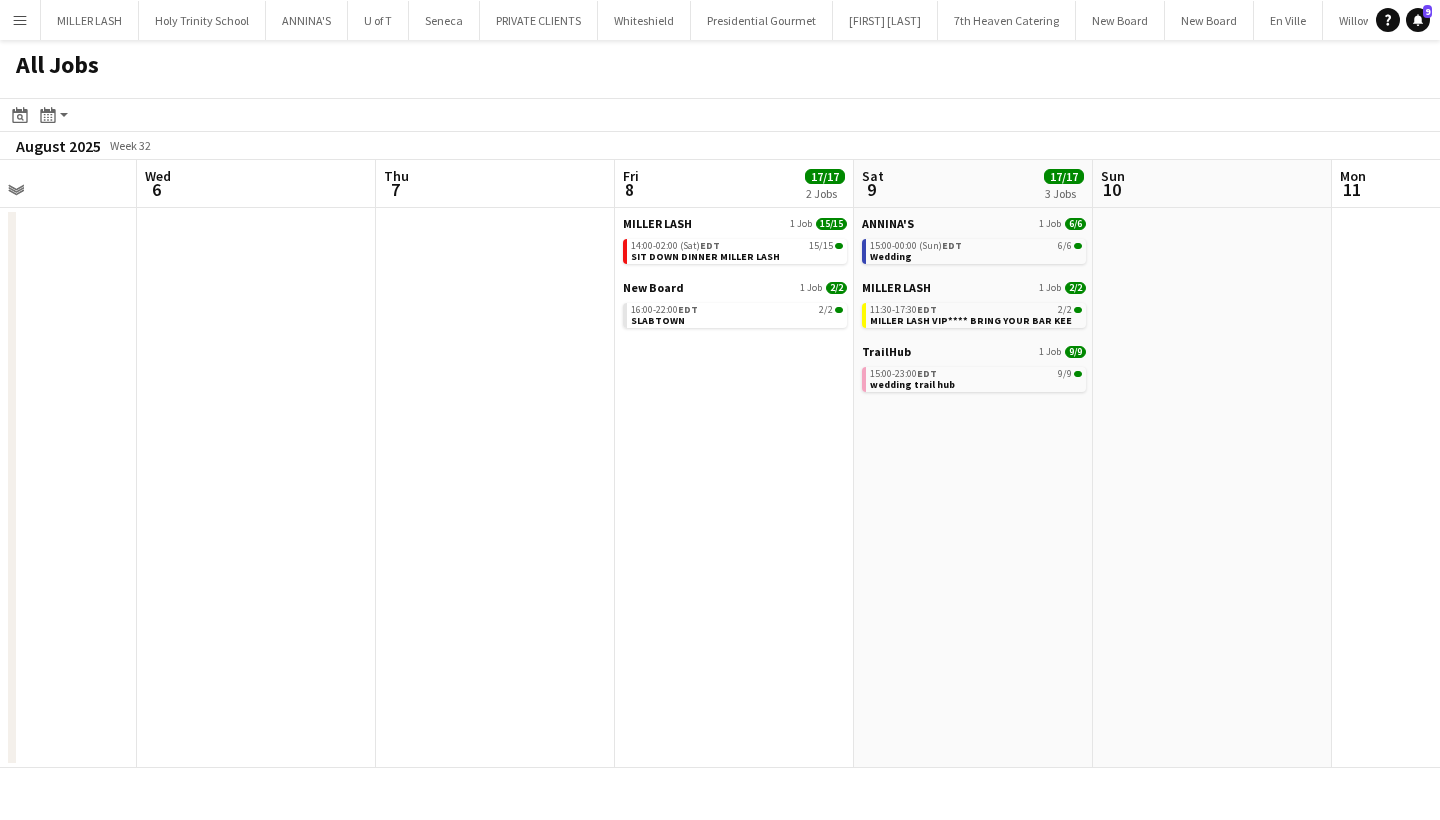 scroll, scrollTop: 0, scrollLeft: 587, axis: horizontal 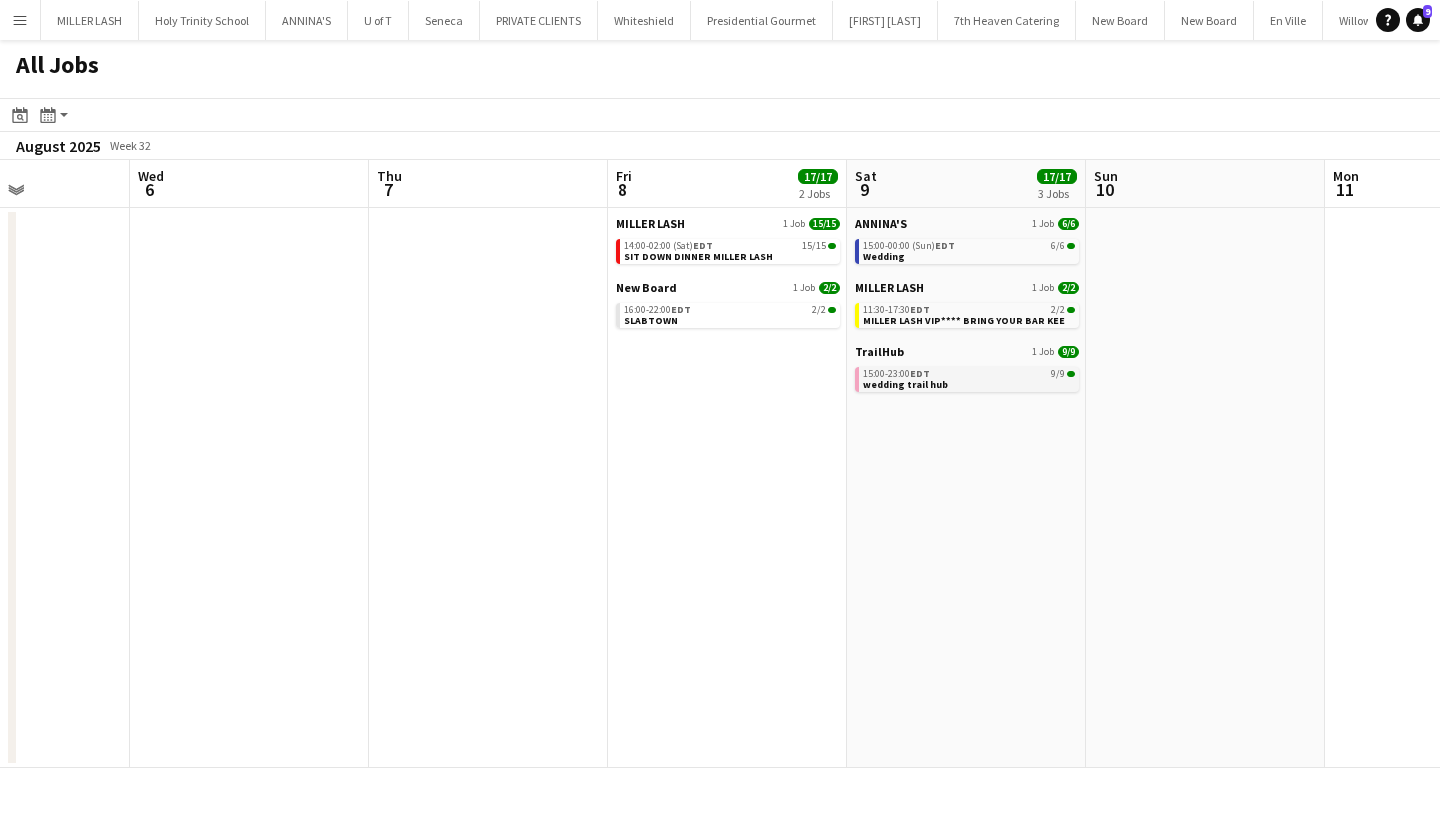 click on "wedding trail hub" at bounding box center (905, 384) 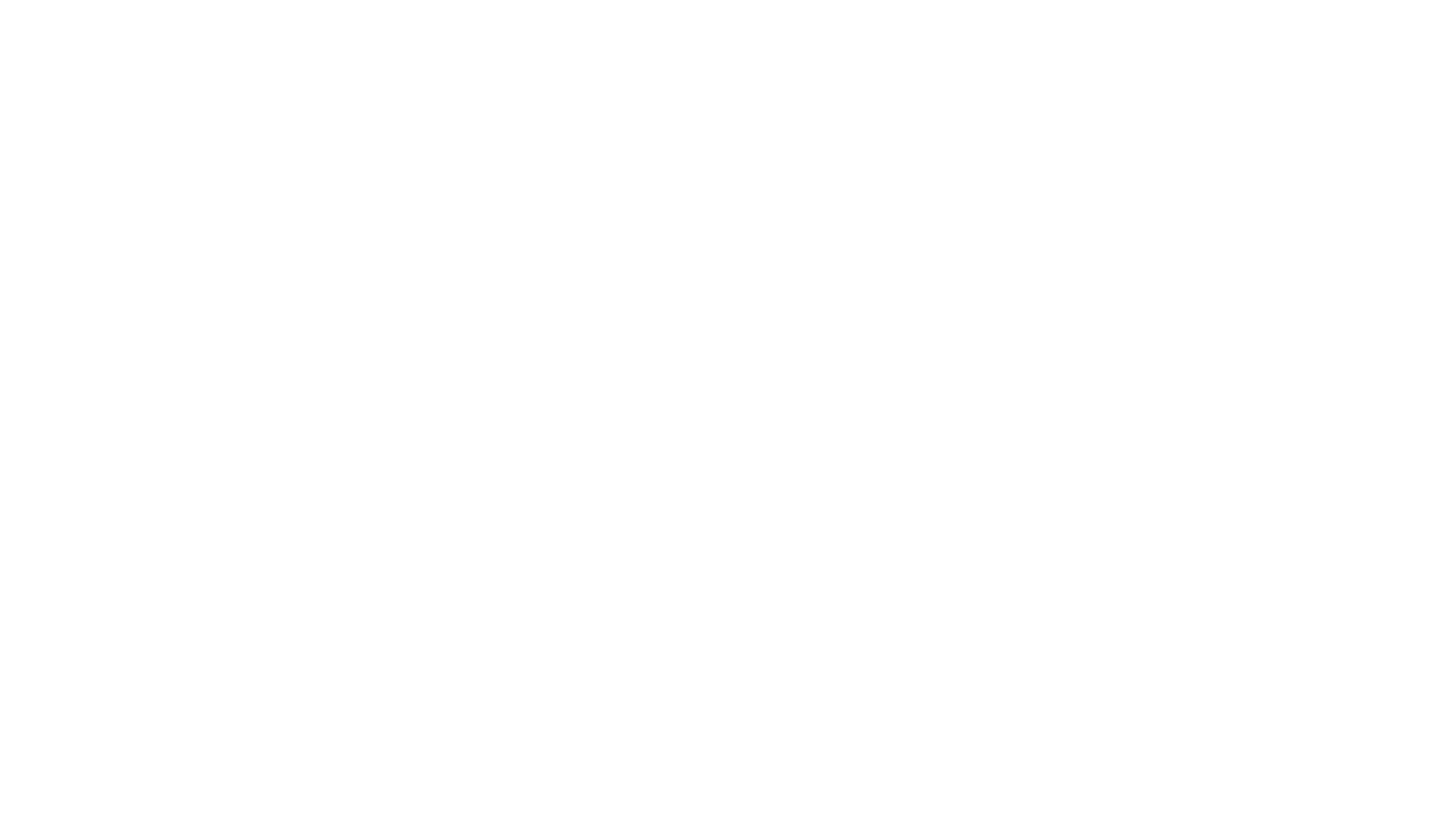 scroll, scrollTop: 0, scrollLeft: 0, axis: both 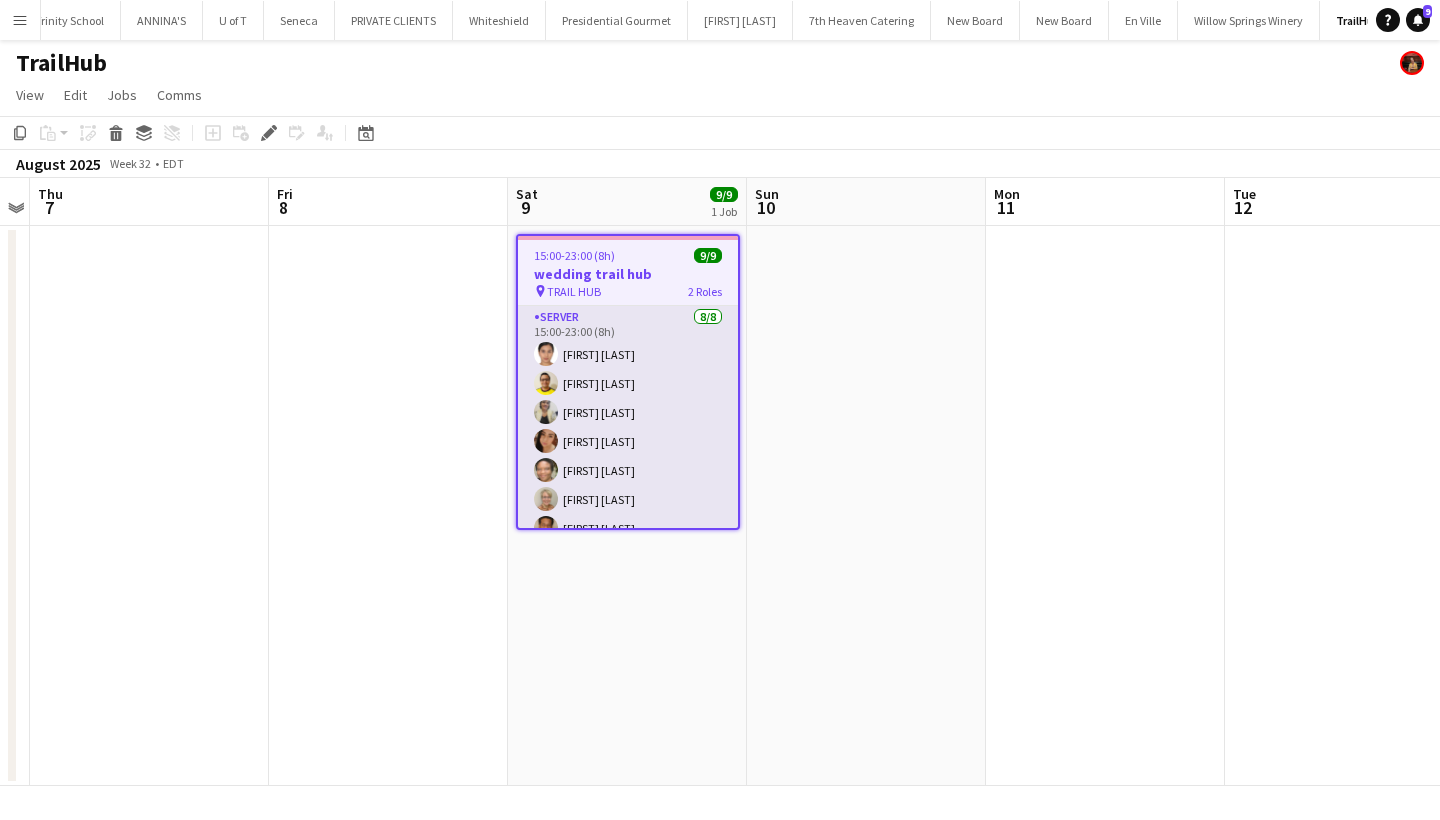 click on "SERVER   8/8   15:00-23:00 (8h)
[FIRST] [LAST] [FIRST] [LAST] [FIRST] [LAST] [FIRST] [LAST] [FIRST] [LAST] [FIRST] [LAST] [FIRST] [LAST] [FIRST] [LAST]" at bounding box center [628, 441] 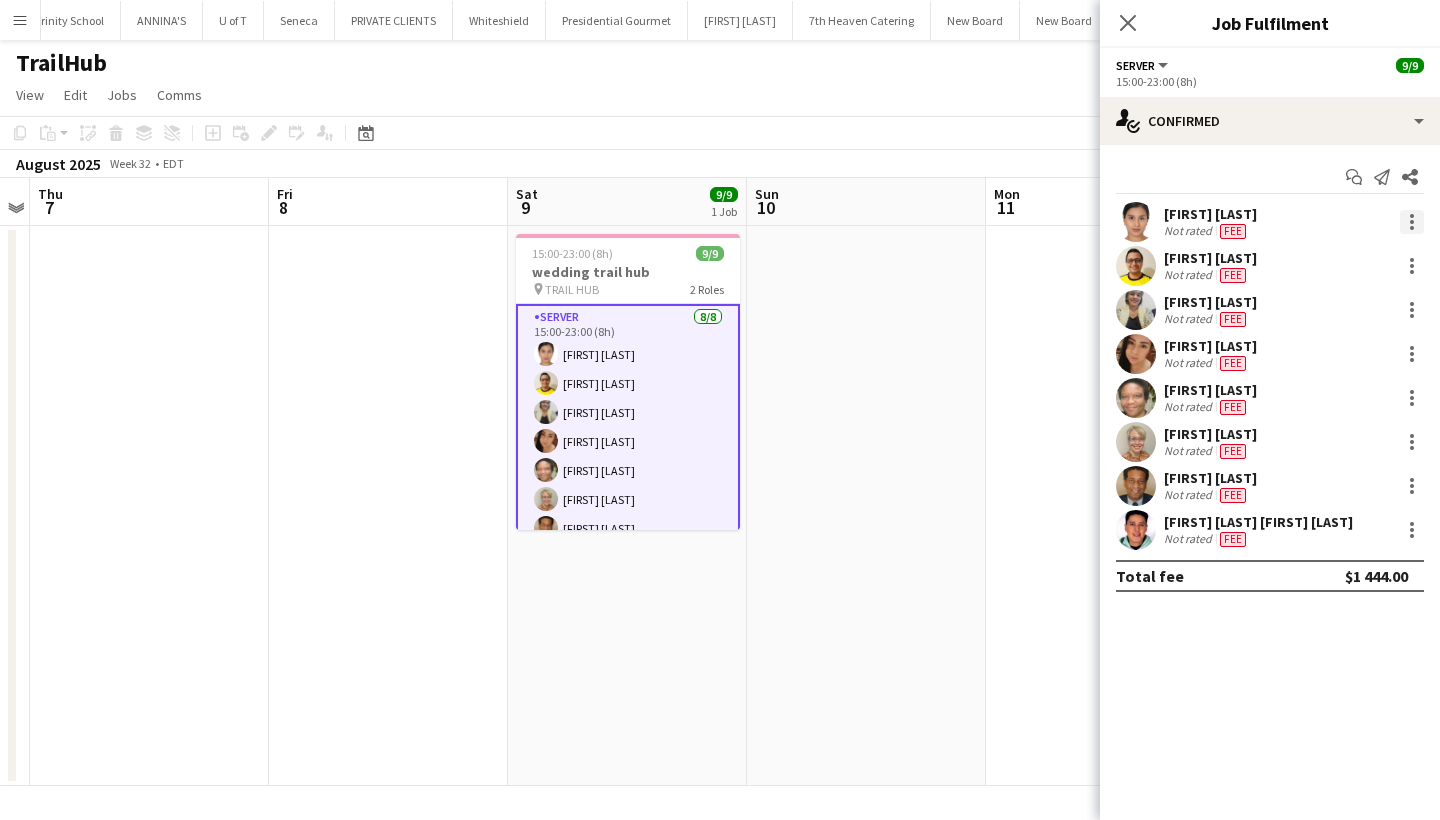 click at bounding box center (1412, 222) 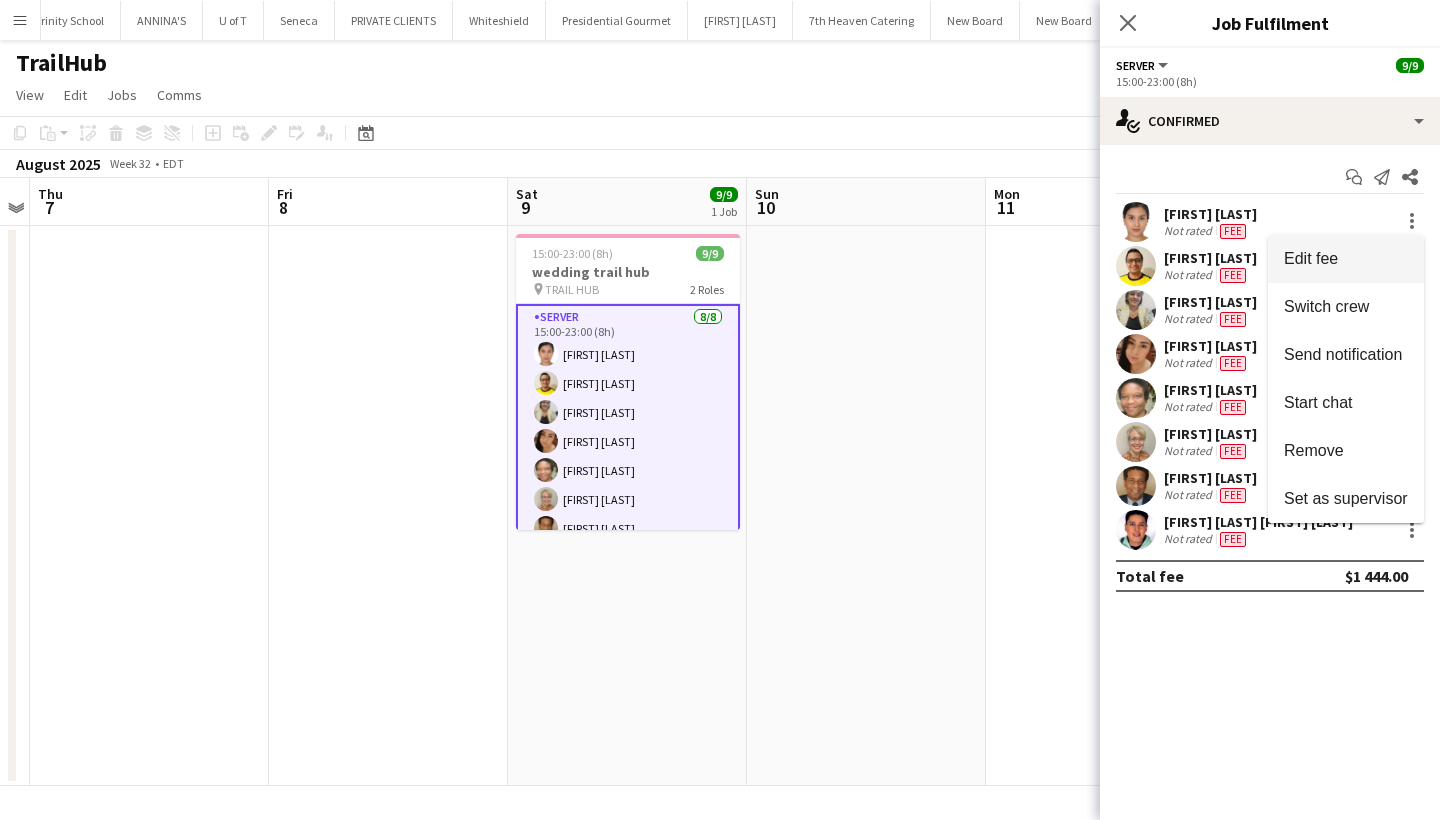 click on "Edit fee" at bounding box center [1346, 259] 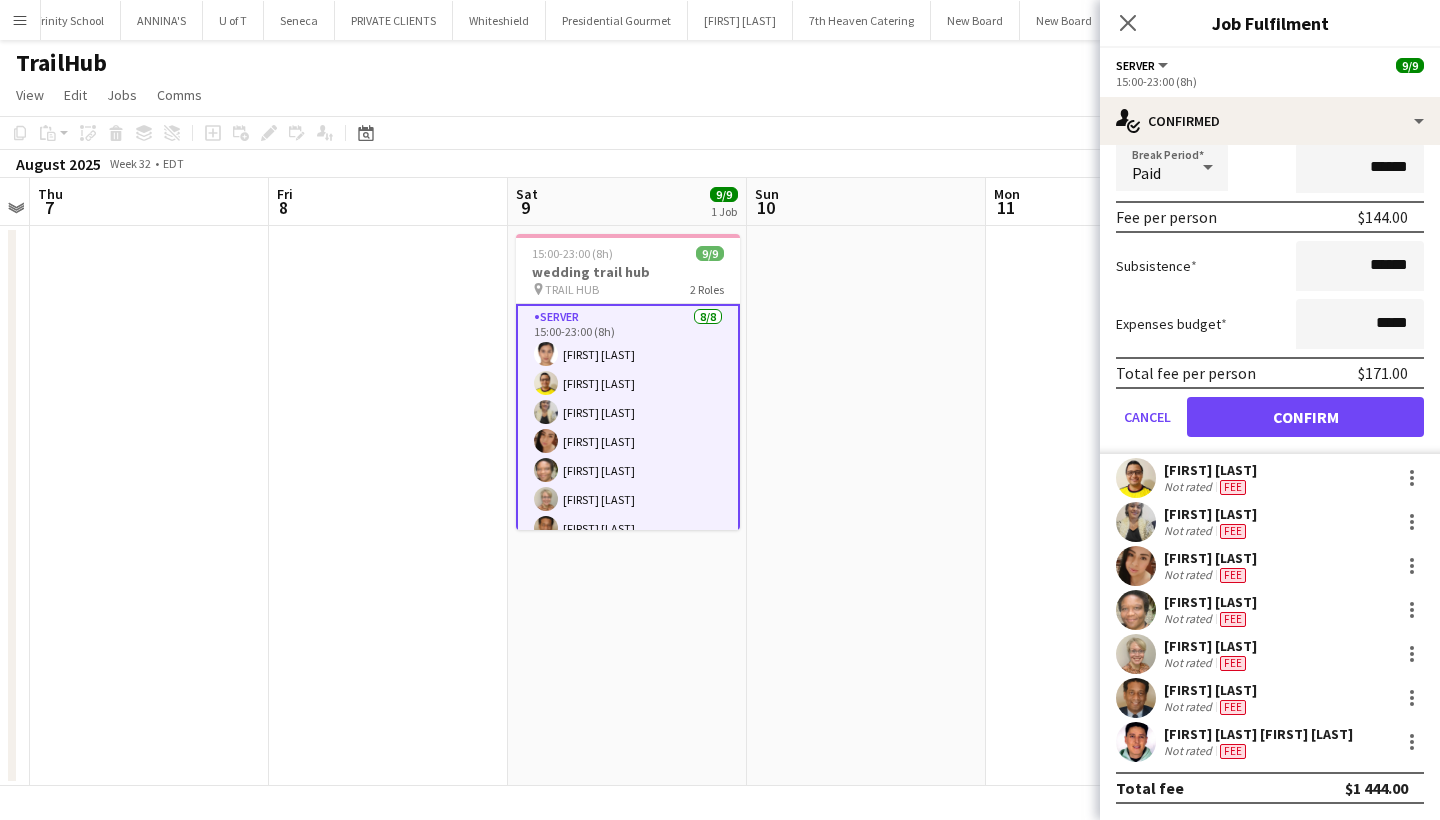 scroll, scrollTop: 242, scrollLeft: 0, axis: vertical 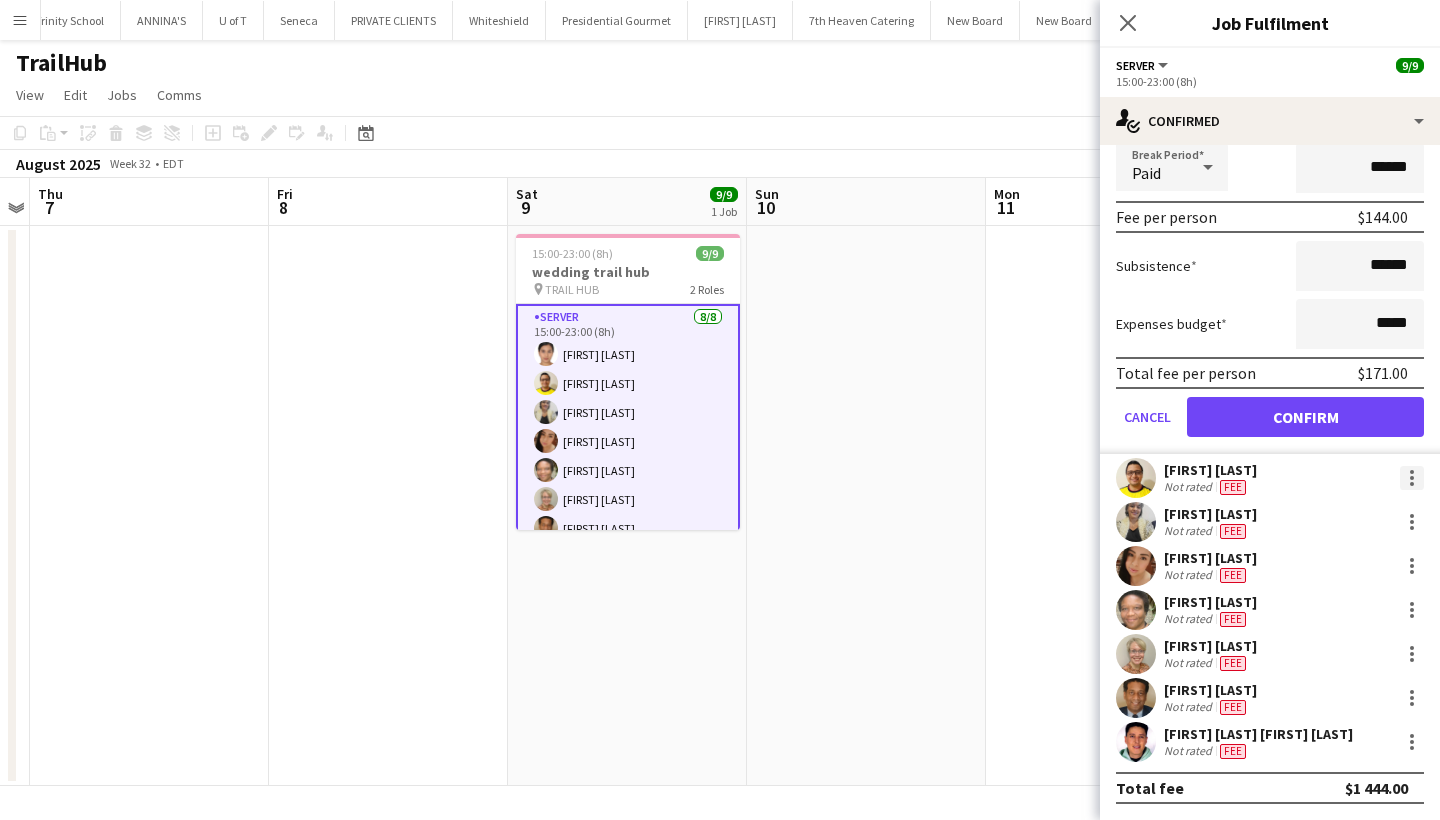 click at bounding box center (1412, 478) 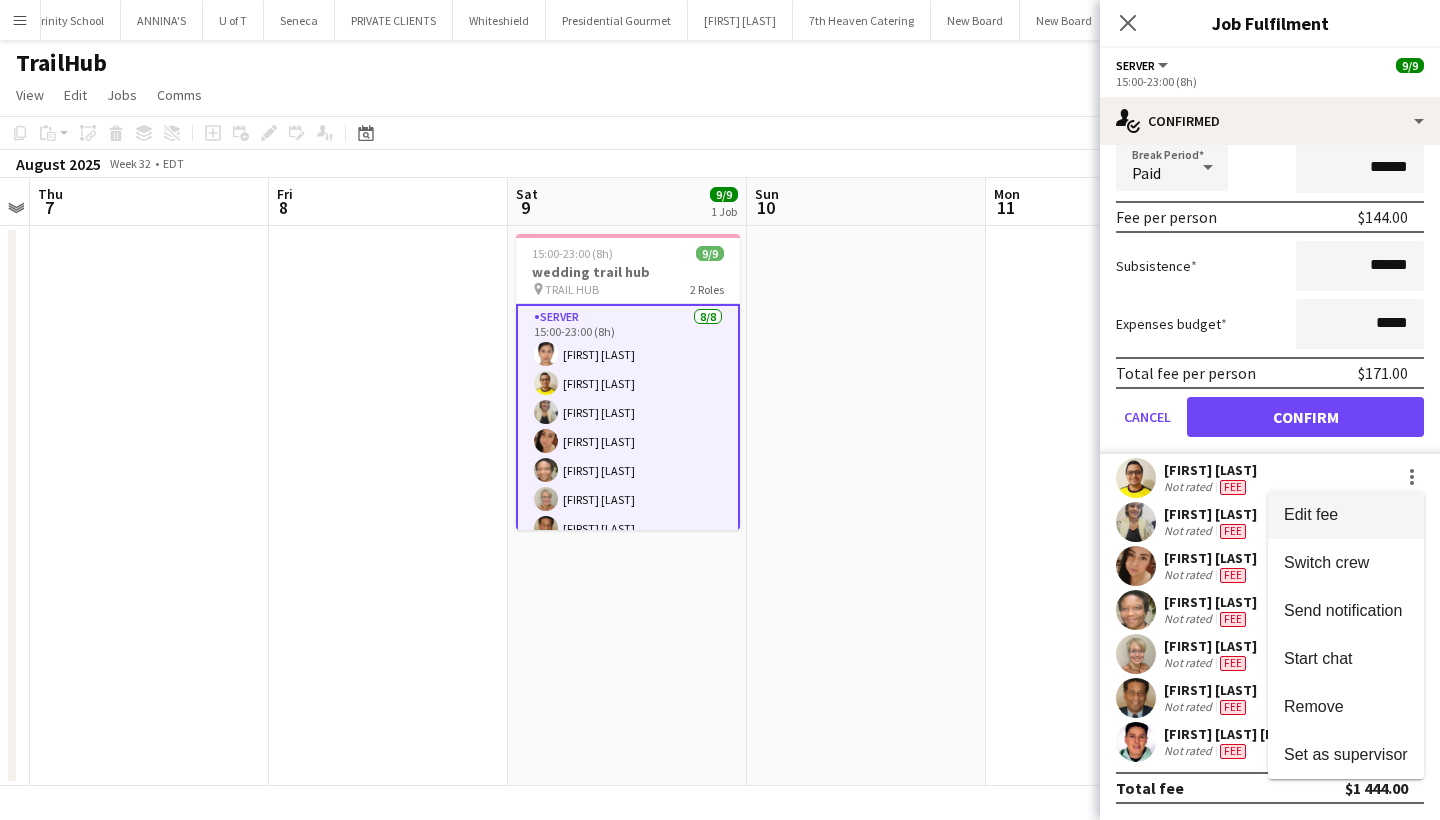 click on "Edit fee" at bounding box center [1346, 515] 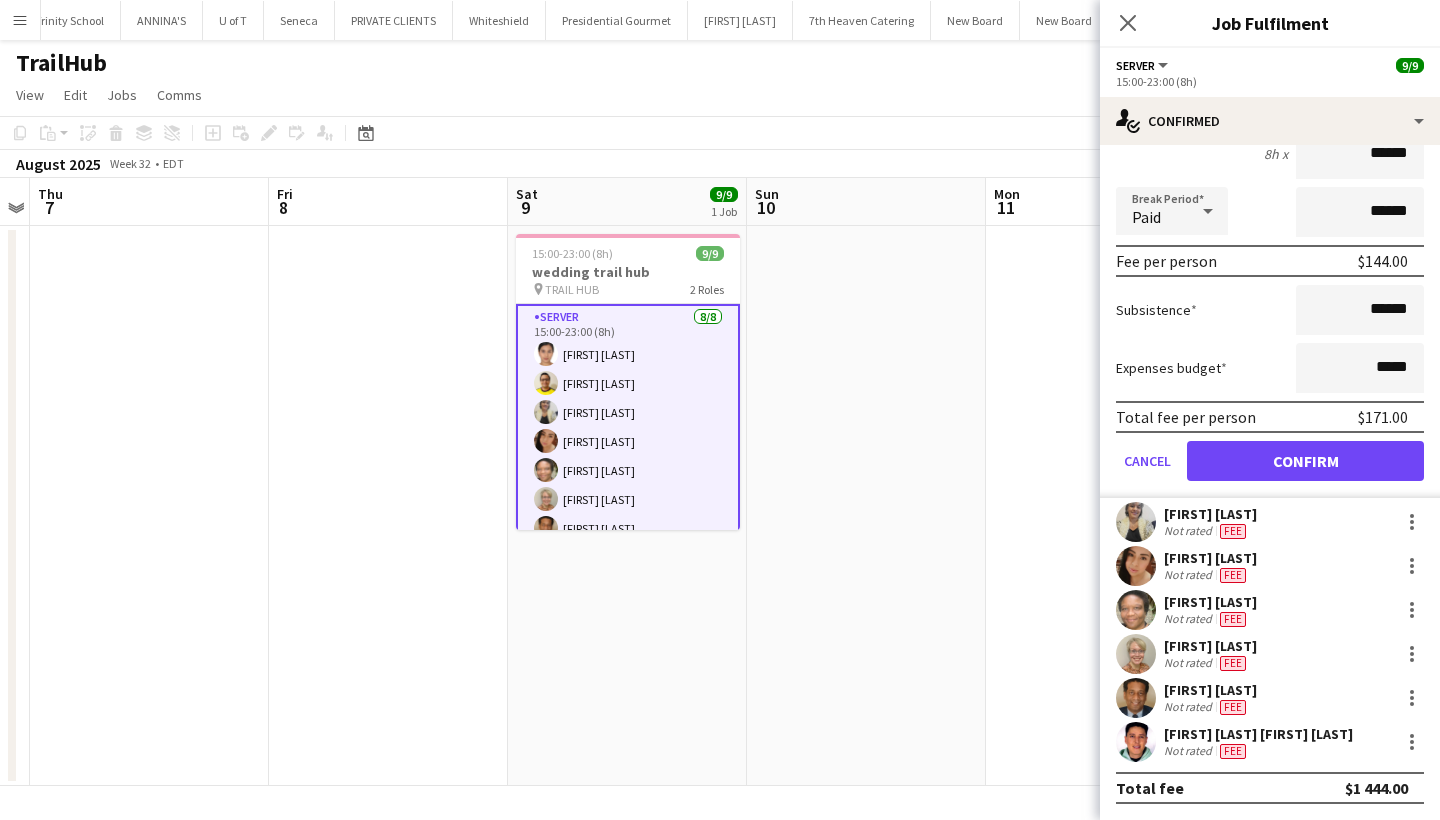scroll, scrollTop: 242, scrollLeft: 0, axis: vertical 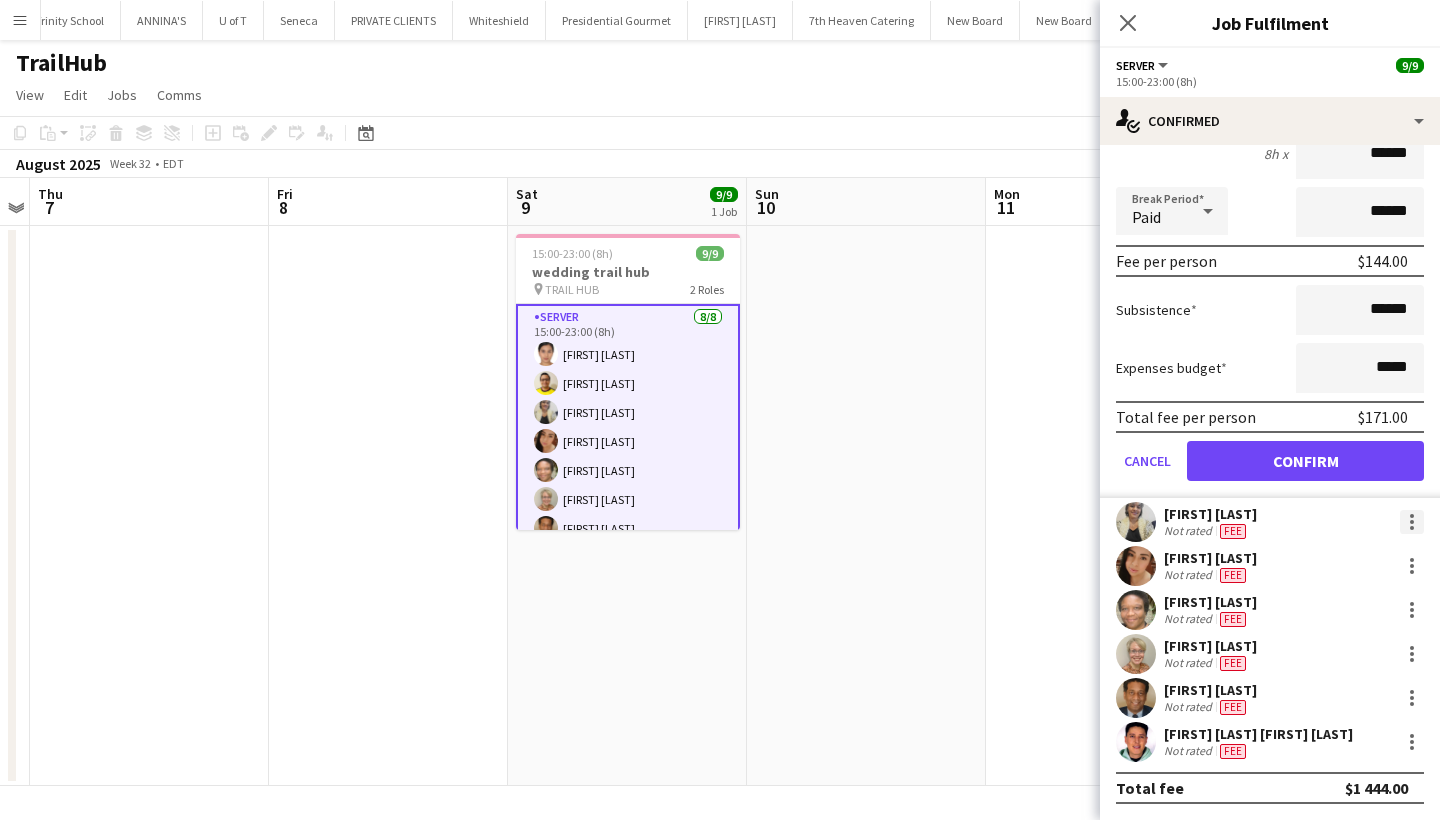 click at bounding box center [1412, 522] 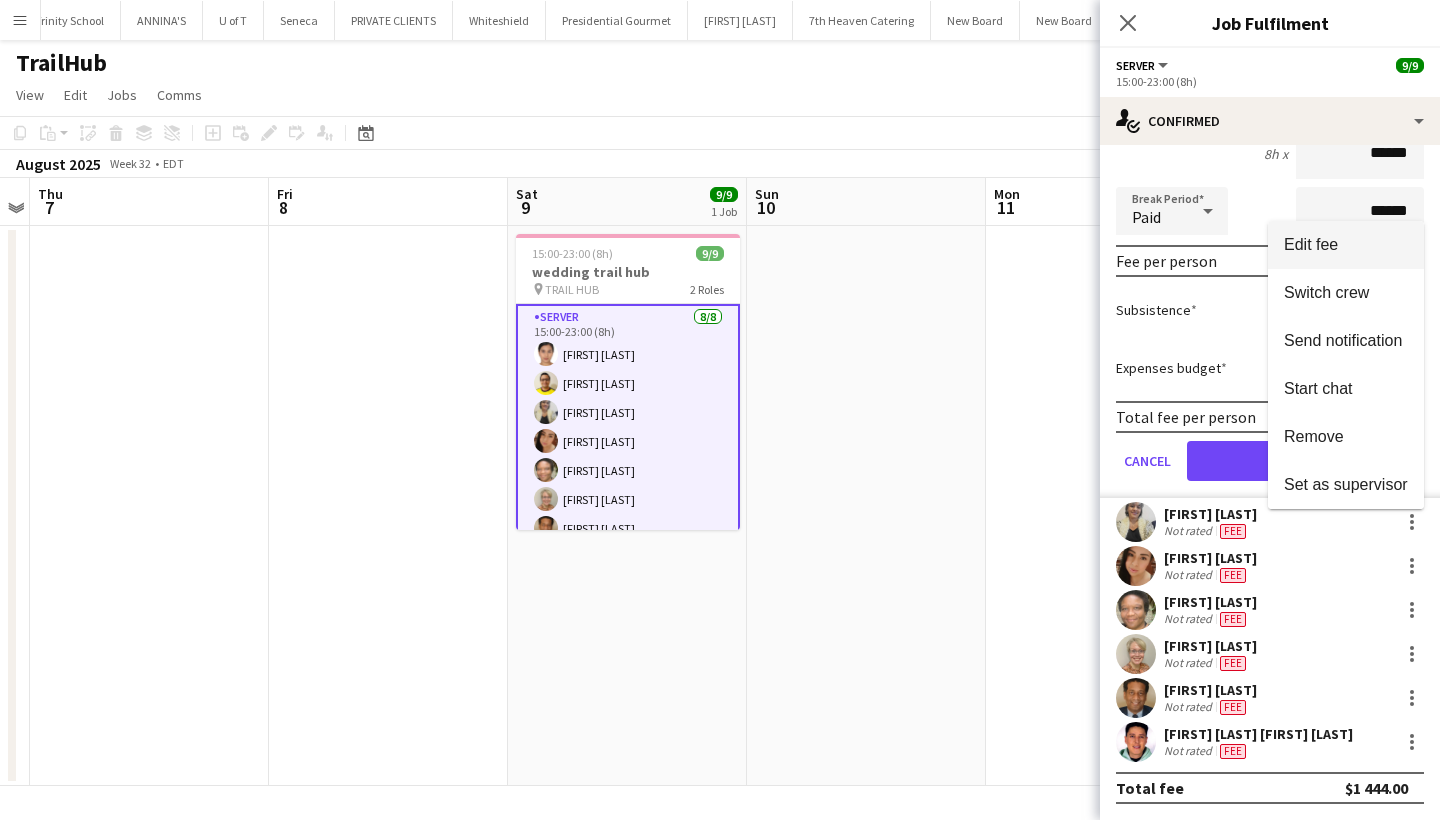 click on "Edit fee" at bounding box center [1311, 244] 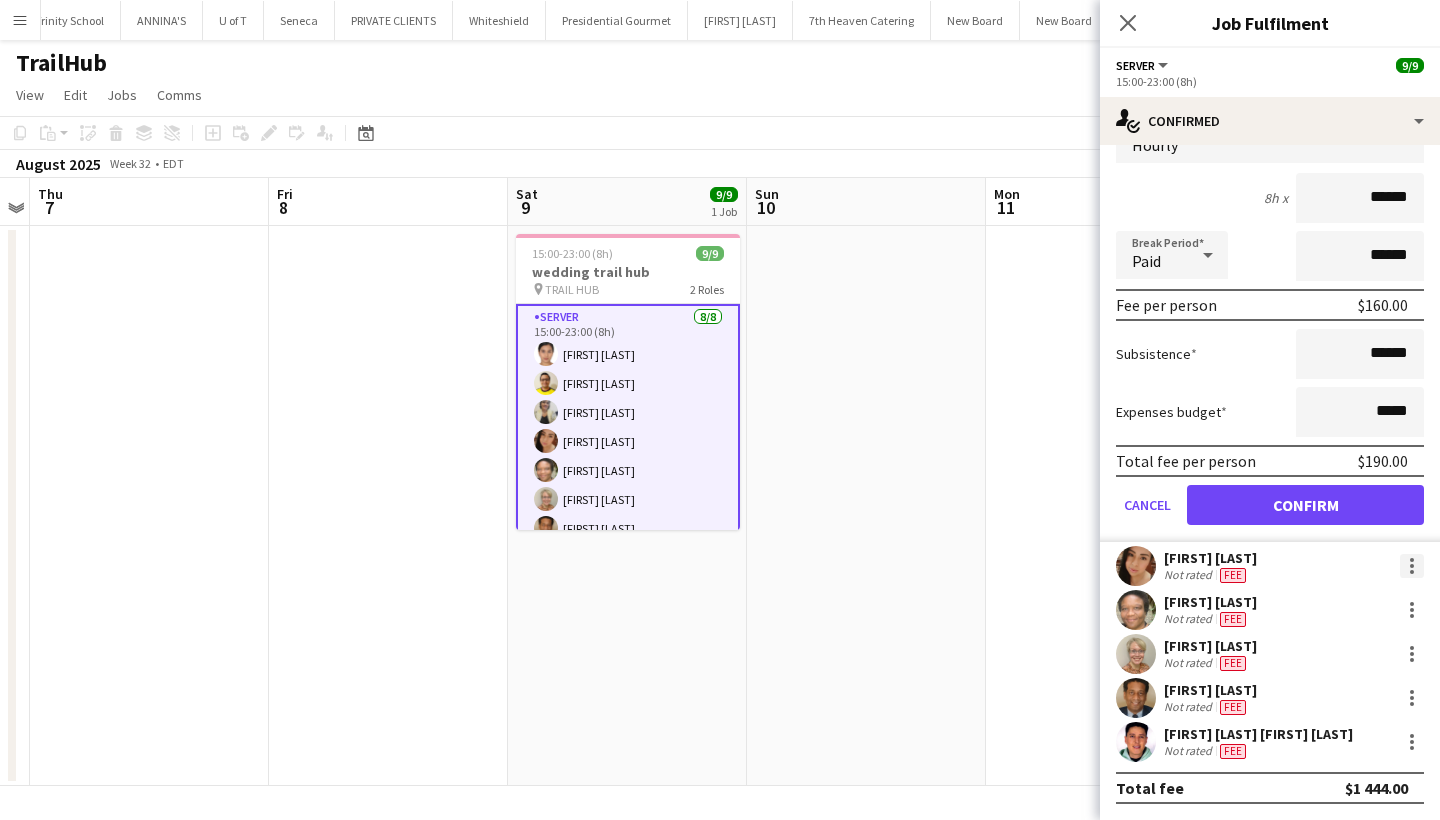 click at bounding box center [1412, 566] 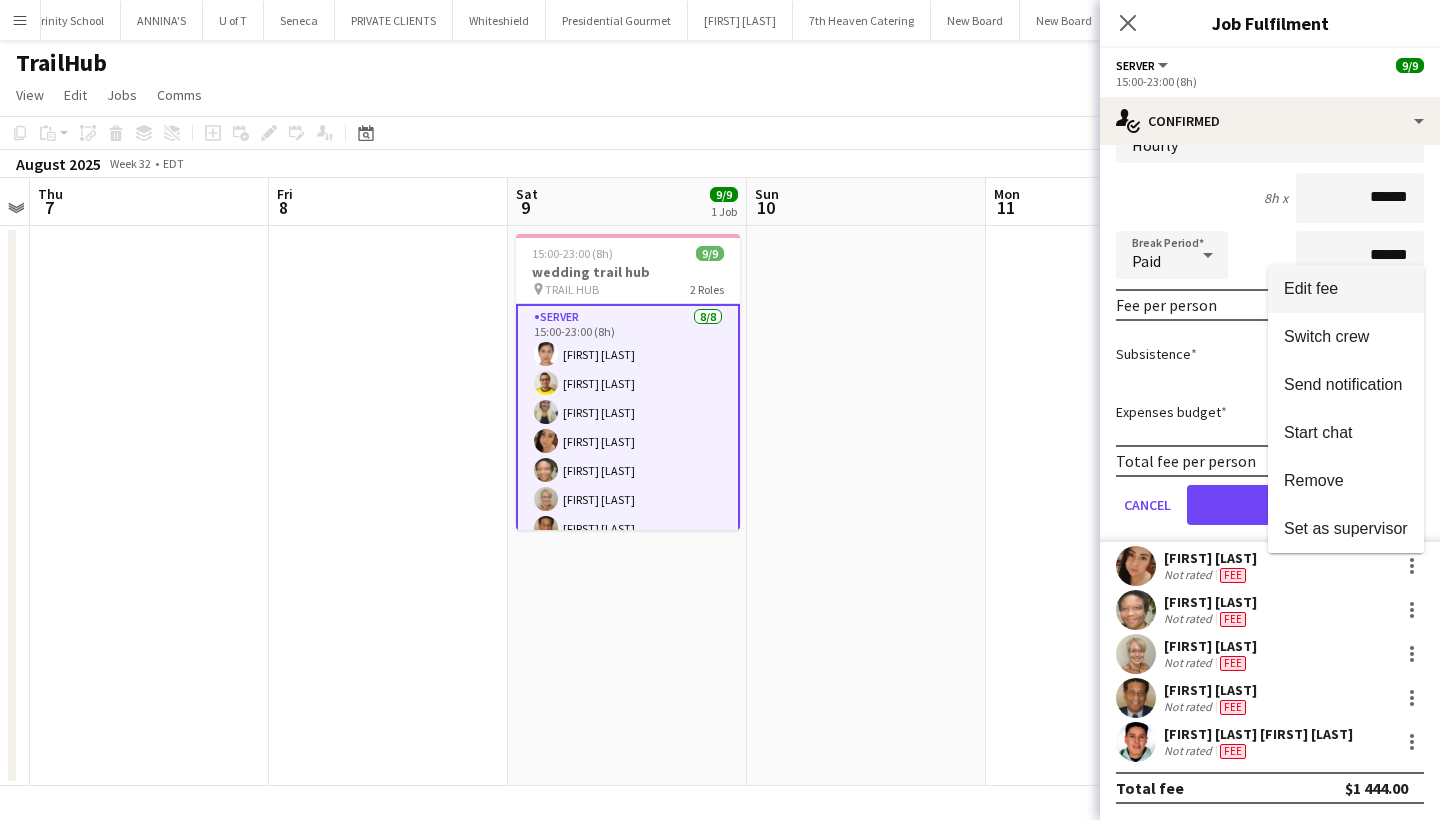 click on "Edit fee" at bounding box center (1346, 289) 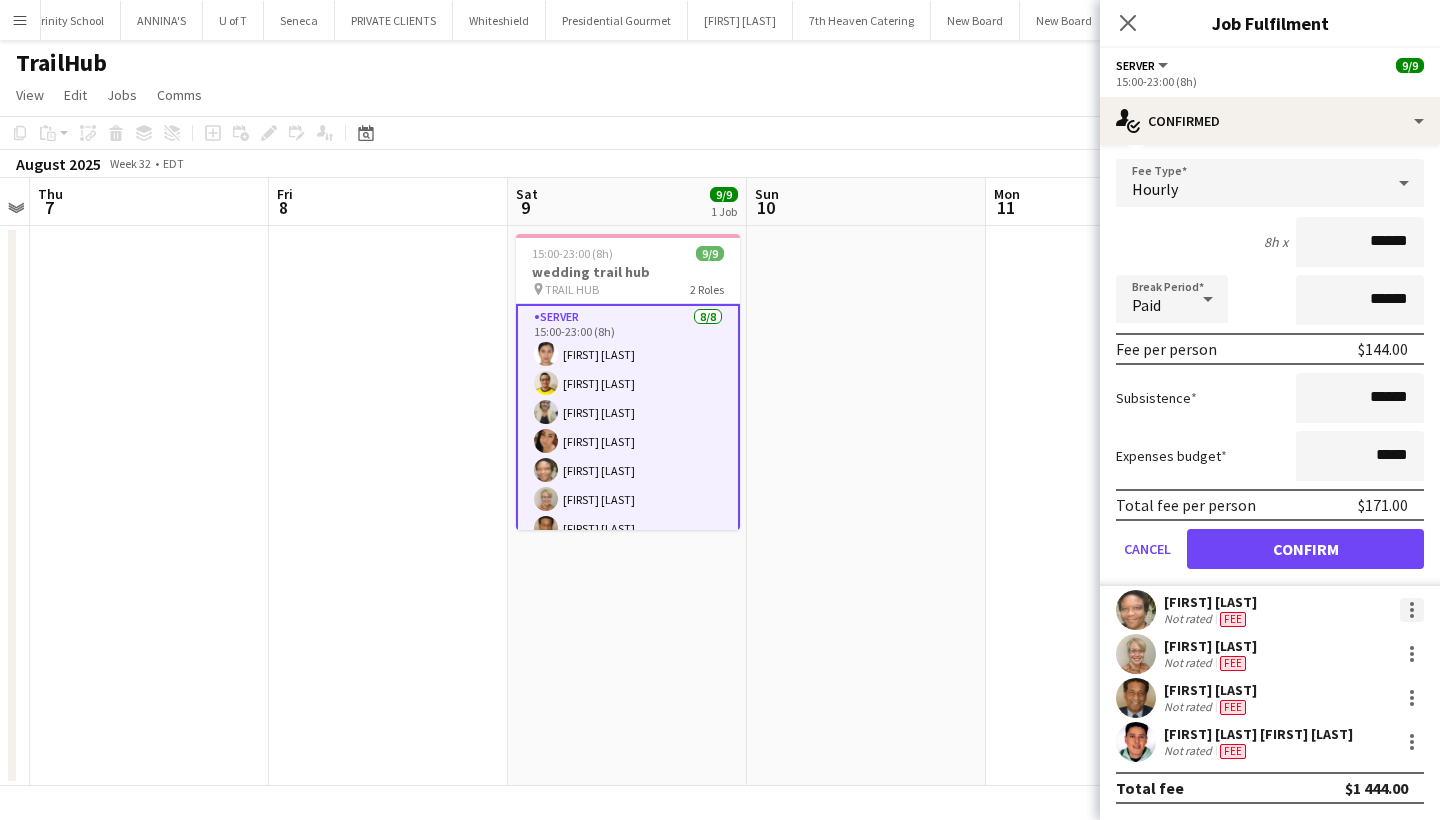 click at bounding box center (1412, 610) 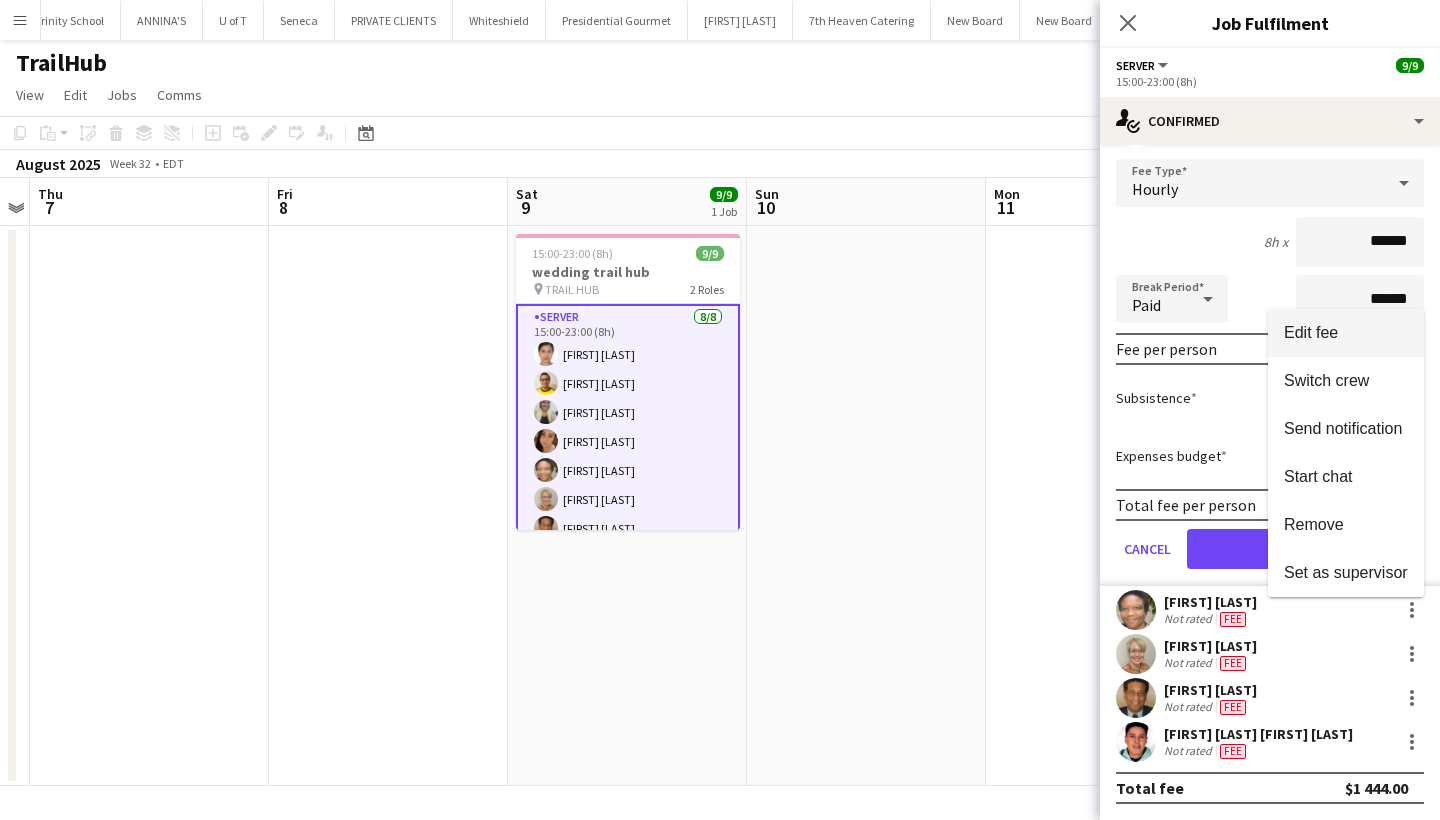 click on "Edit fee" at bounding box center (1311, 332) 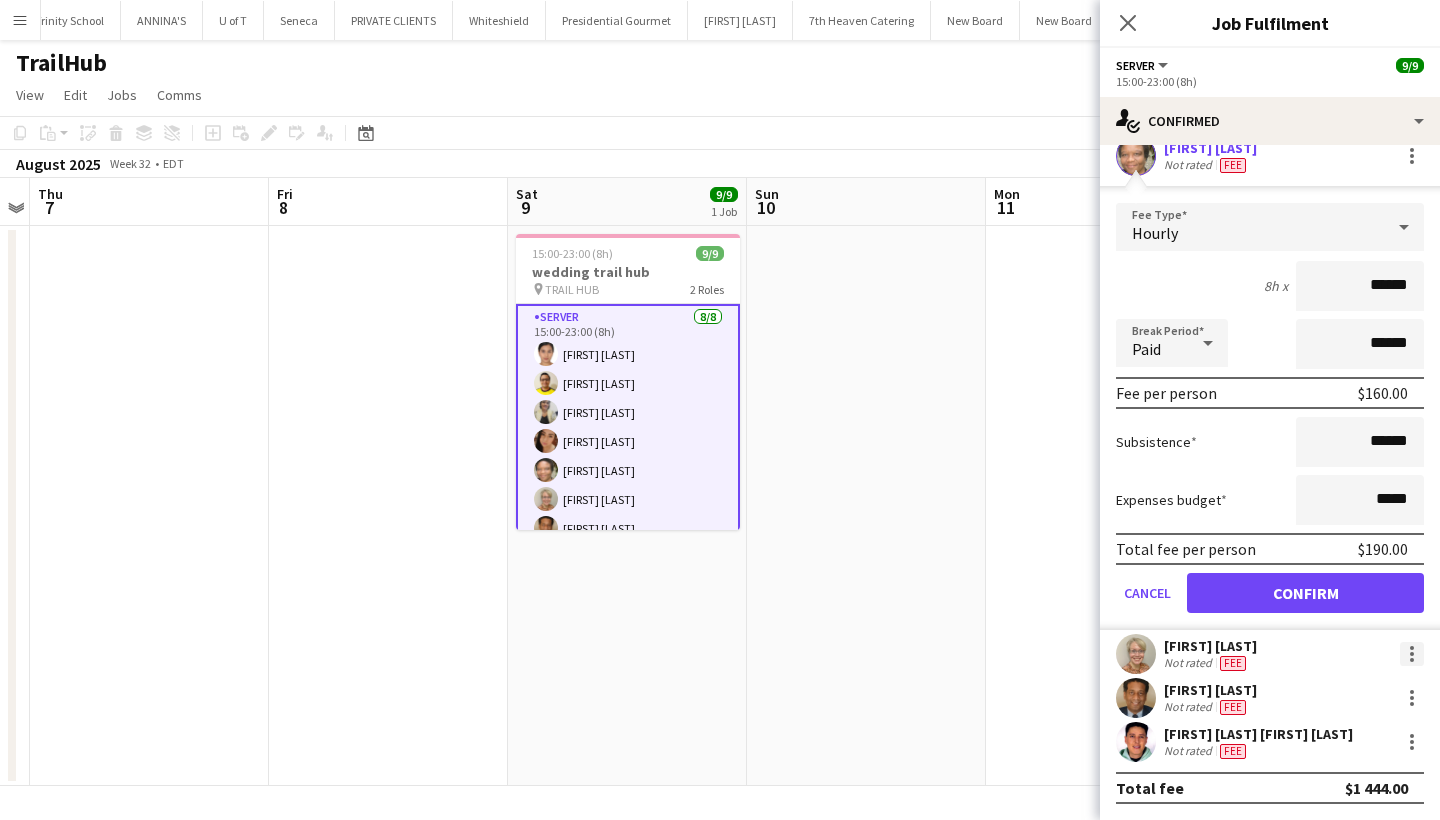click at bounding box center [1412, 654] 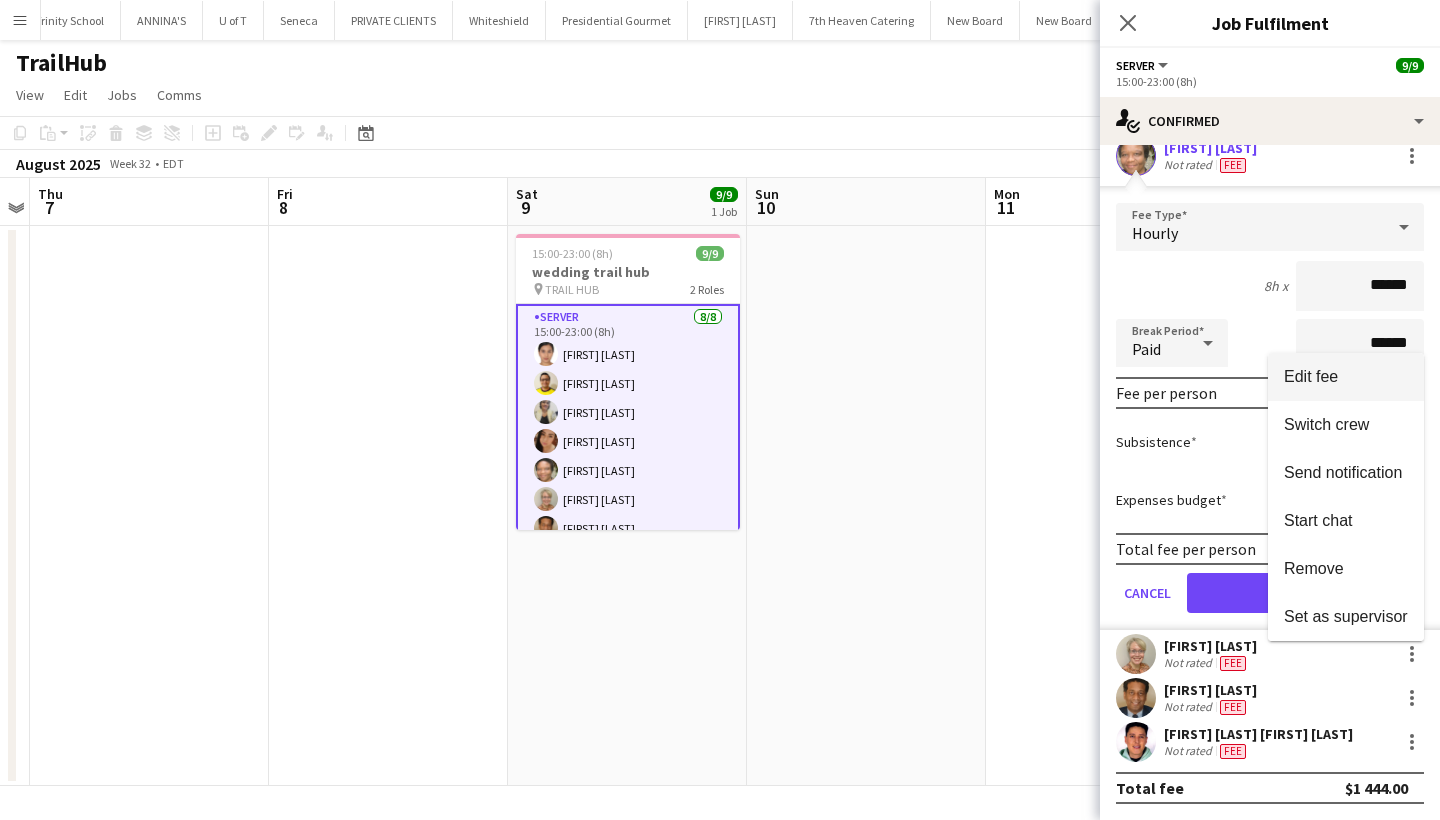 click on "Edit fee" at bounding box center (1346, 377) 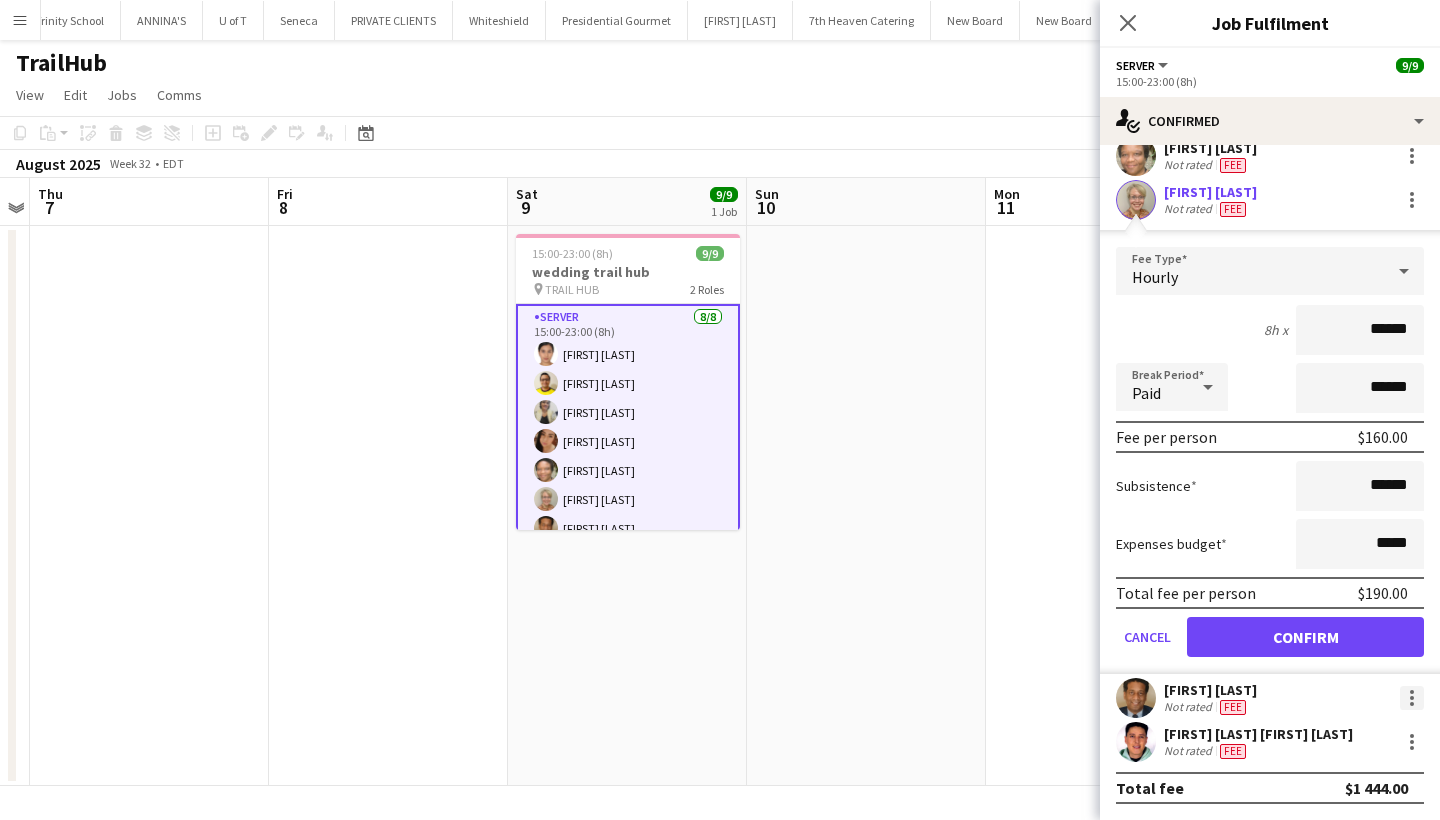 click at bounding box center [1412, 698] 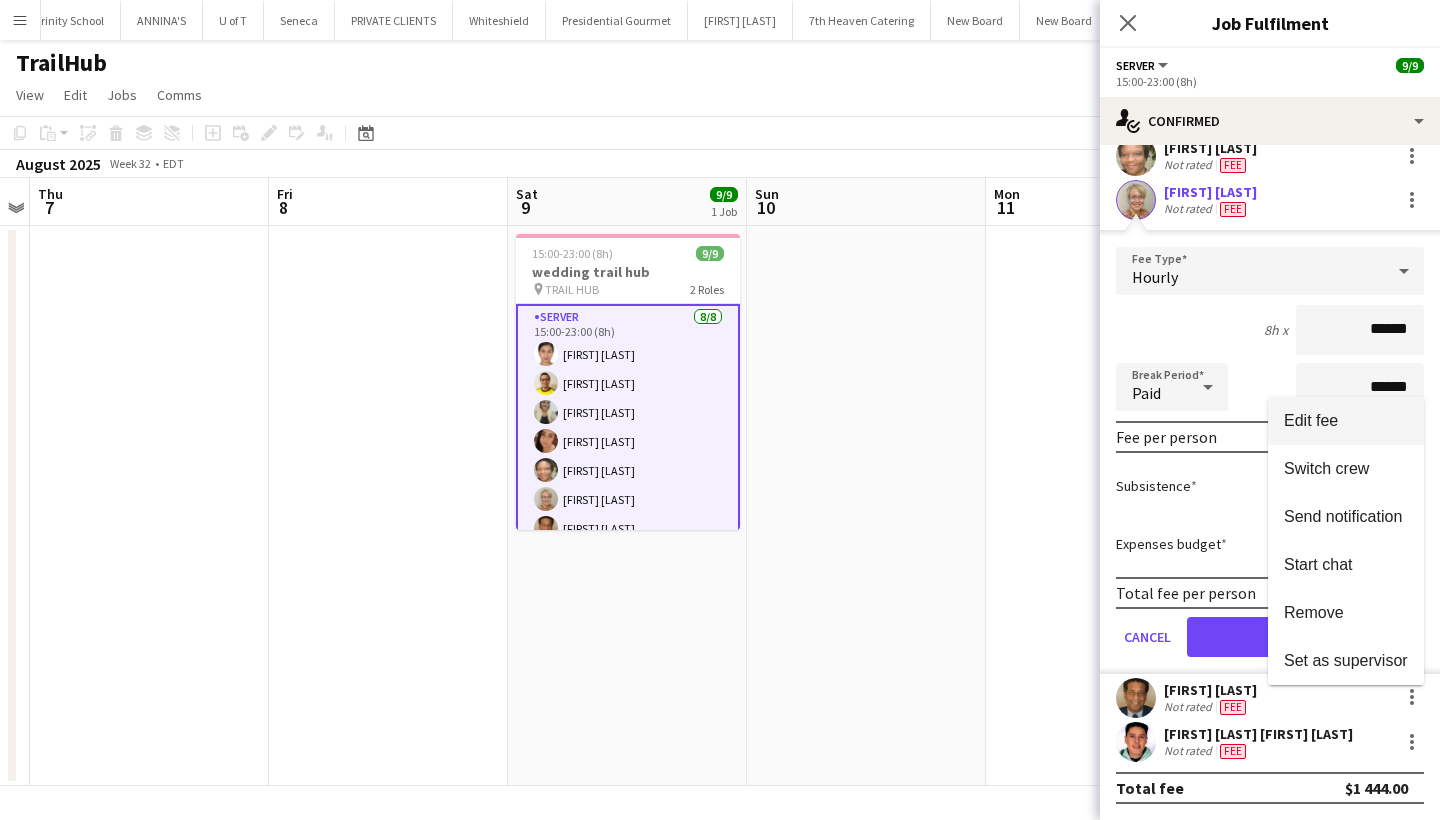 click on "Edit fee" at bounding box center [1311, 420] 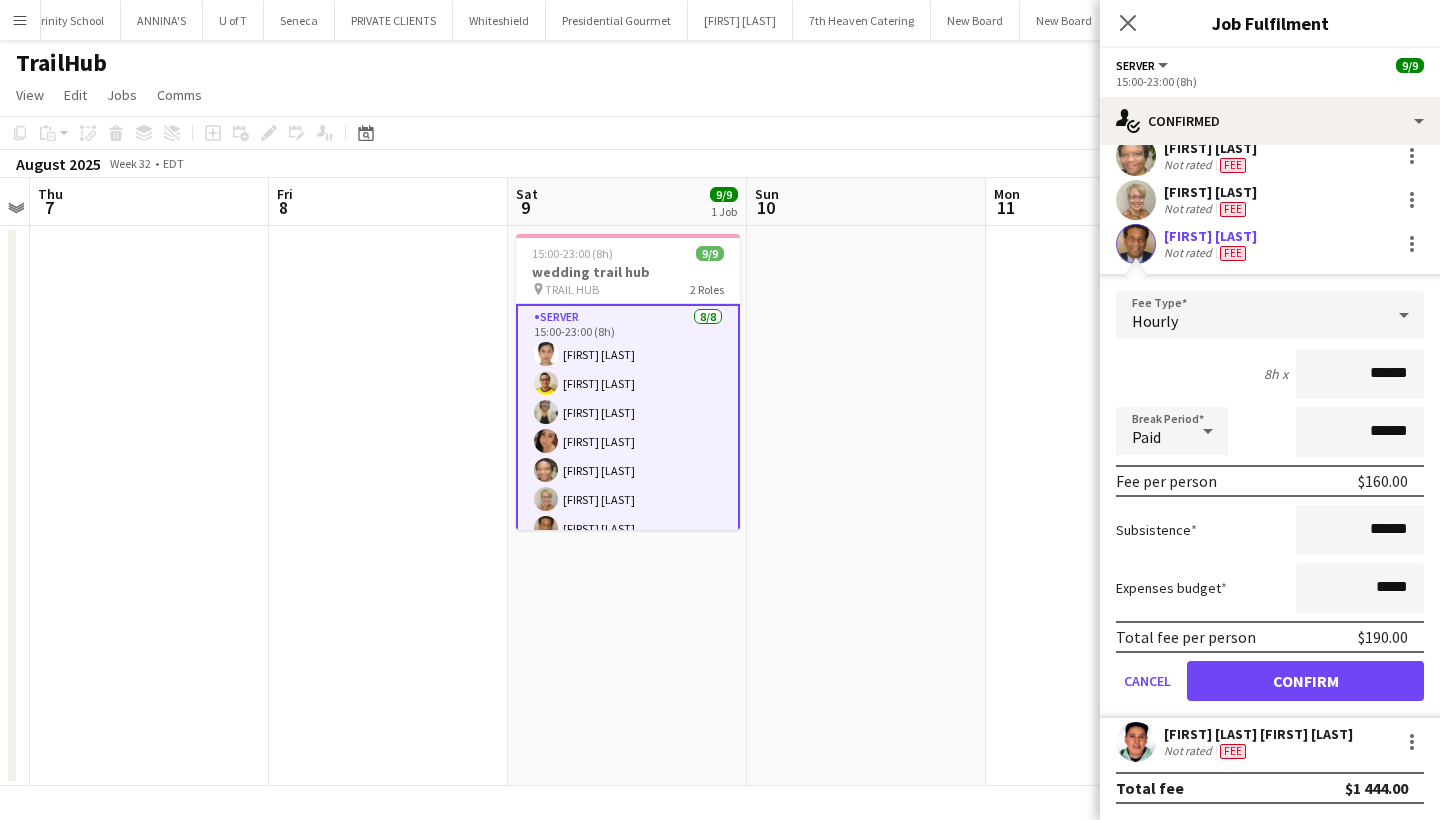 scroll, scrollTop: 242, scrollLeft: 0, axis: vertical 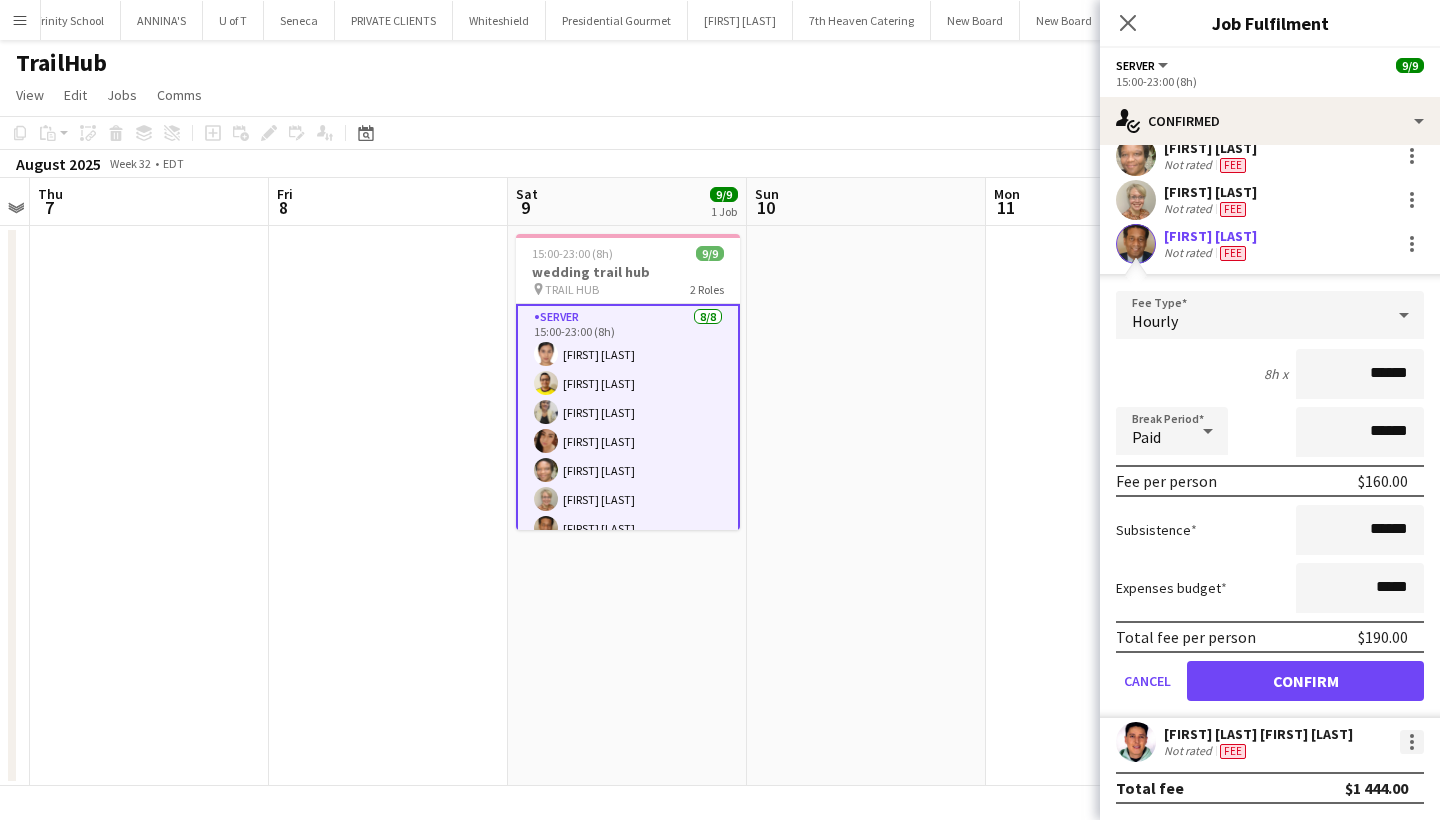 click at bounding box center (1412, 742) 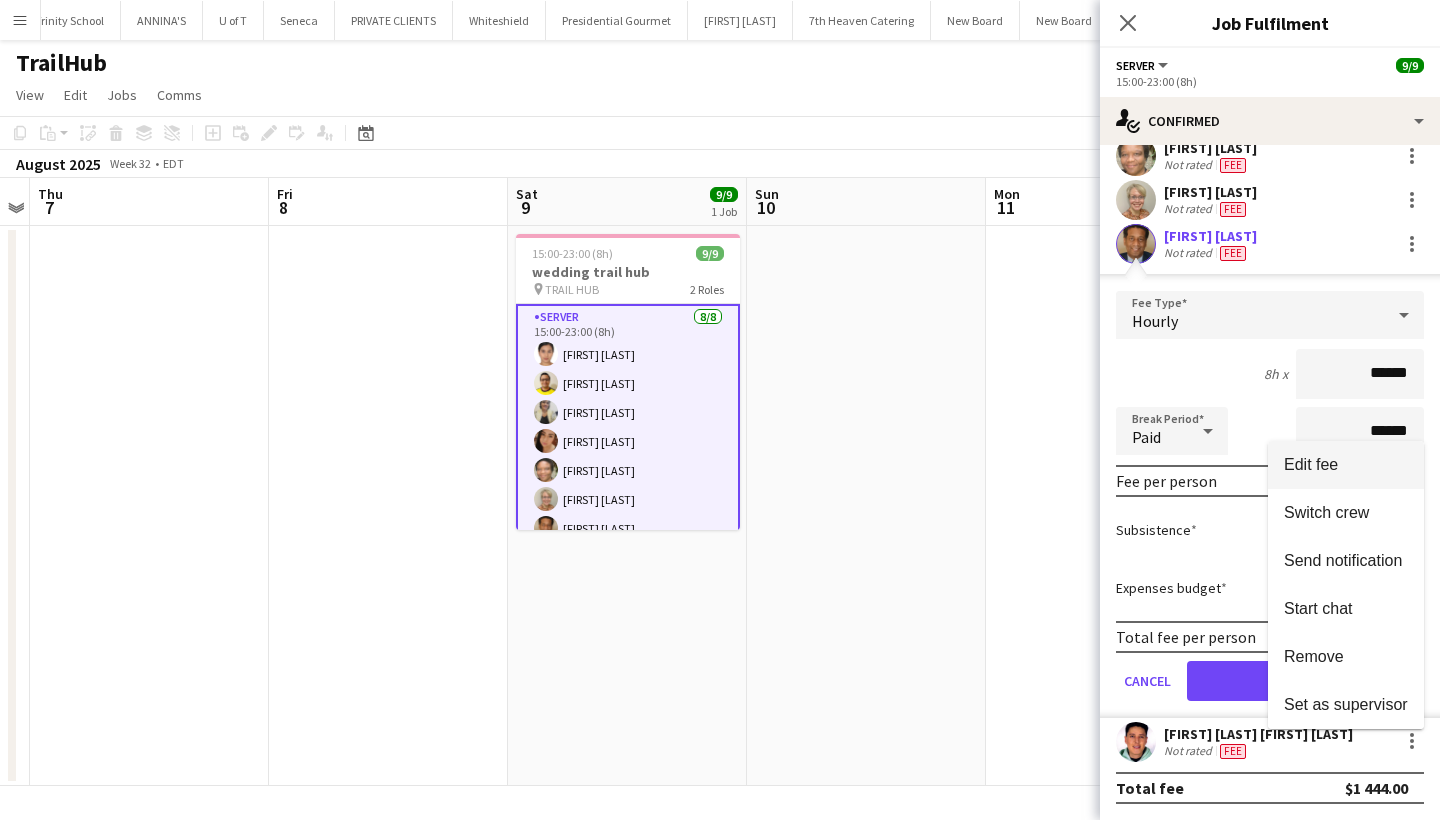 click on "Edit fee" at bounding box center (1311, 464) 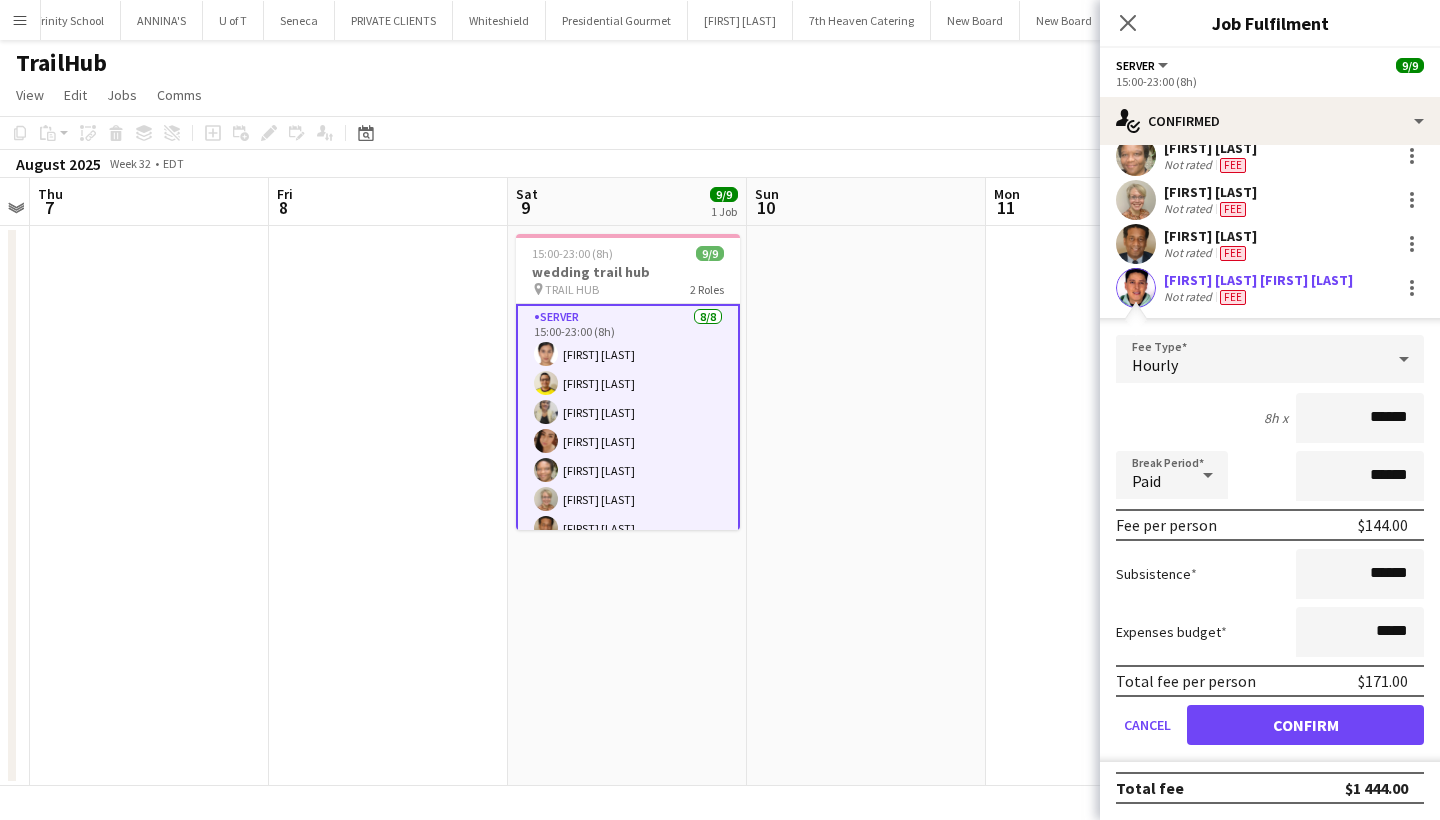 scroll, scrollTop: 242, scrollLeft: 0, axis: vertical 